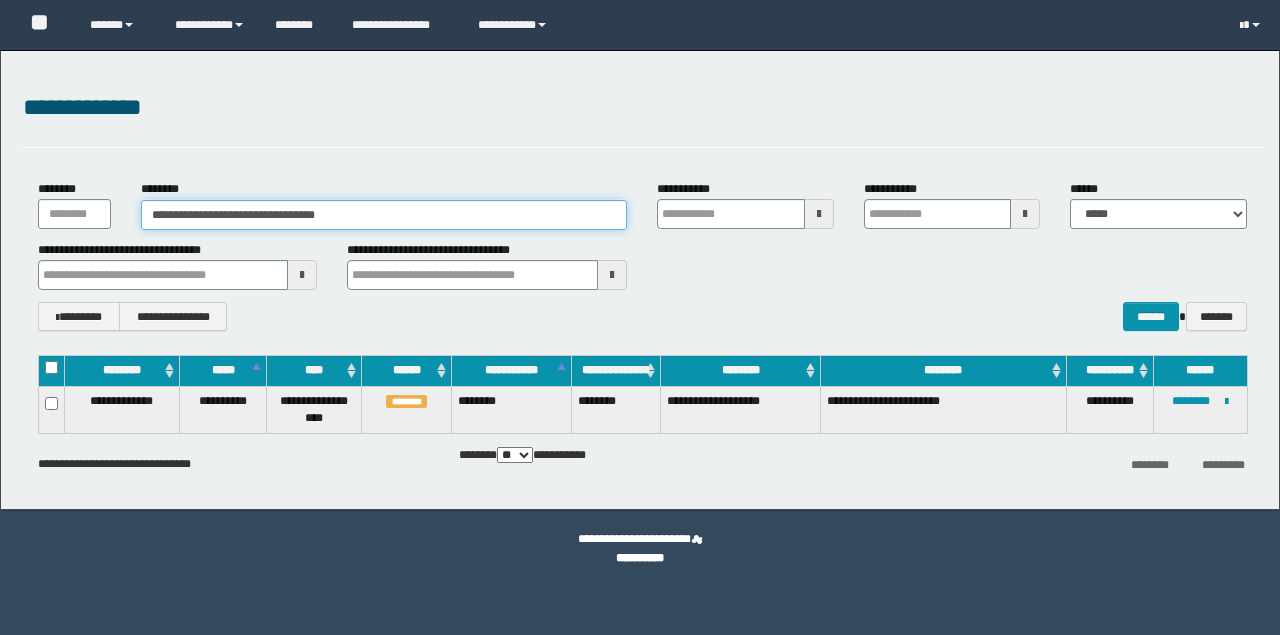 scroll, scrollTop: 0, scrollLeft: 0, axis: both 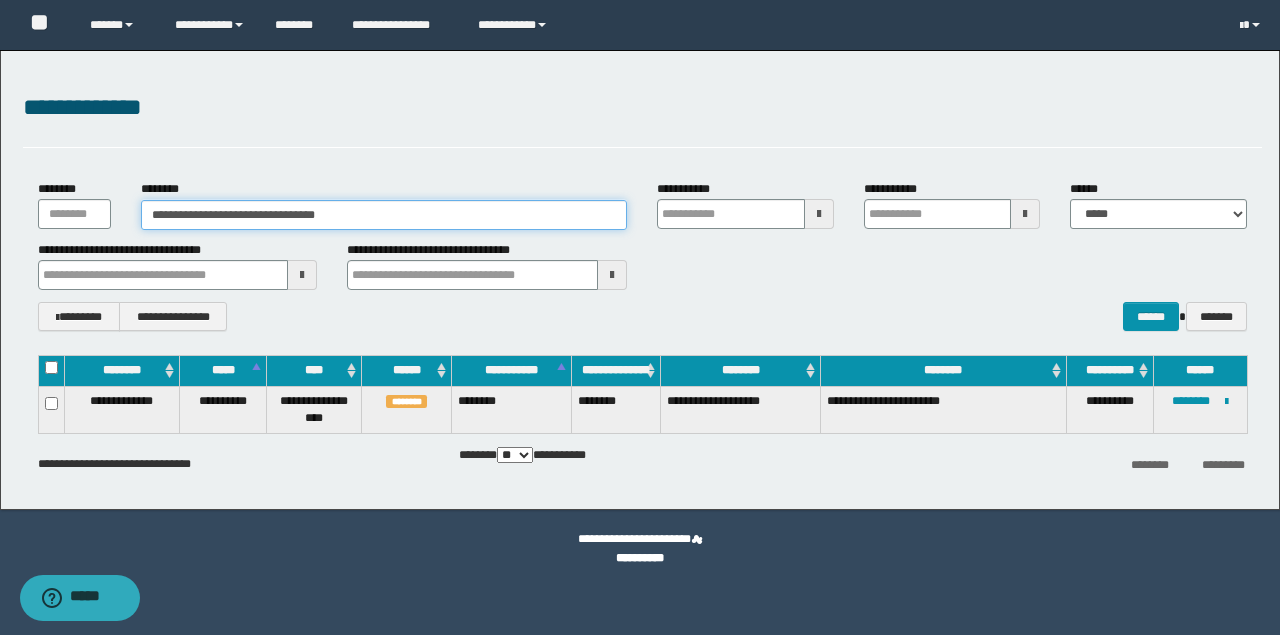 drag, startPoint x: 280, startPoint y: 214, endPoint x: 1, endPoint y: 220, distance: 279.0645 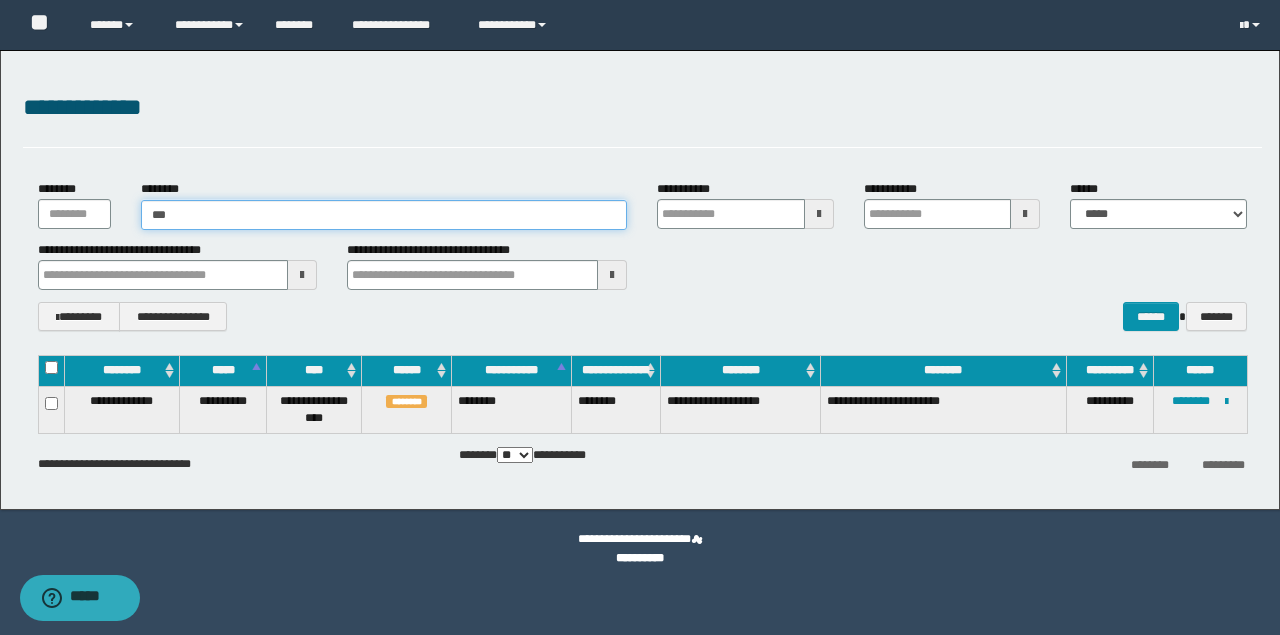 type on "****" 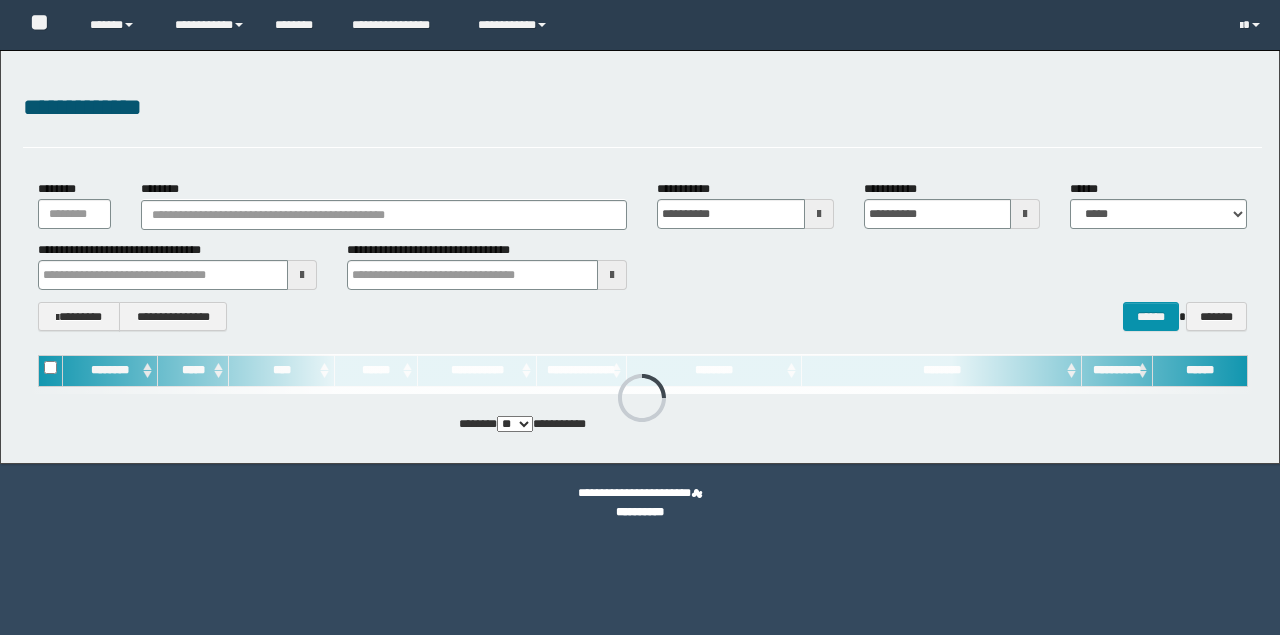 scroll, scrollTop: 0, scrollLeft: 0, axis: both 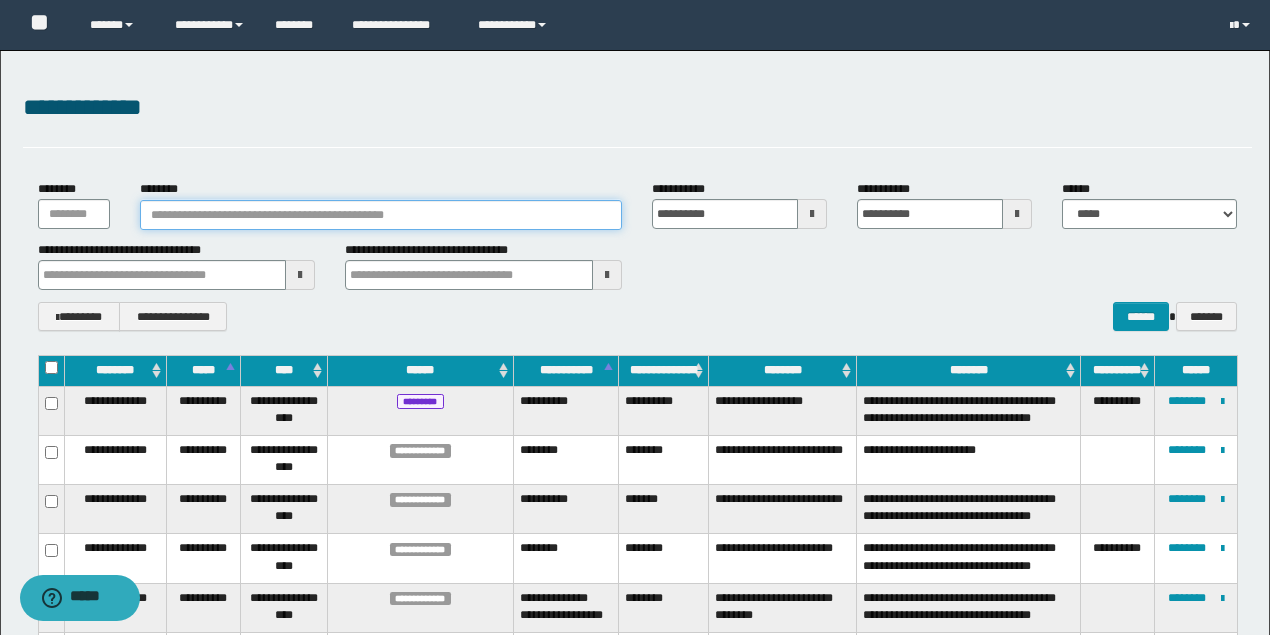 click on "********" at bounding box center [381, 215] 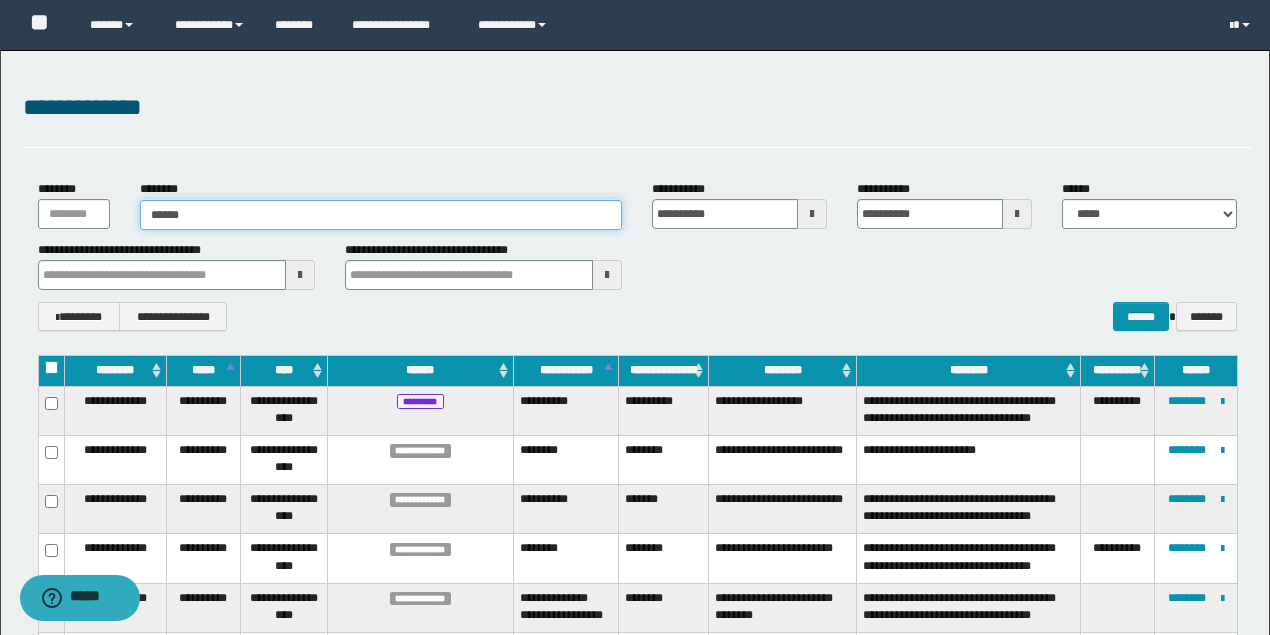 type on "*******" 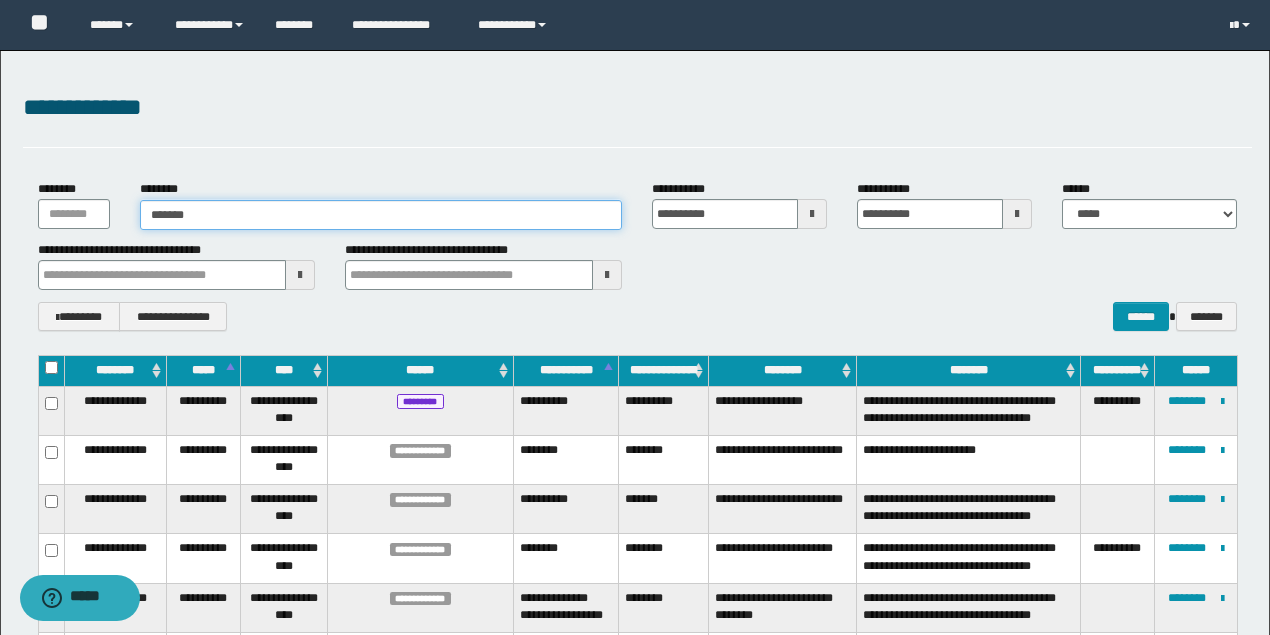 type on "*******" 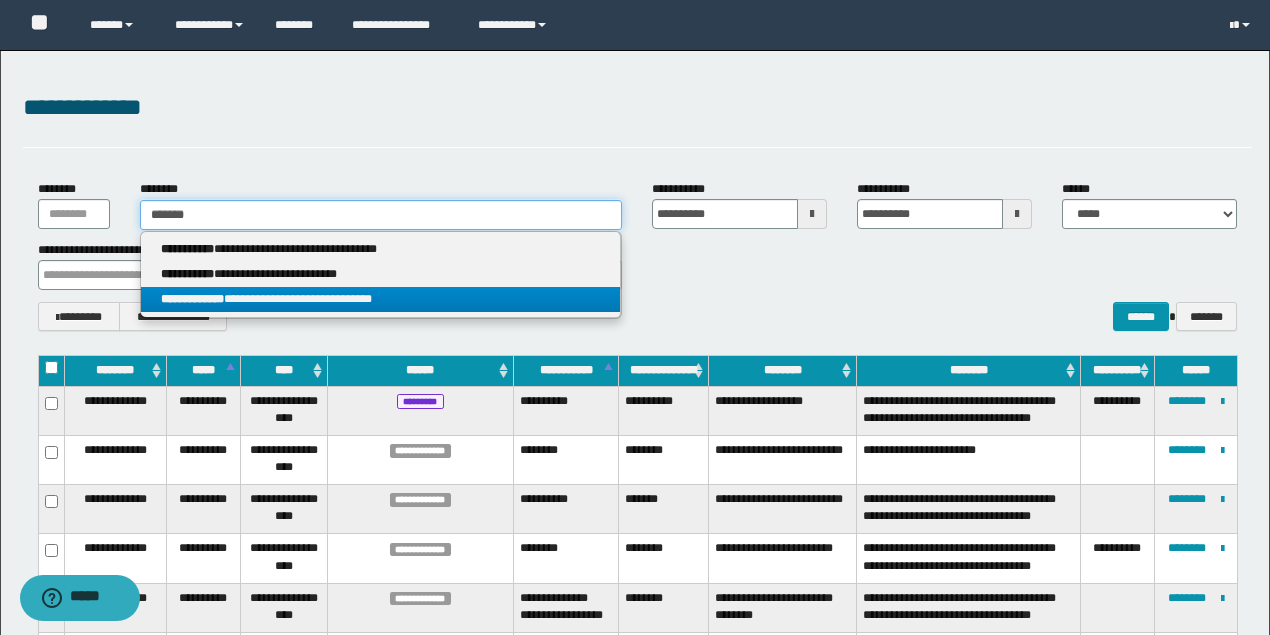 type on "*******" 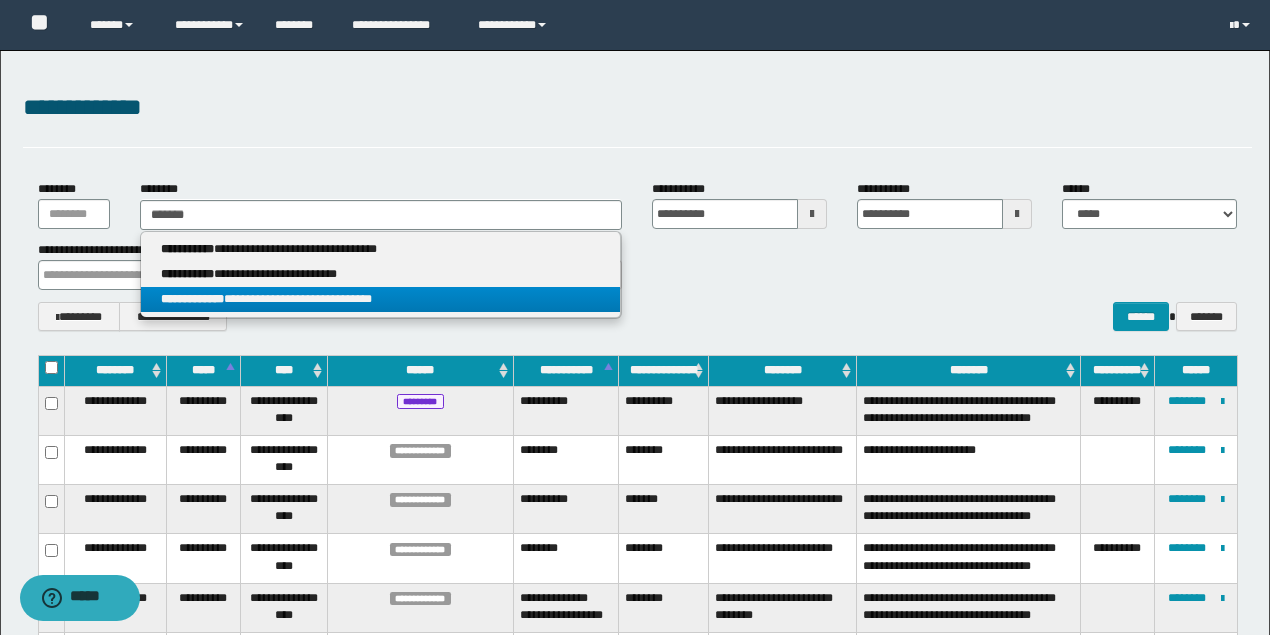 click on "**********" at bounding box center [380, 299] 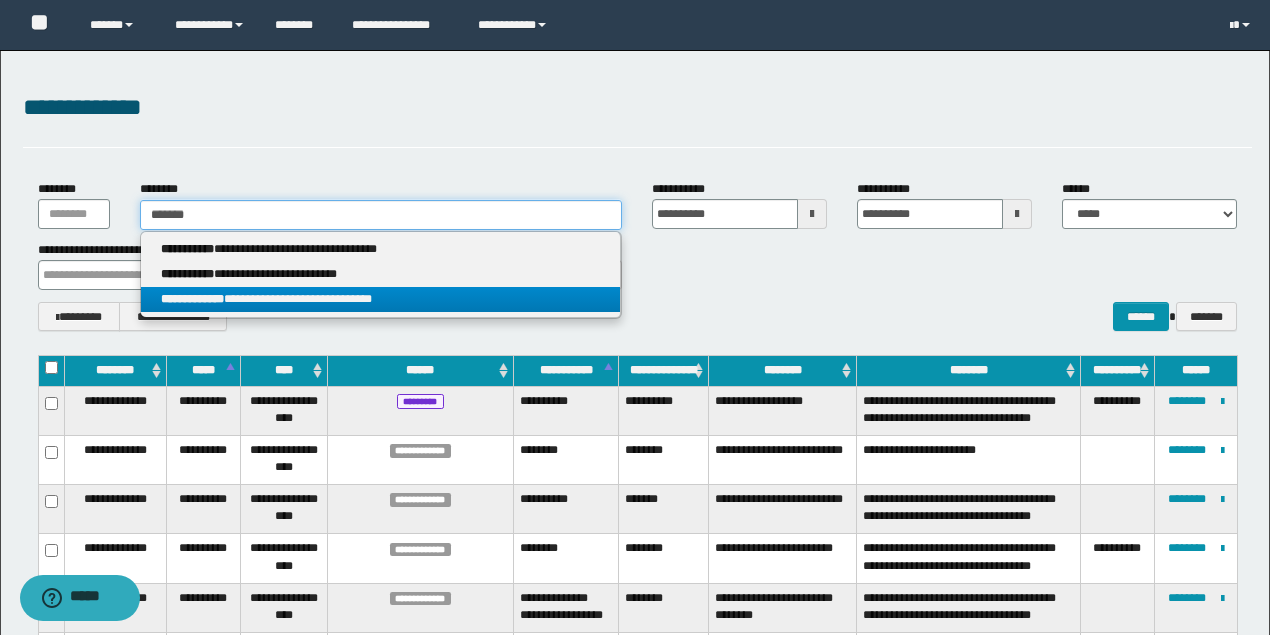 type 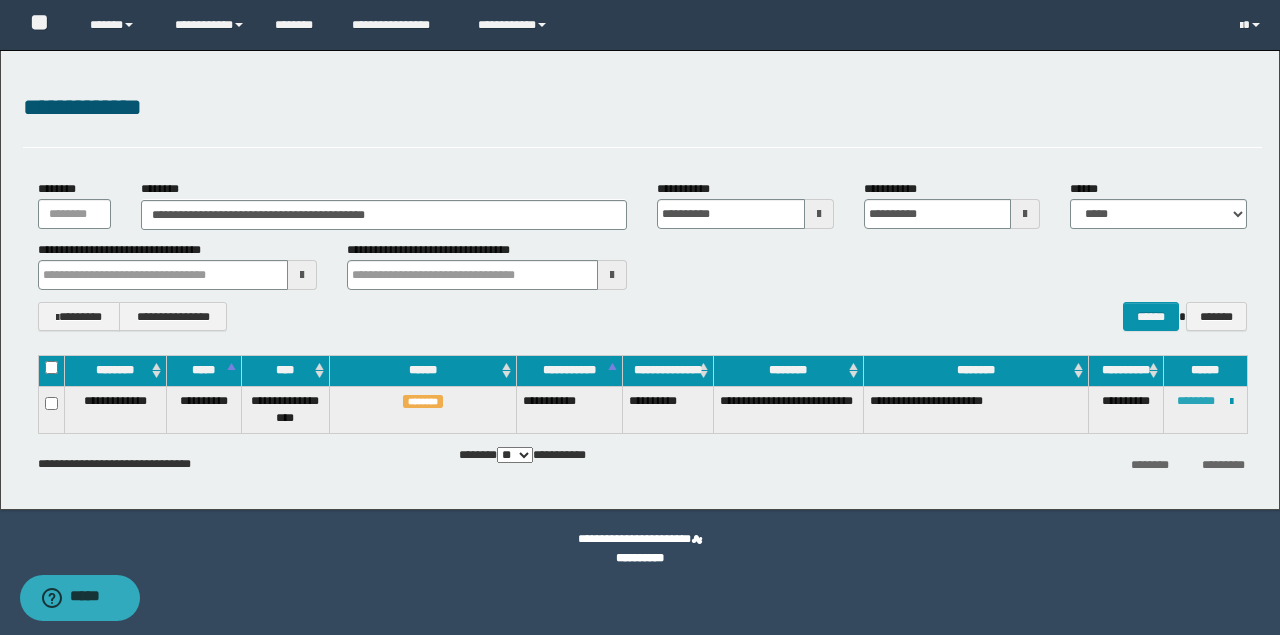 click on "********" at bounding box center (1196, 401) 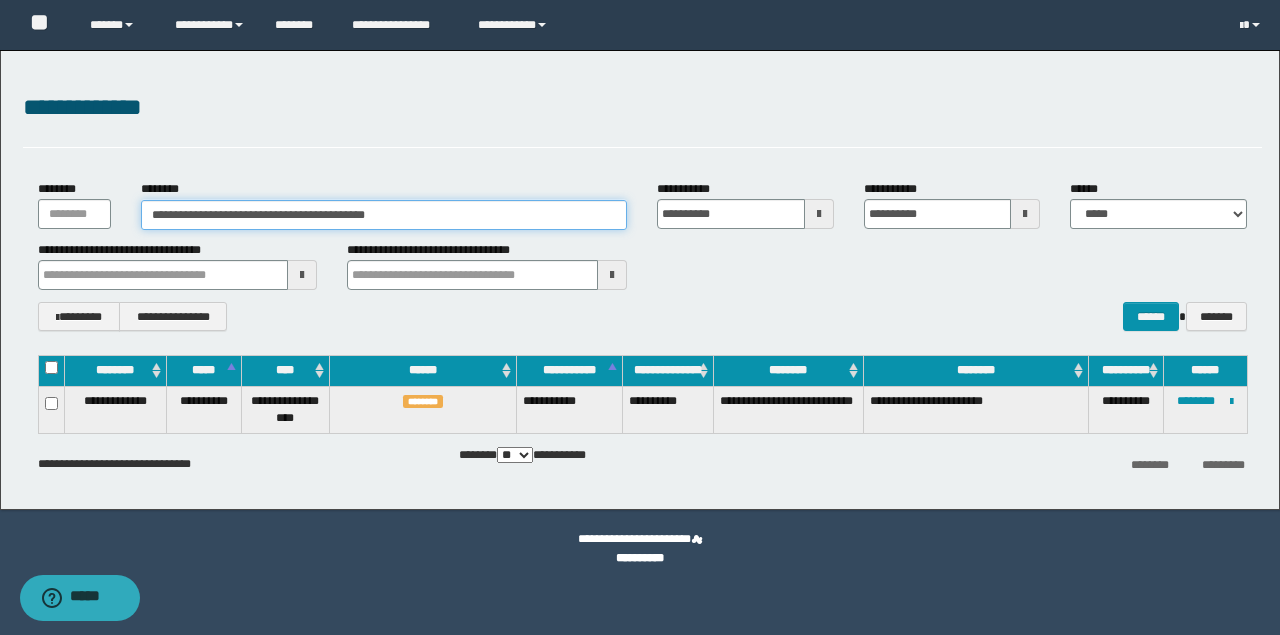drag, startPoint x: 455, startPoint y: 220, endPoint x: 88, endPoint y: 169, distance: 370.52664 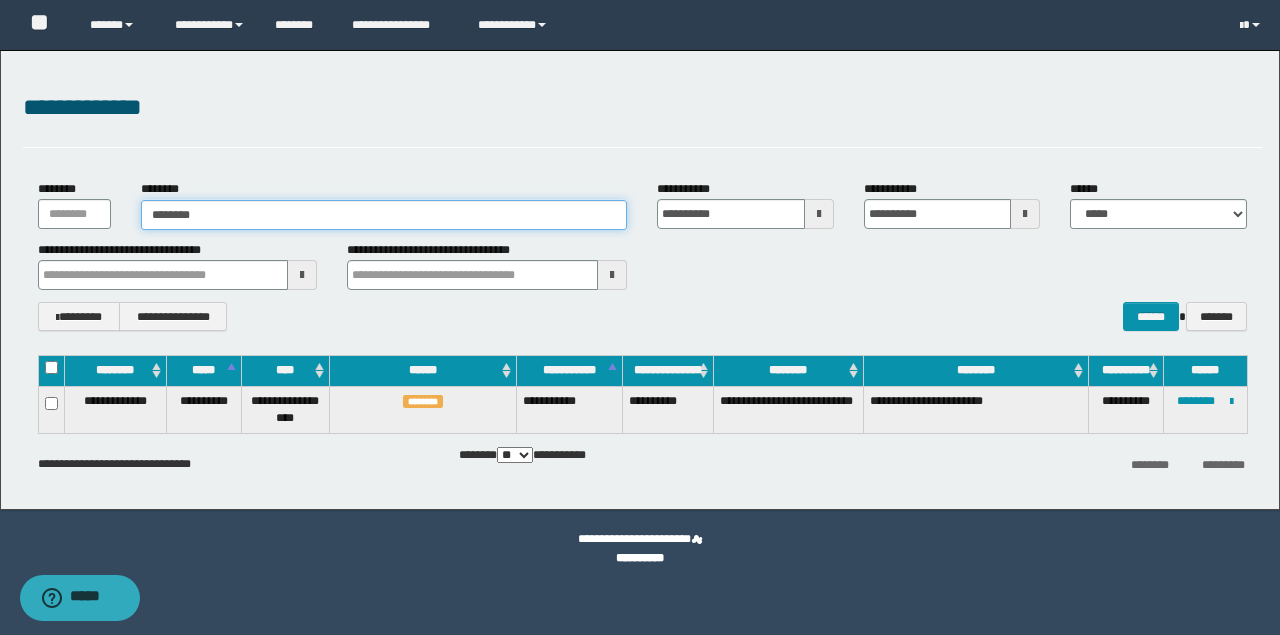 type on "********" 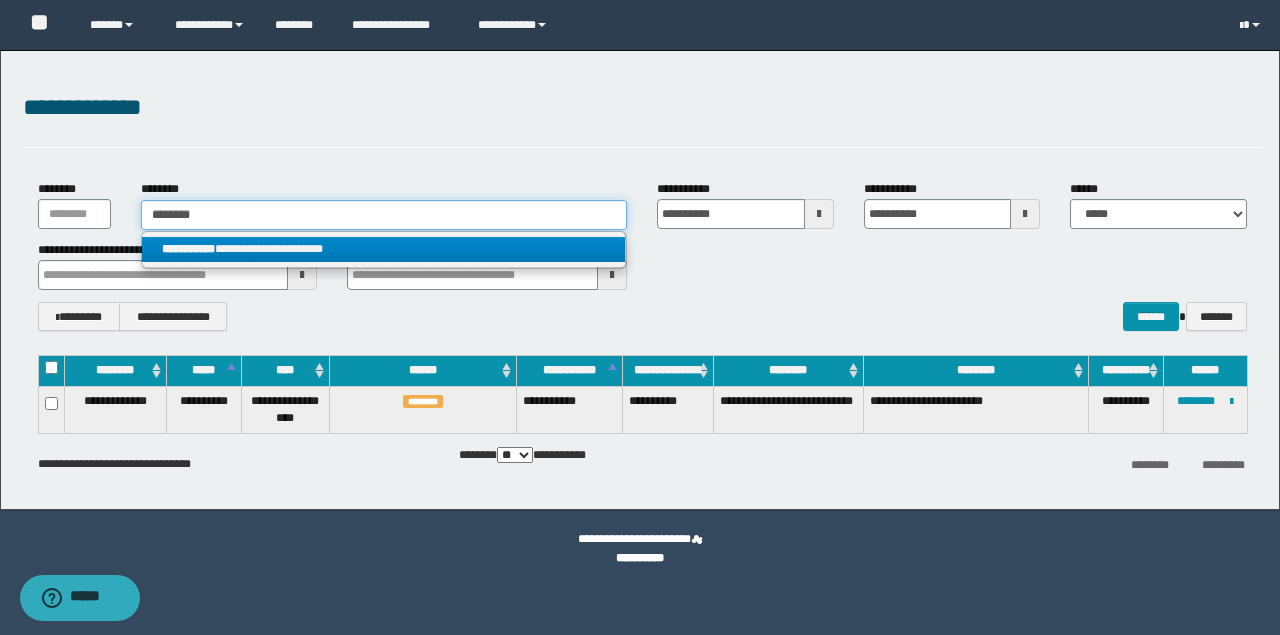 type on "********" 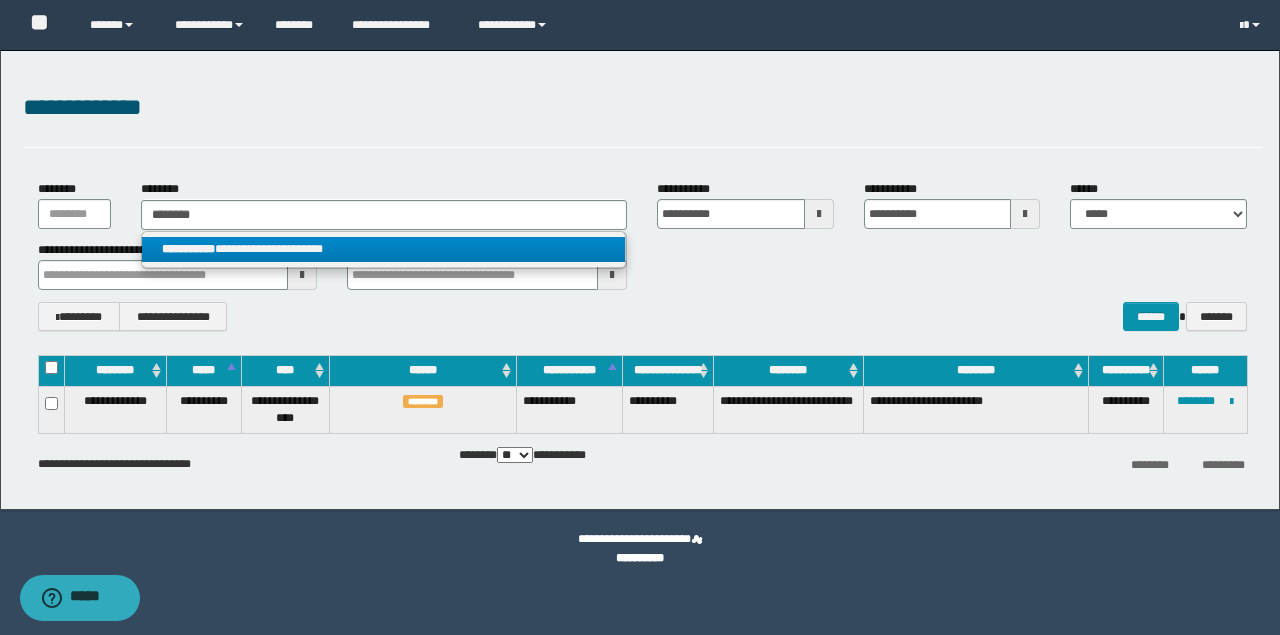 click on "**********" at bounding box center [384, 249] 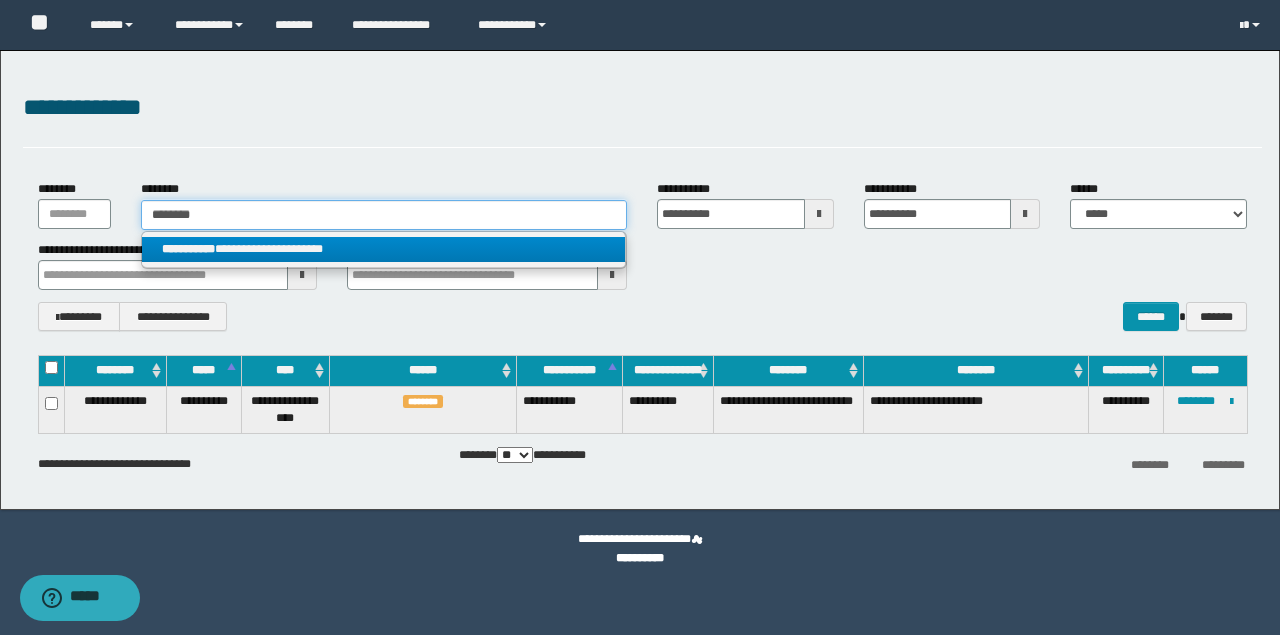 type 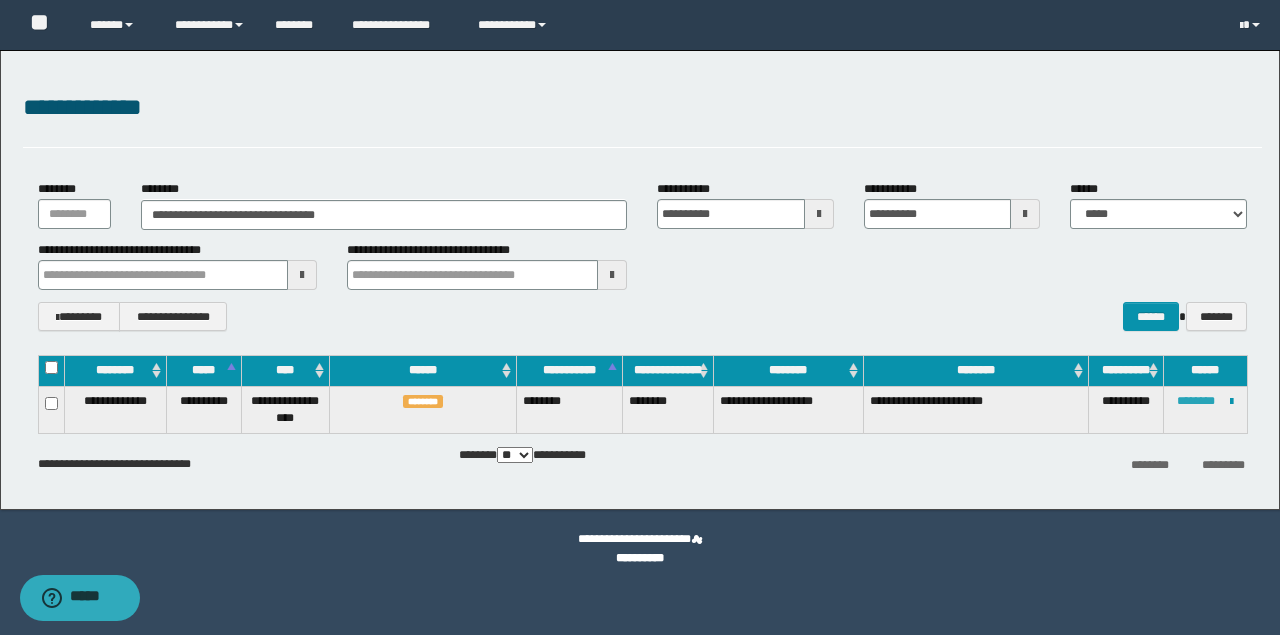 click on "********" at bounding box center [1196, 401] 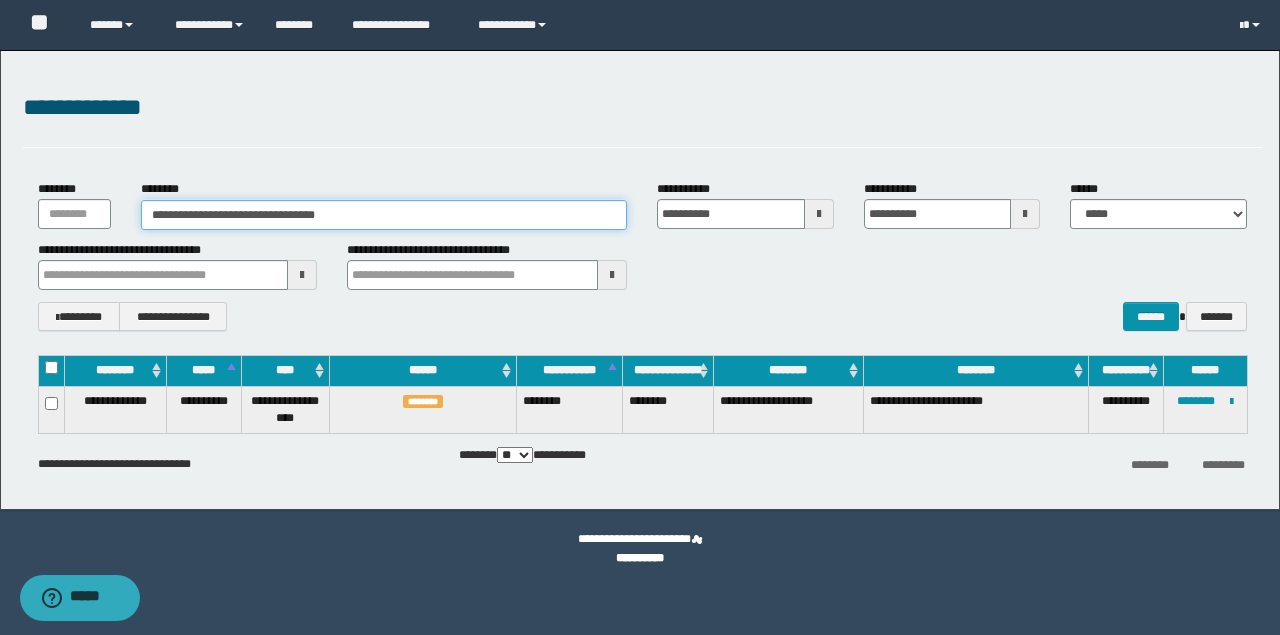 drag, startPoint x: 376, startPoint y: 210, endPoint x: 126, endPoint y: 204, distance: 250.07199 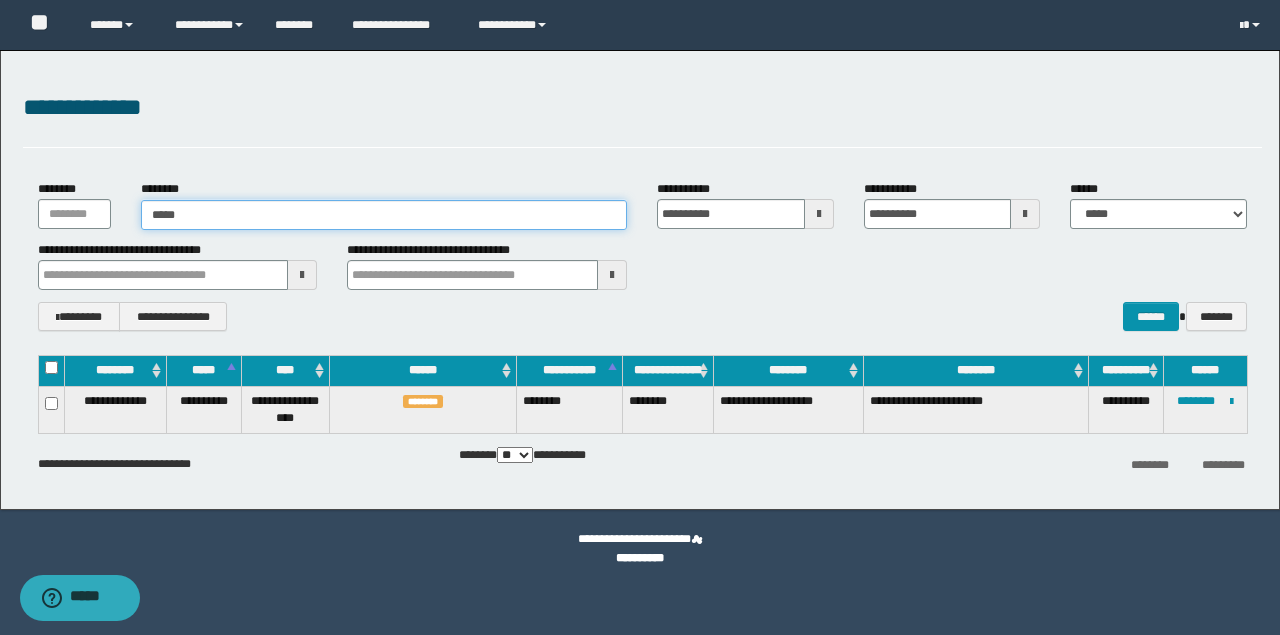 type on "******" 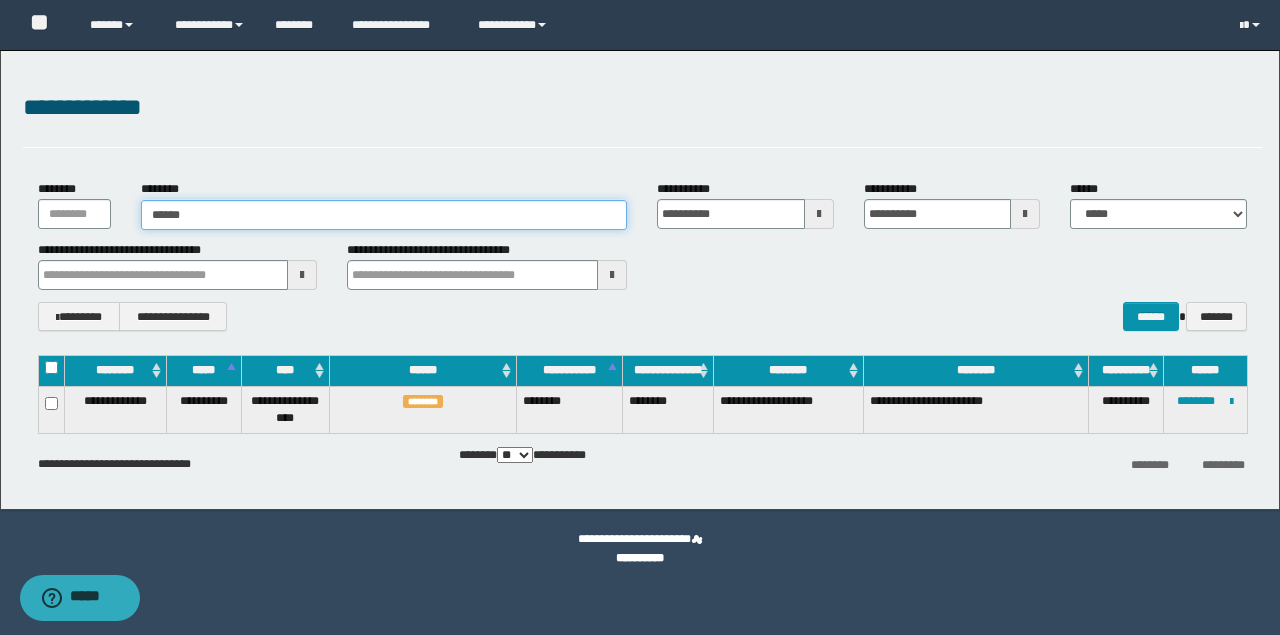 type on "******" 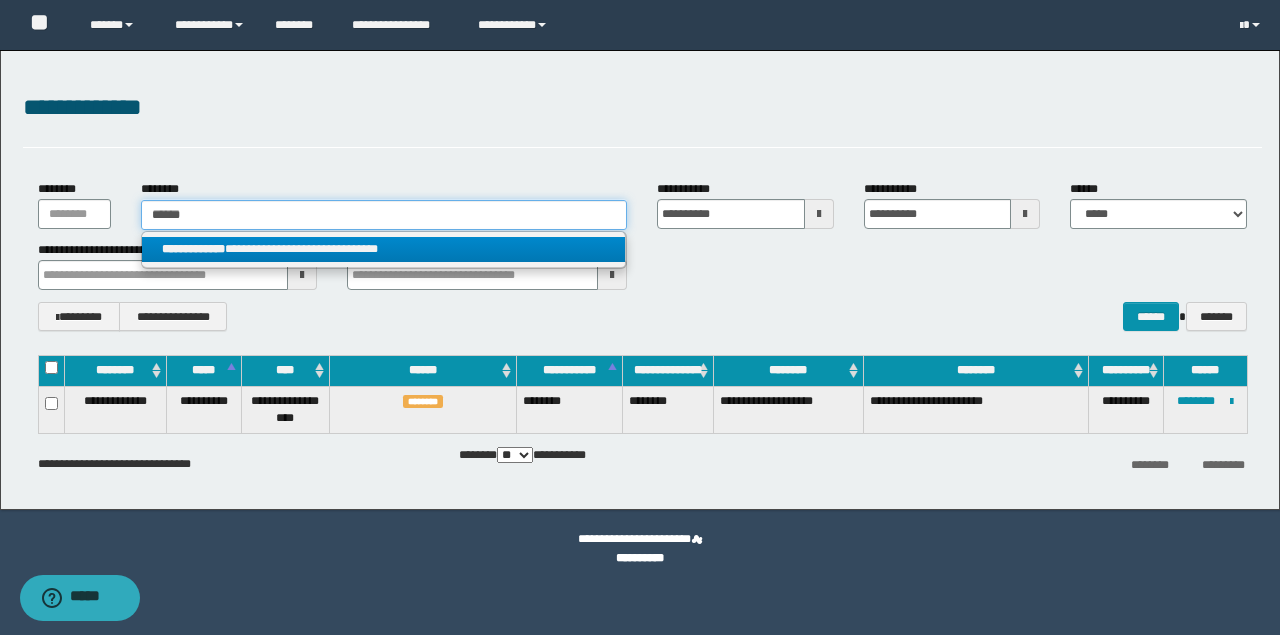 type on "******" 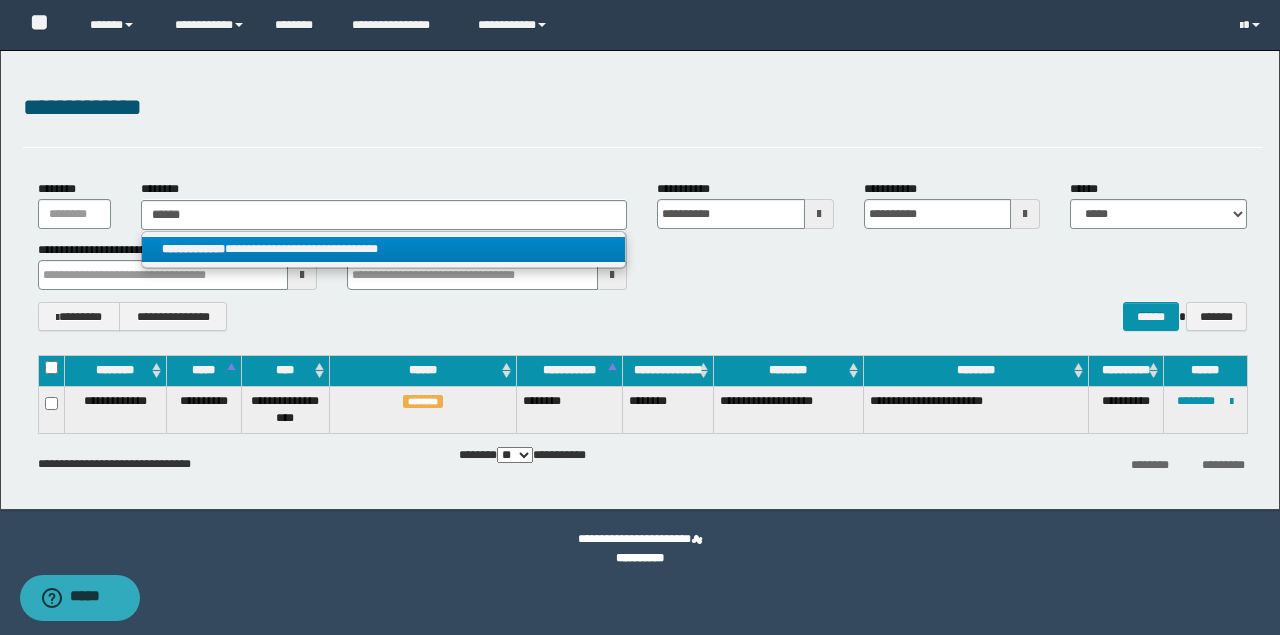 click on "**********" at bounding box center (384, 249) 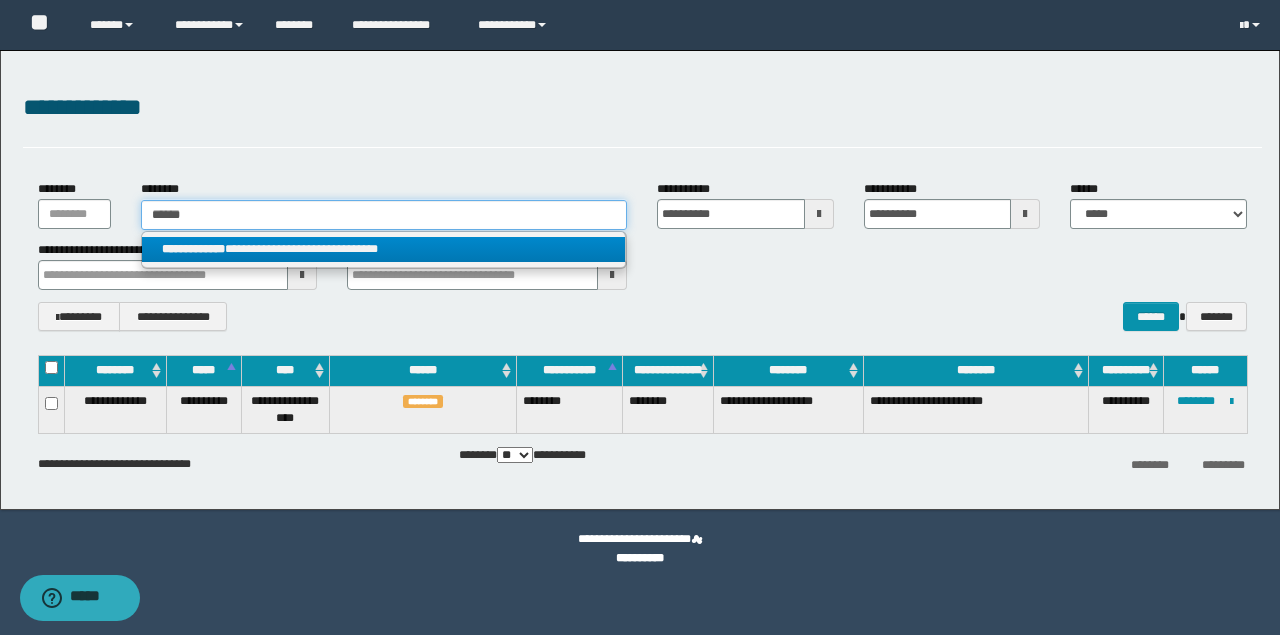 type 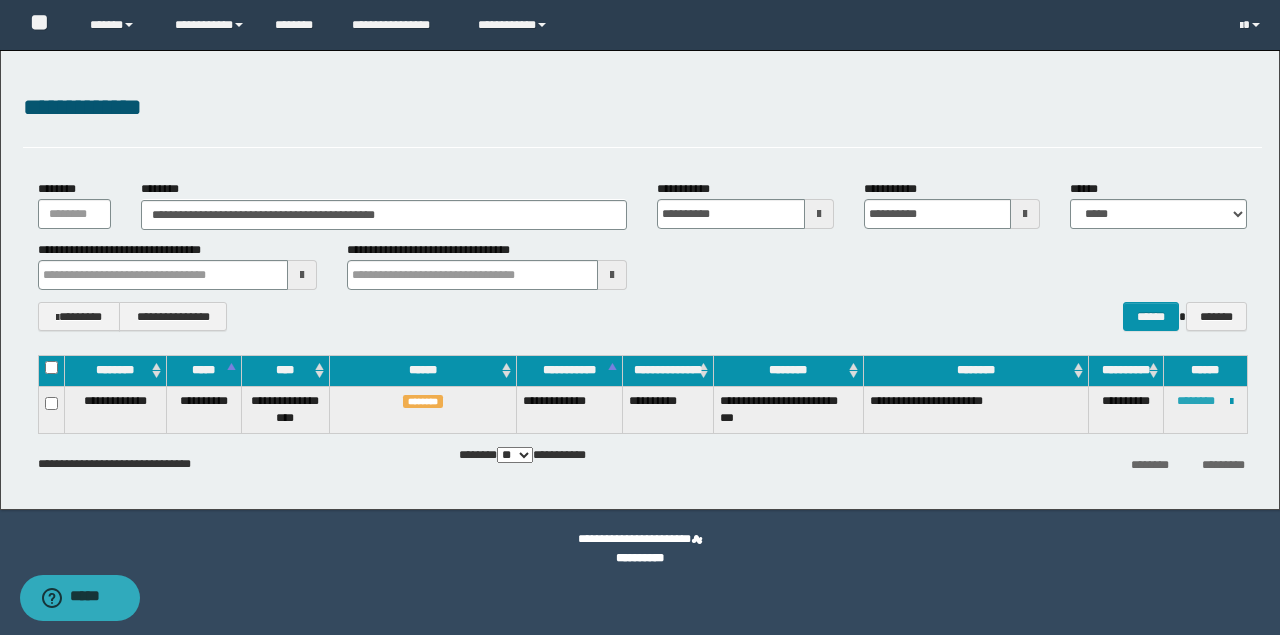 click on "********" at bounding box center (1196, 401) 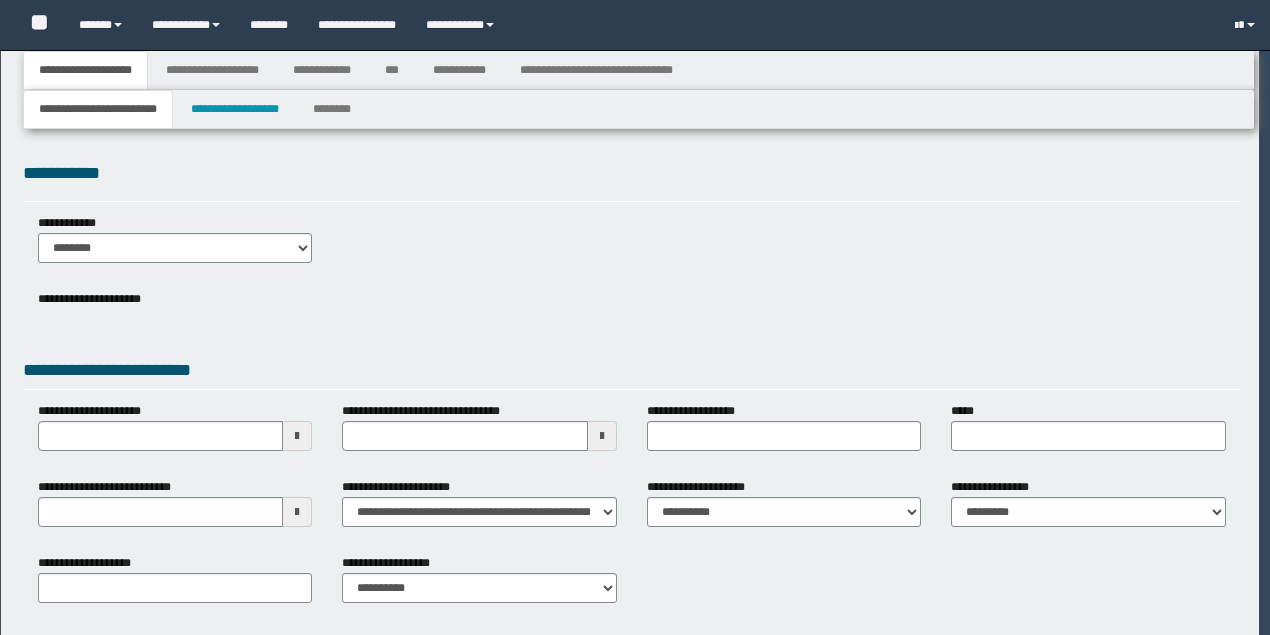 select on "*" 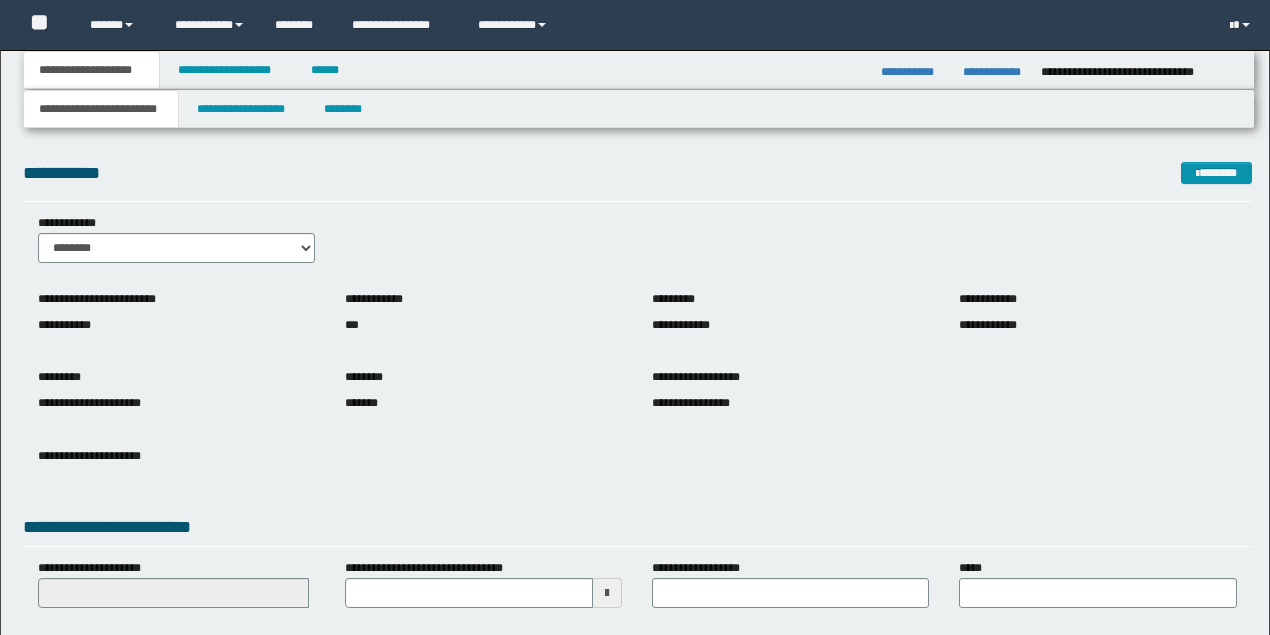scroll, scrollTop: 0, scrollLeft: 0, axis: both 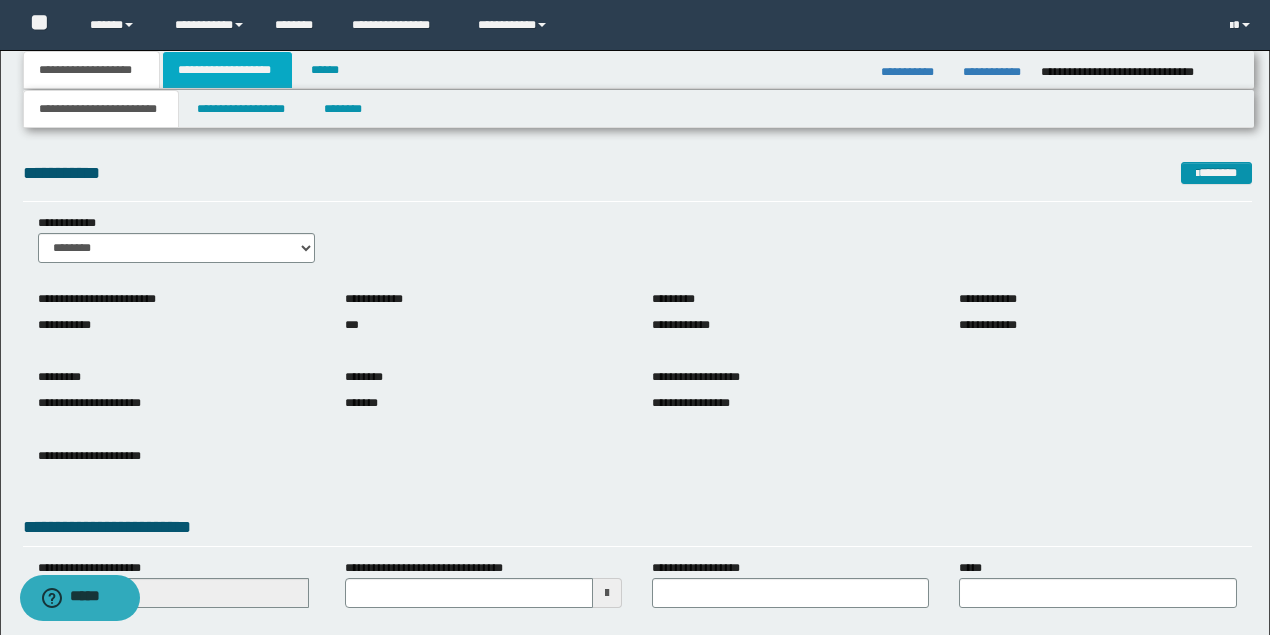 click on "**********" at bounding box center [227, 70] 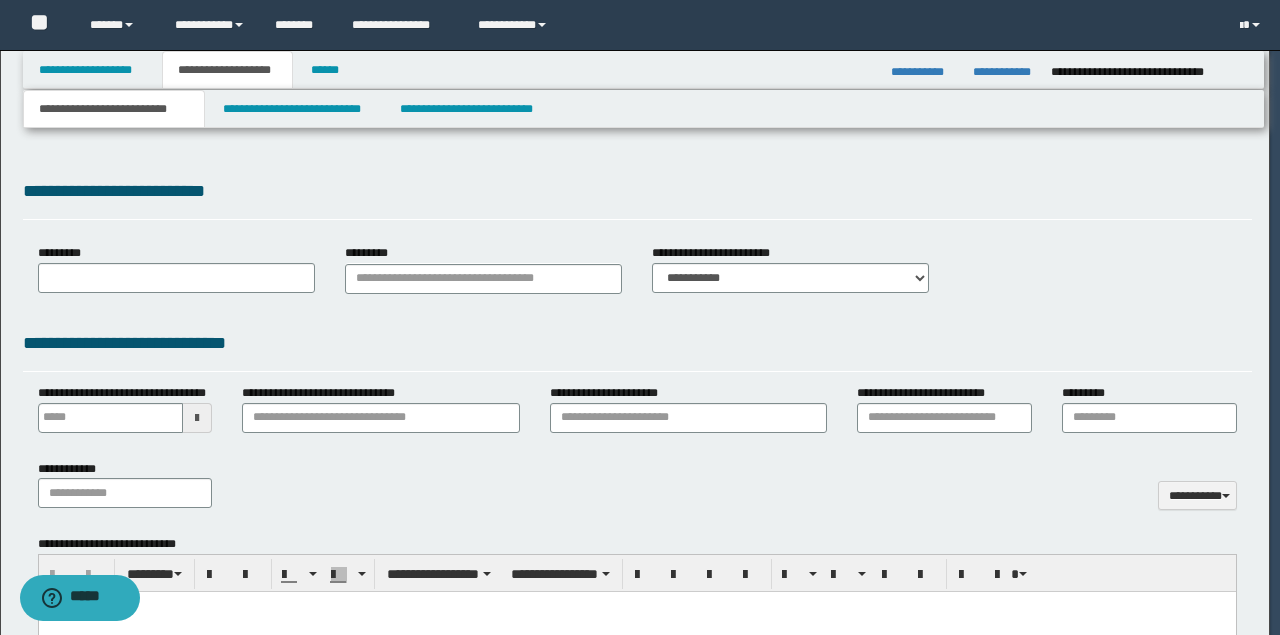 type 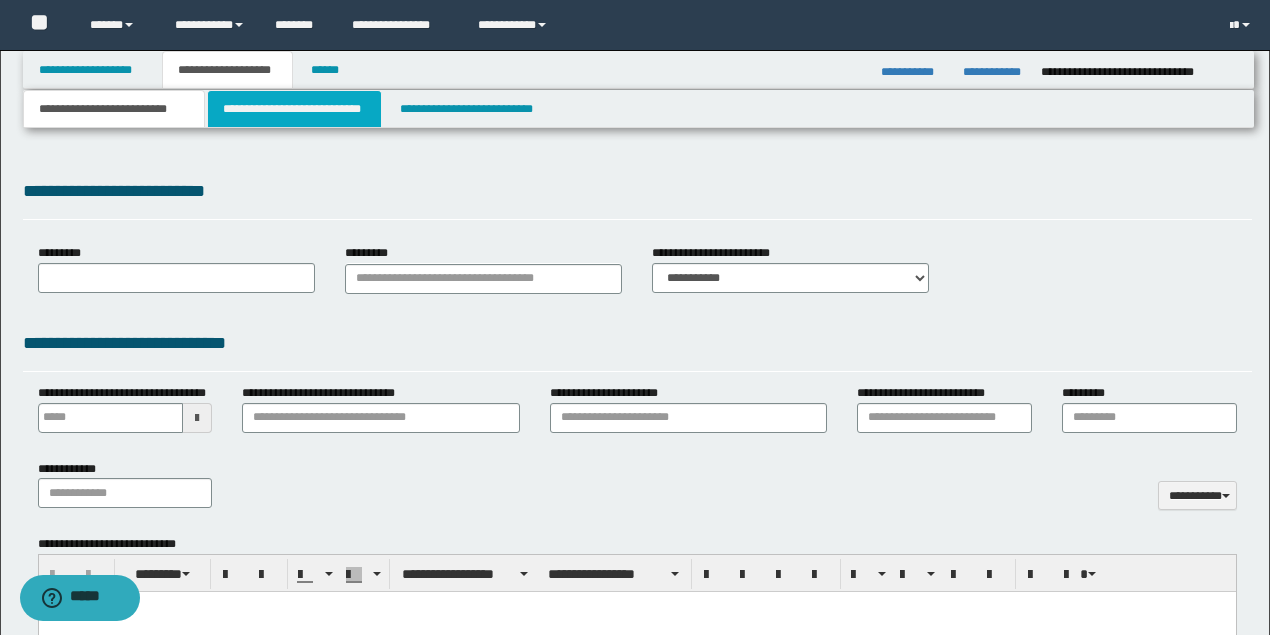 scroll, scrollTop: 0, scrollLeft: 0, axis: both 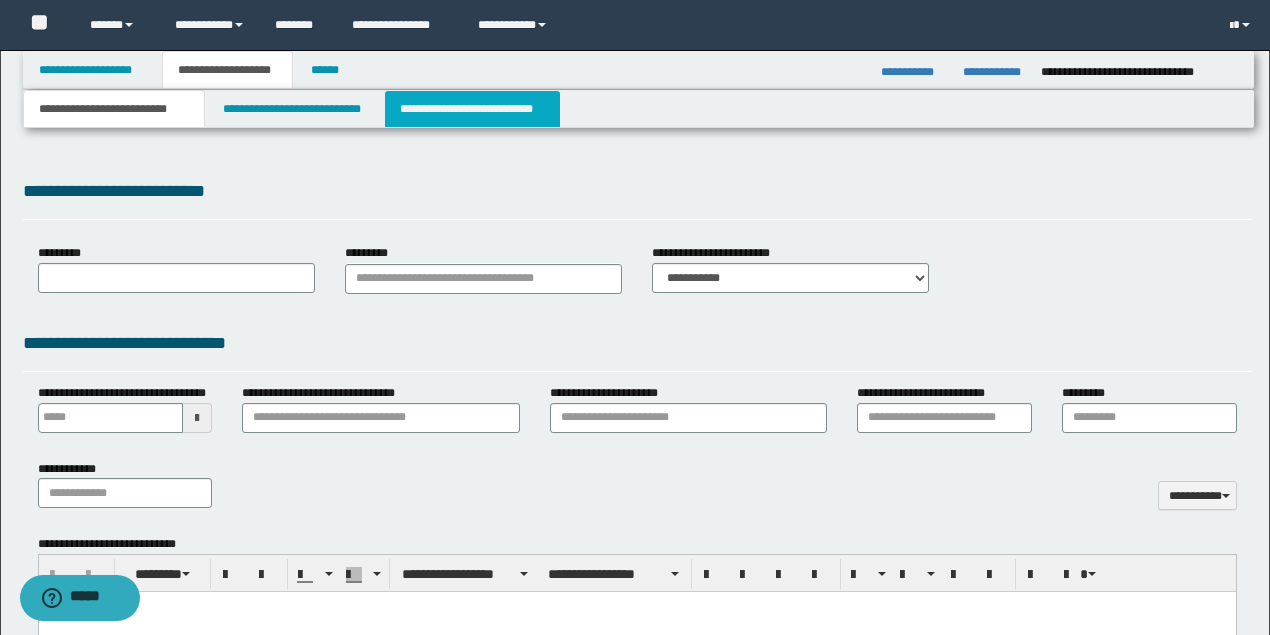 type on "**********" 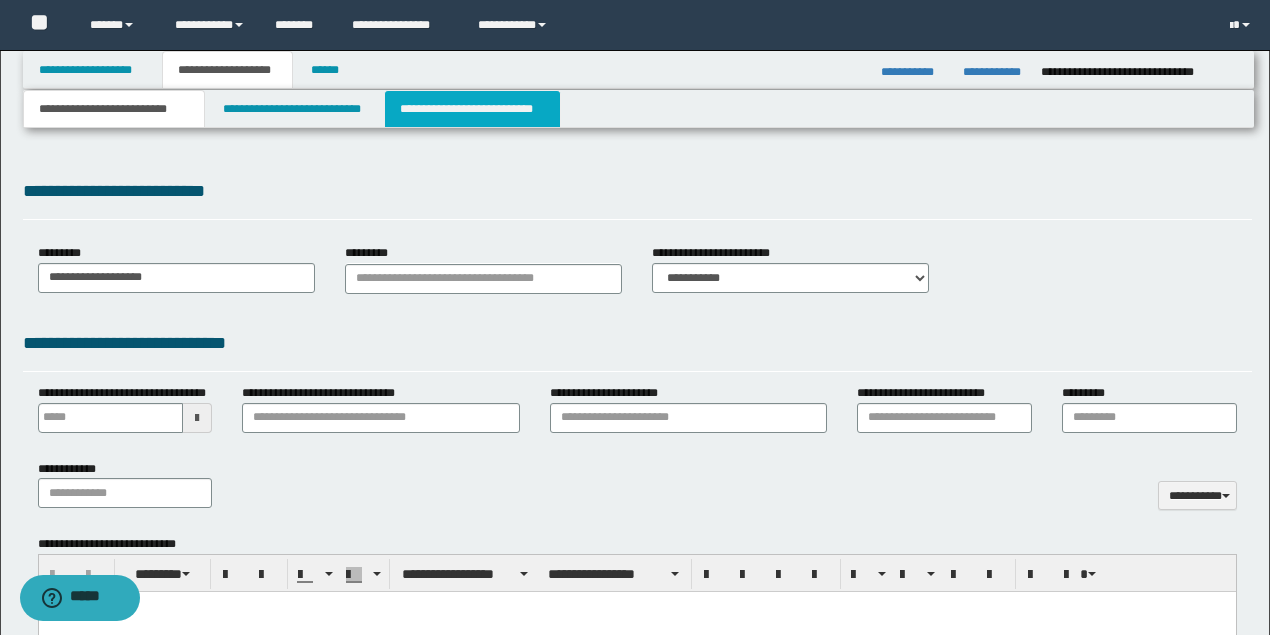 type on "**********" 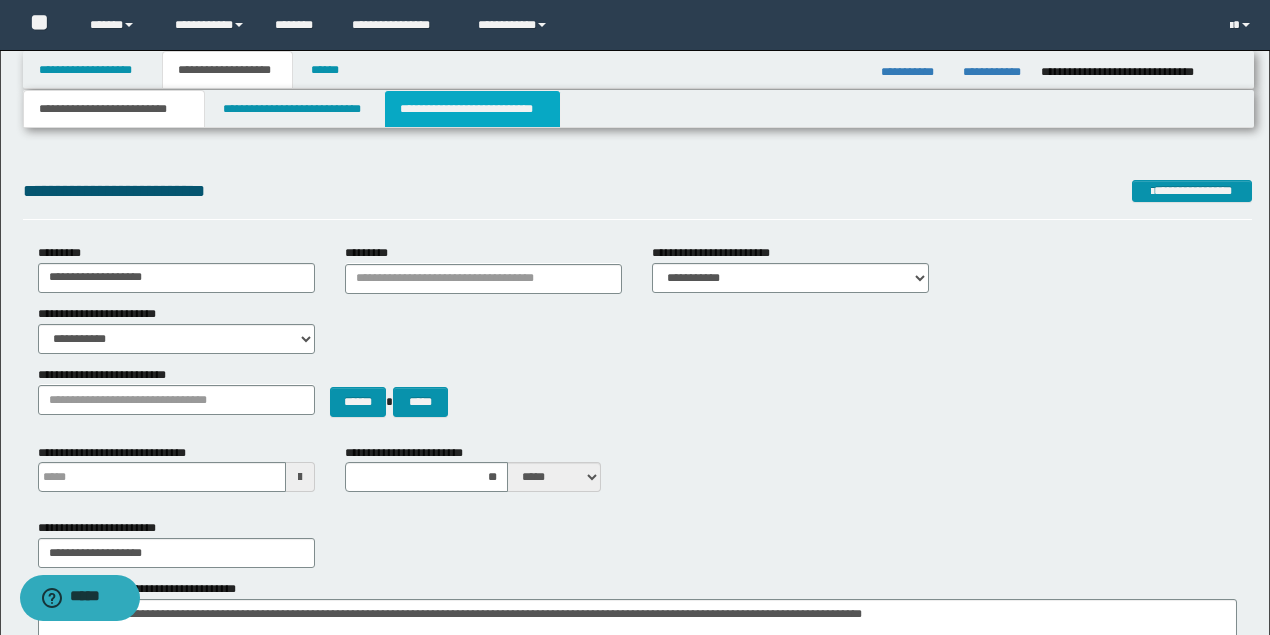 click on "**********" at bounding box center [472, 109] 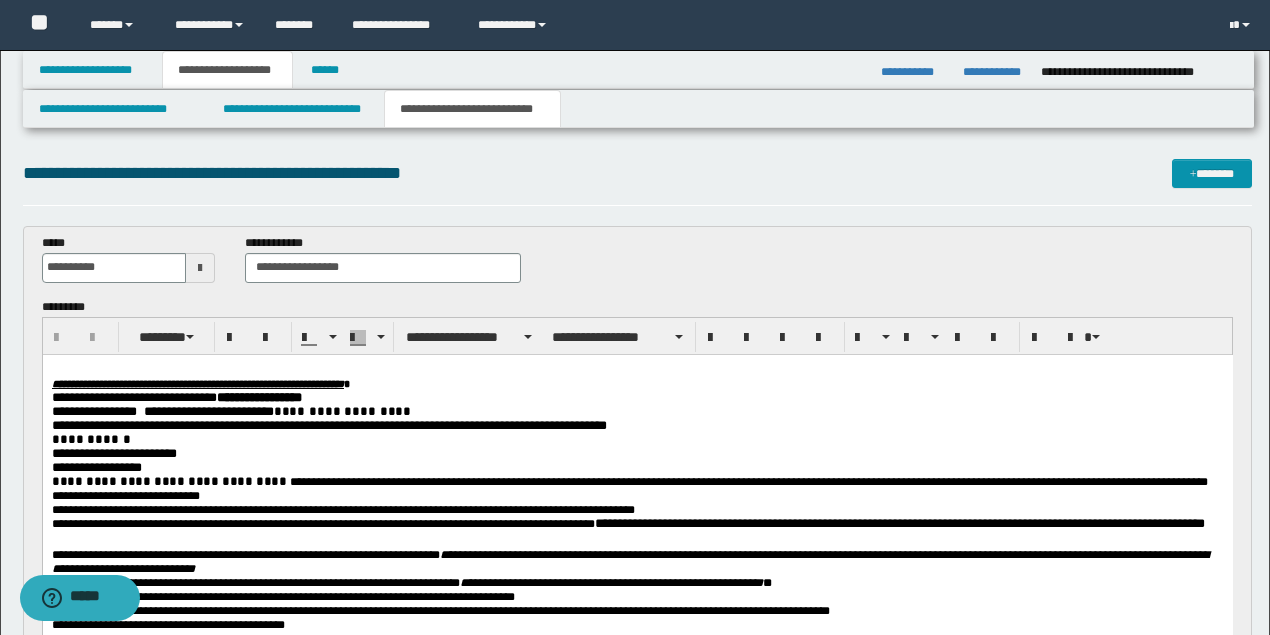 scroll, scrollTop: 0, scrollLeft: 0, axis: both 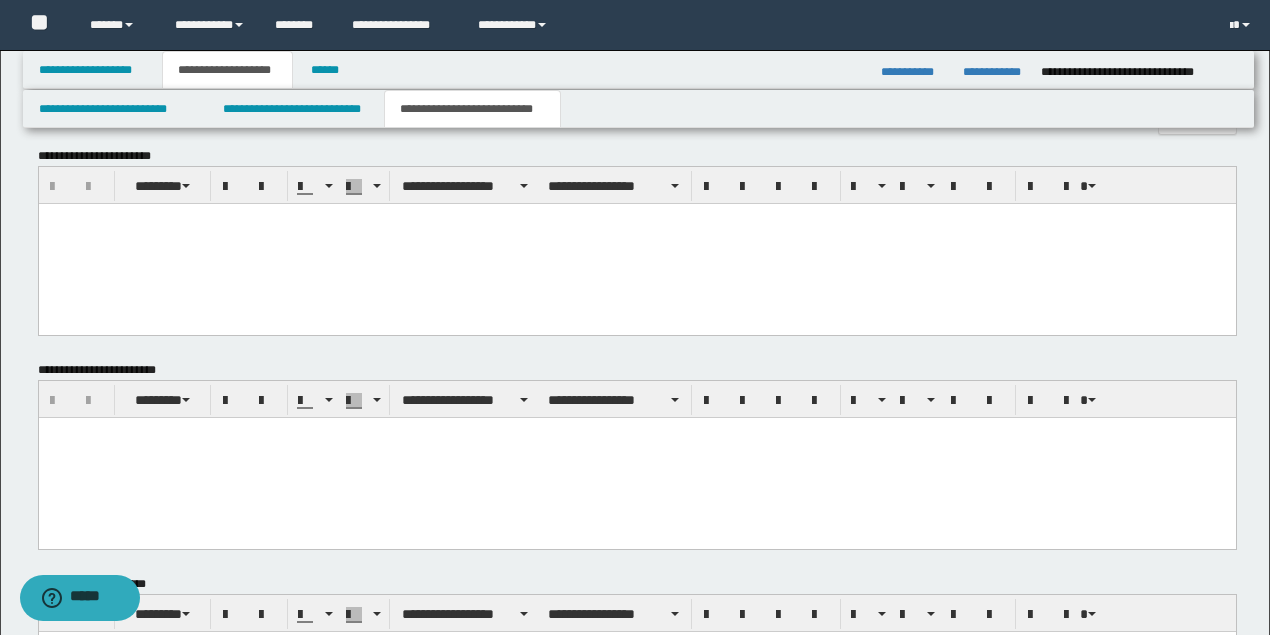 click at bounding box center [636, 243] 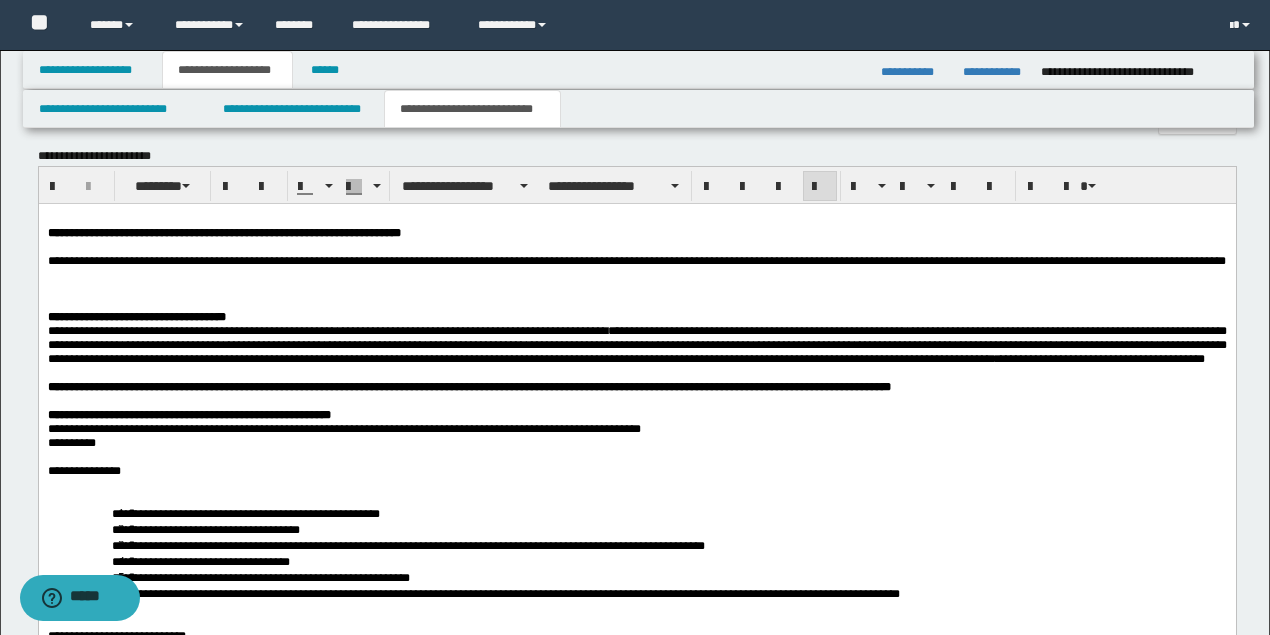 click at bounding box center (636, 288) 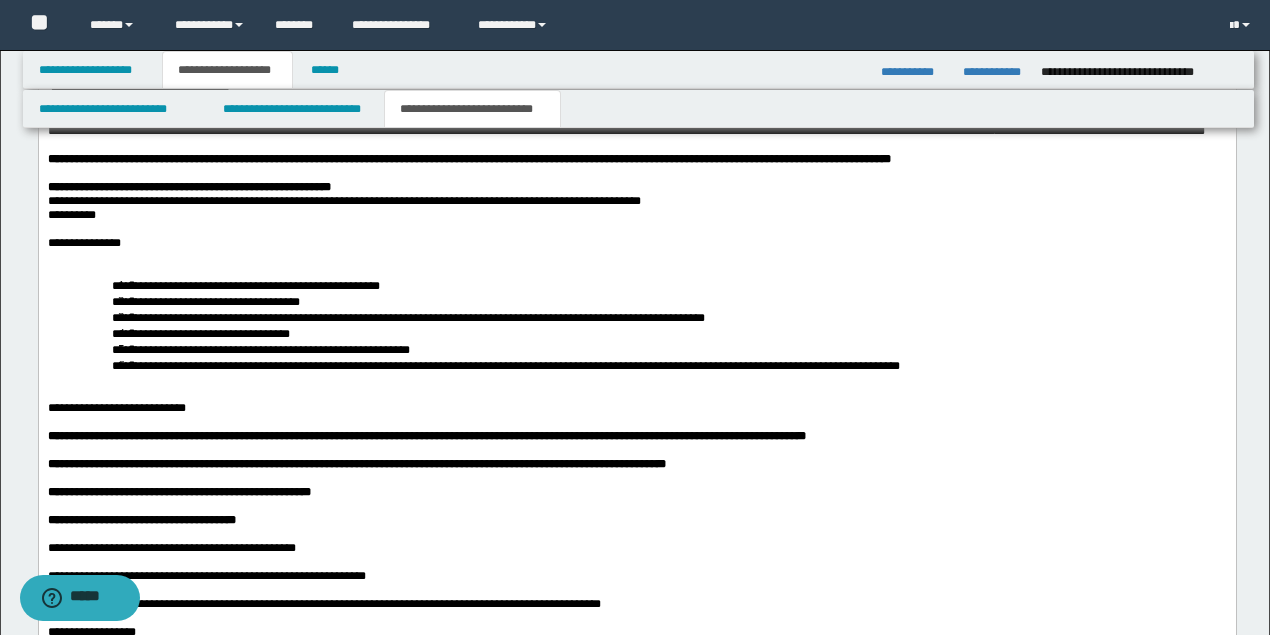 scroll, scrollTop: 2200, scrollLeft: 0, axis: vertical 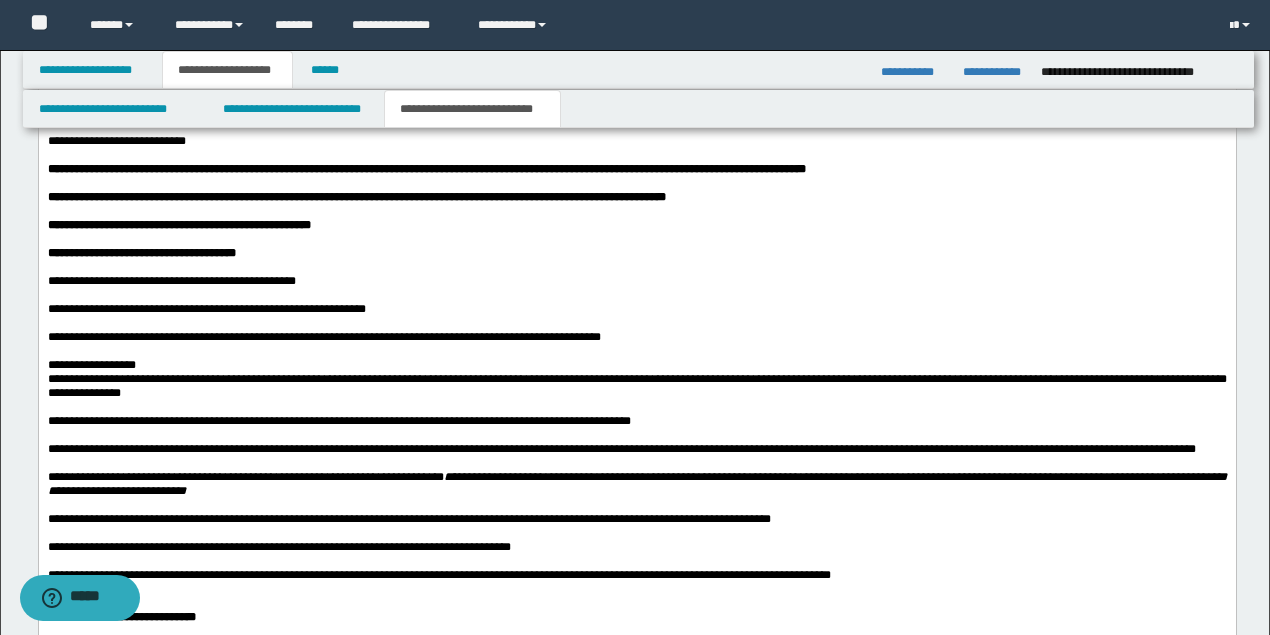 click on "**********" at bounding box center [636, 225] 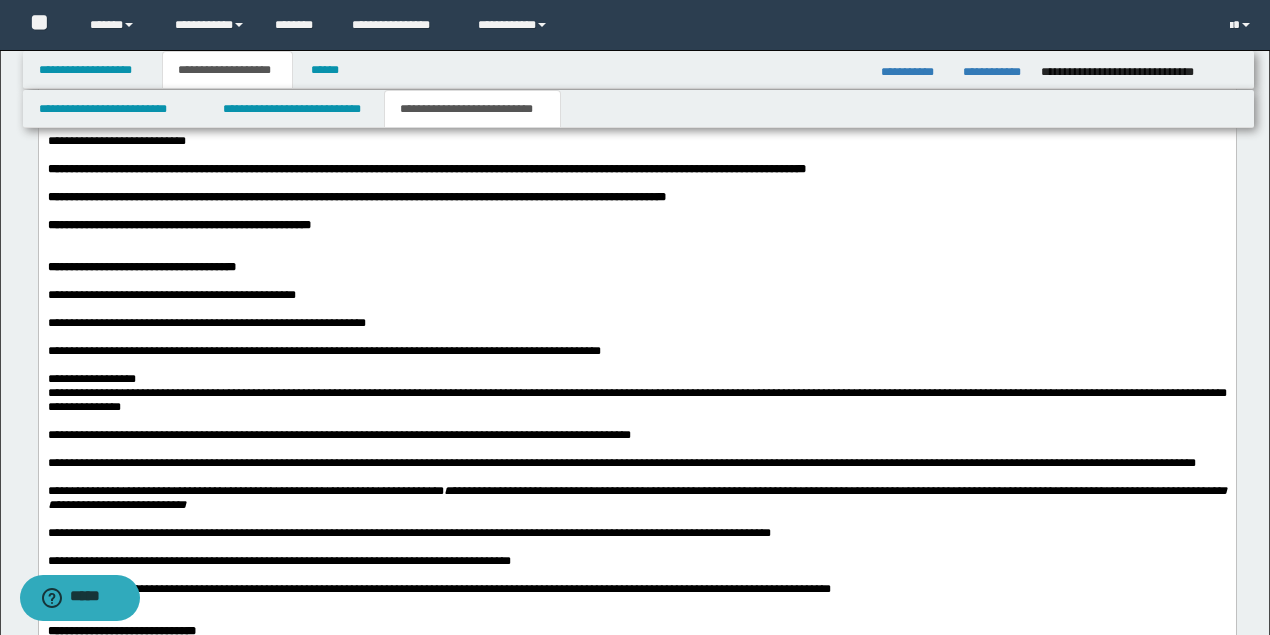 scroll, scrollTop: 2333, scrollLeft: 0, axis: vertical 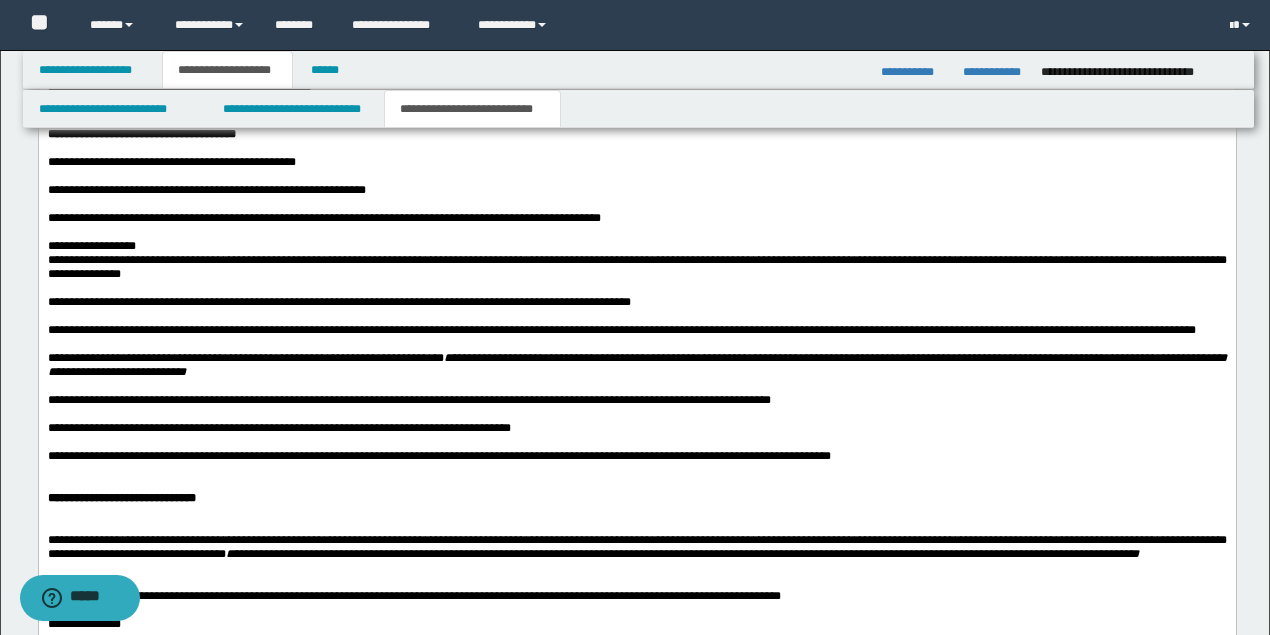 click on "**********" at bounding box center [636, 162] 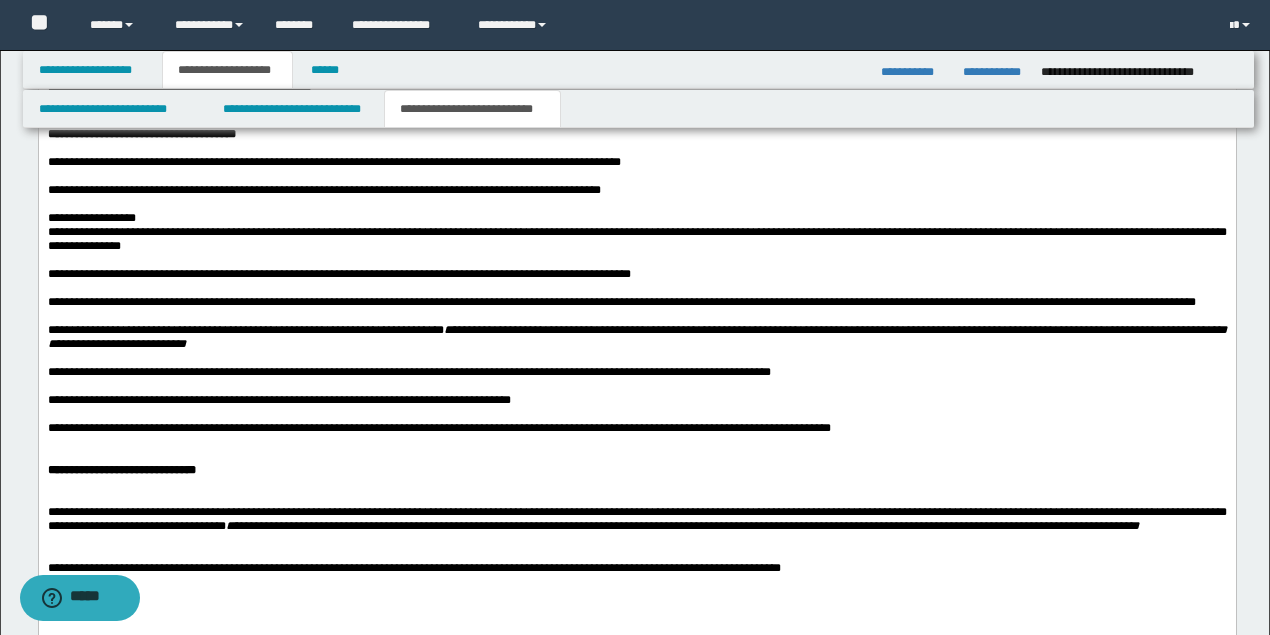 click on "**********" at bounding box center [636, 218] 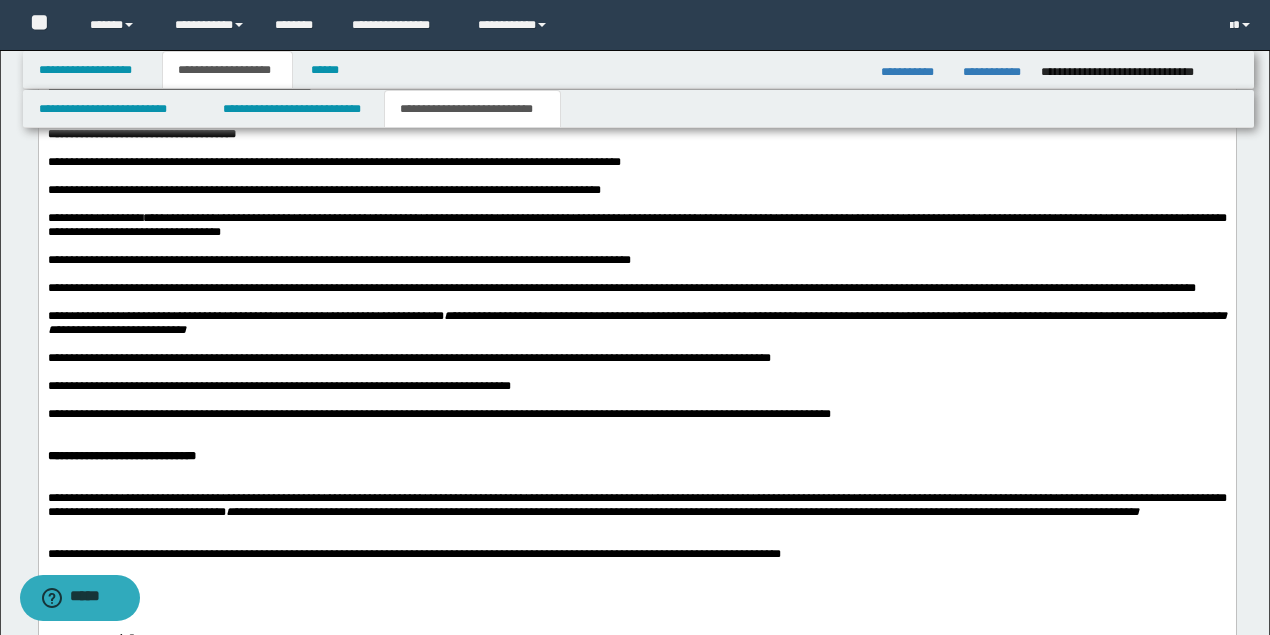click on "**********" at bounding box center (636, 225) 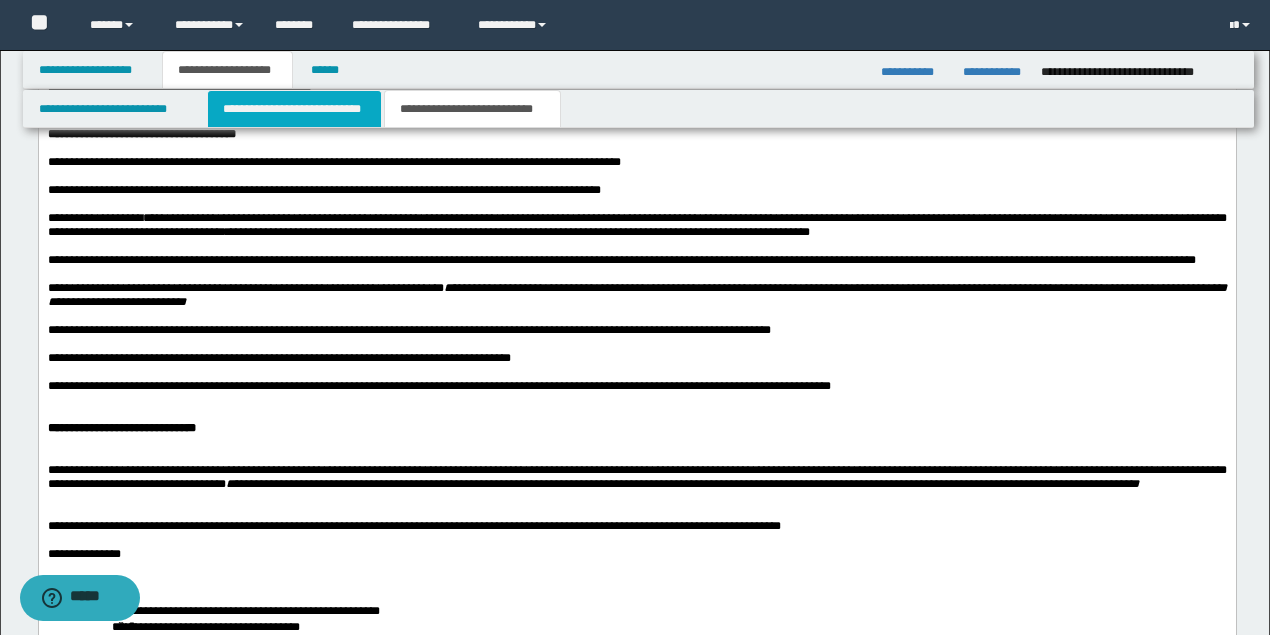 click on "**********" at bounding box center (294, 109) 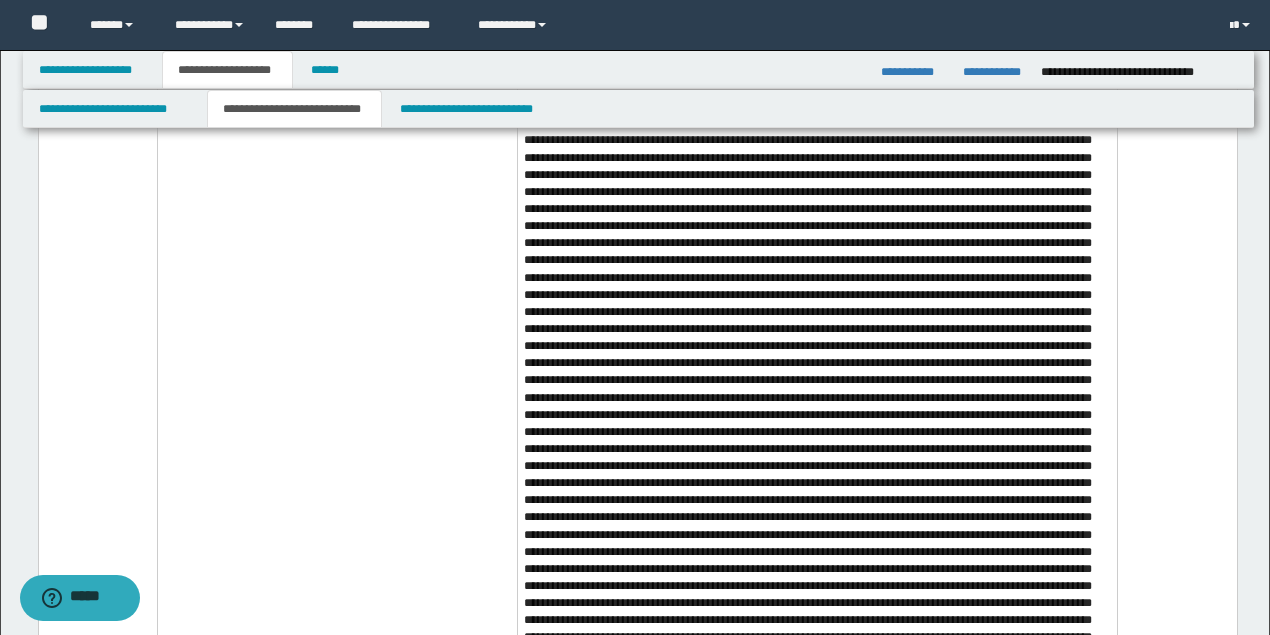scroll, scrollTop: 3533, scrollLeft: 0, axis: vertical 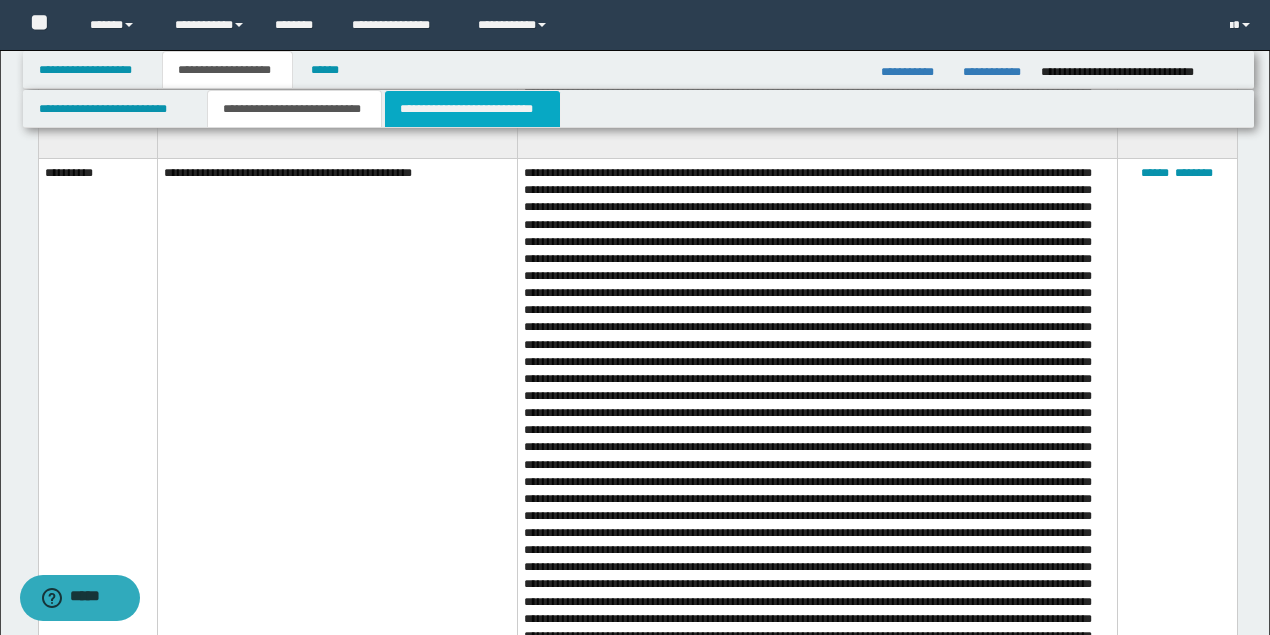 click on "**********" at bounding box center [472, 109] 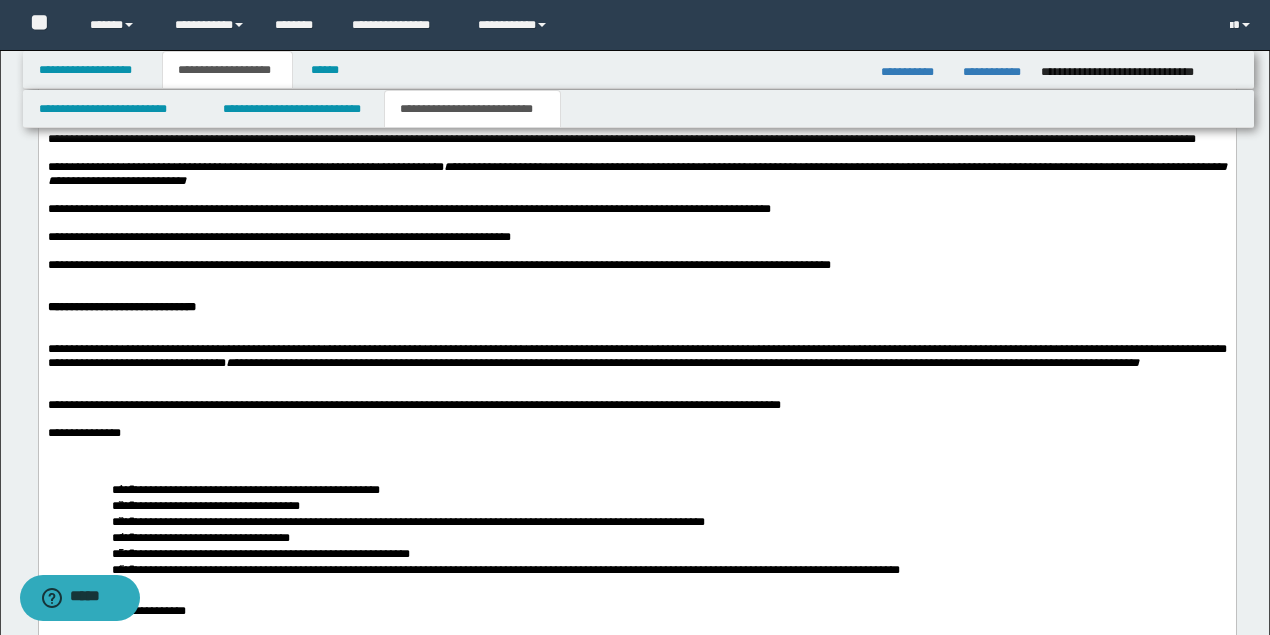scroll, scrollTop: 2254, scrollLeft: 0, axis: vertical 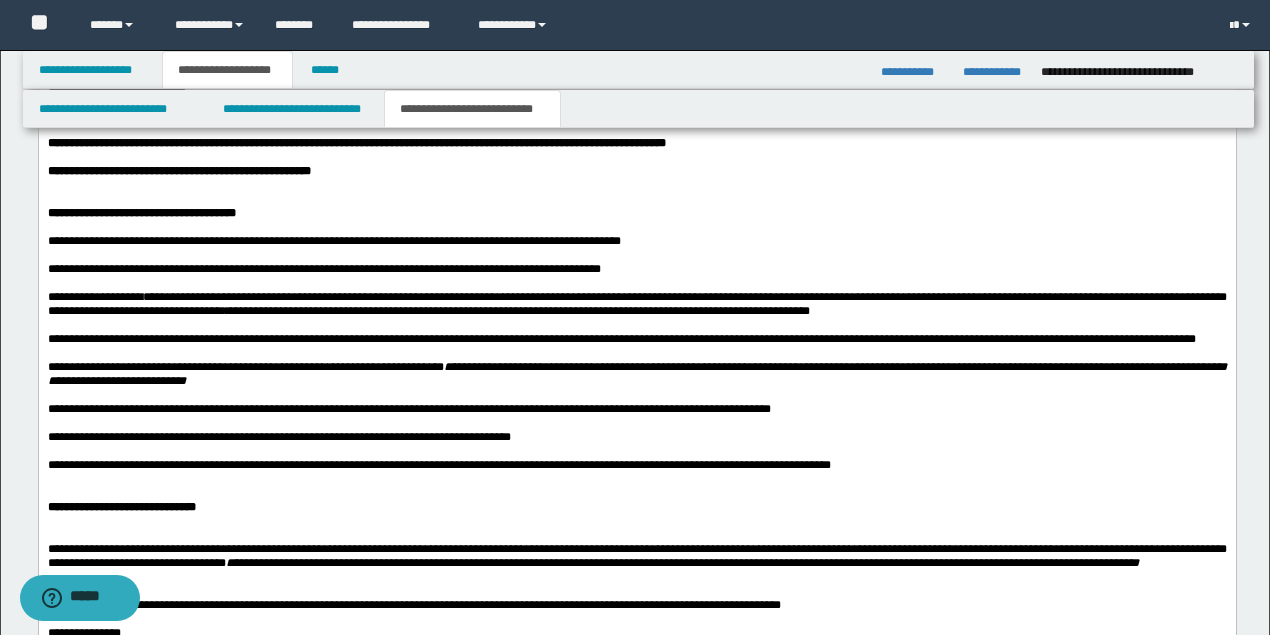 click on "**********" at bounding box center [636, 241] 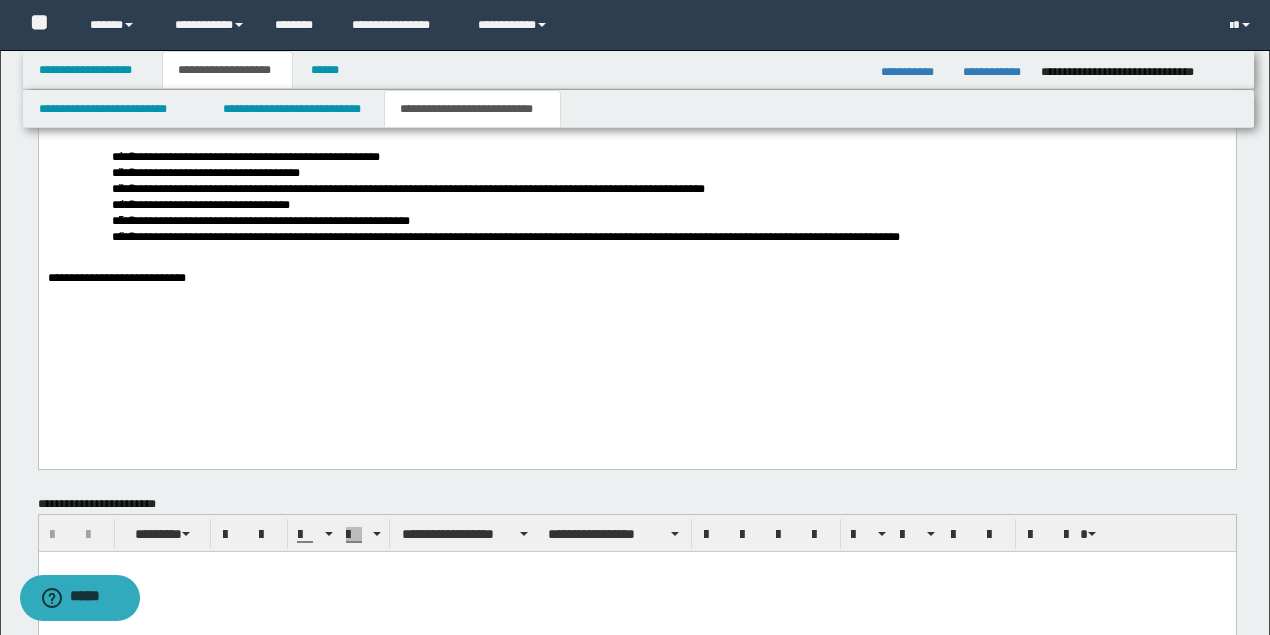 scroll, scrollTop: 2454, scrollLeft: 0, axis: vertical 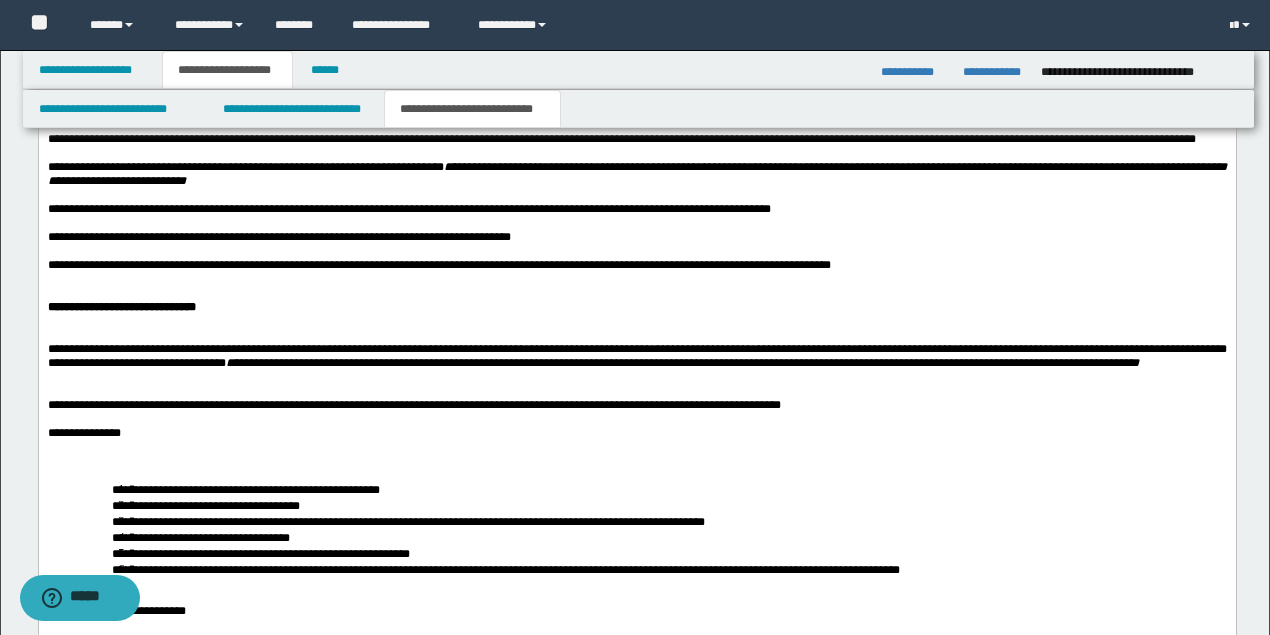 click at bounding box center [636, 377] 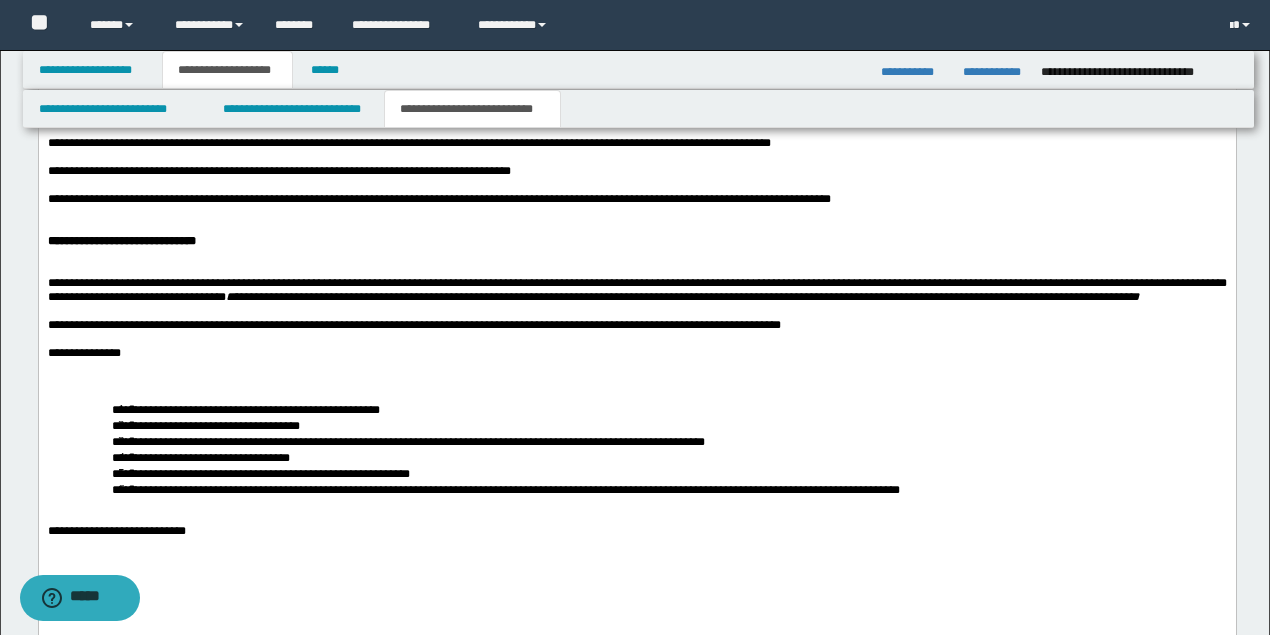 scroll, scrollTop: 2587, scrollLeft: 0, axis: vertical 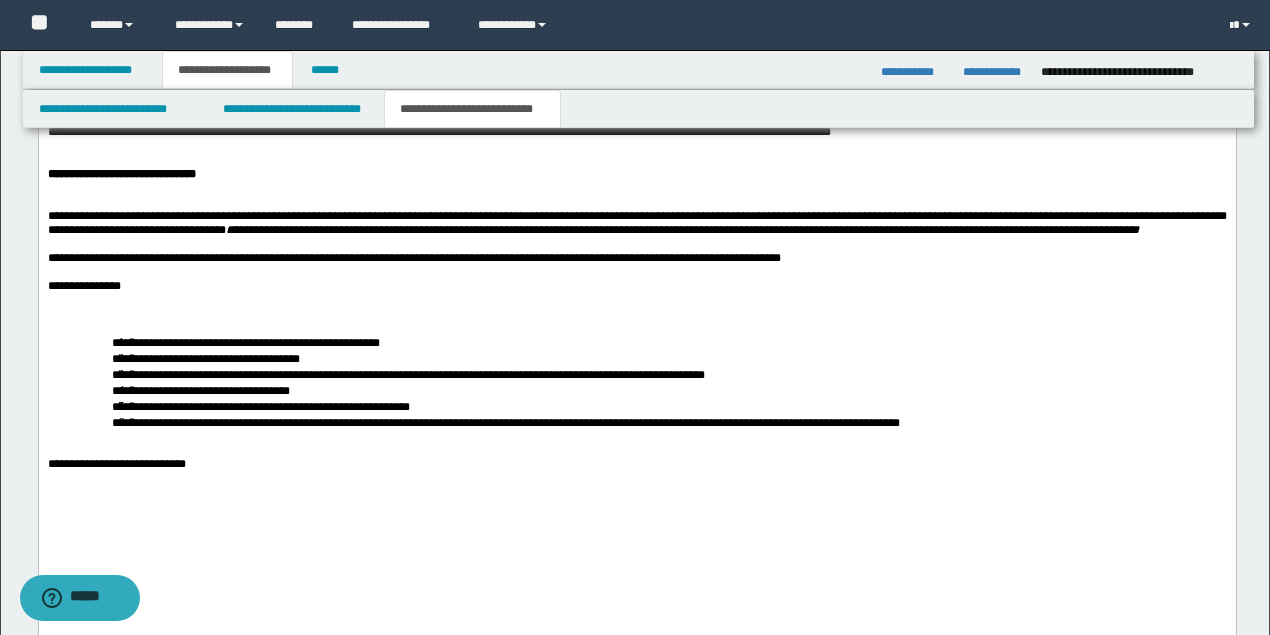 click at bounding box center [636, 202] 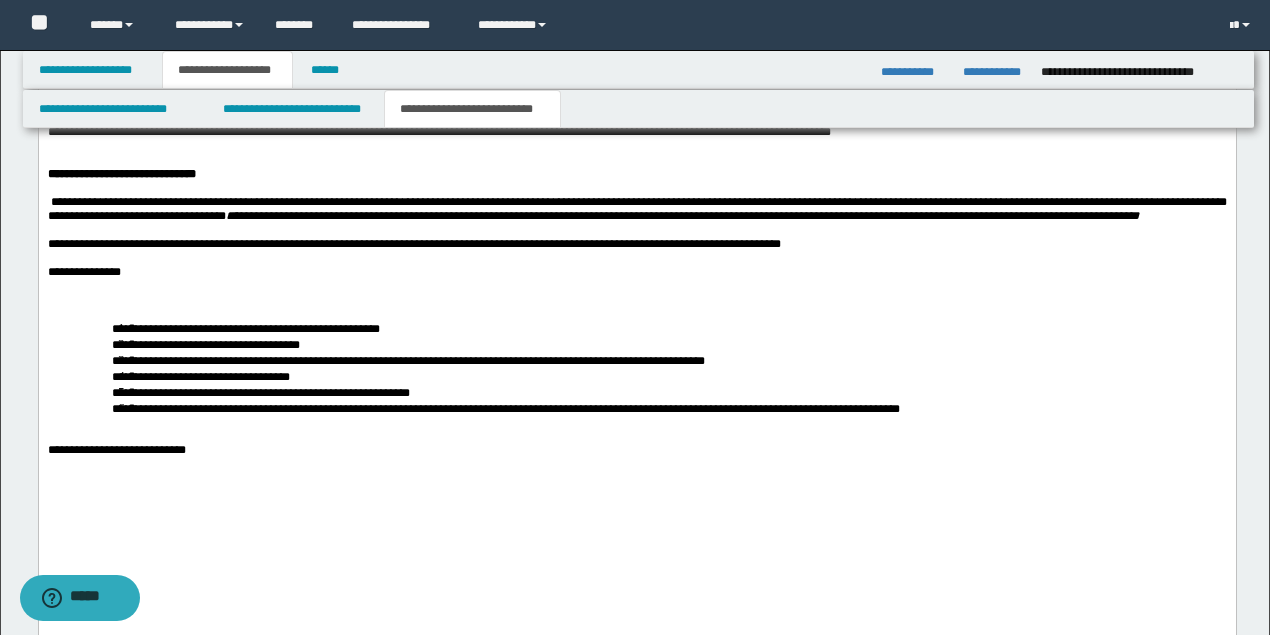 click on "**********" at bounding box center (636, 209) 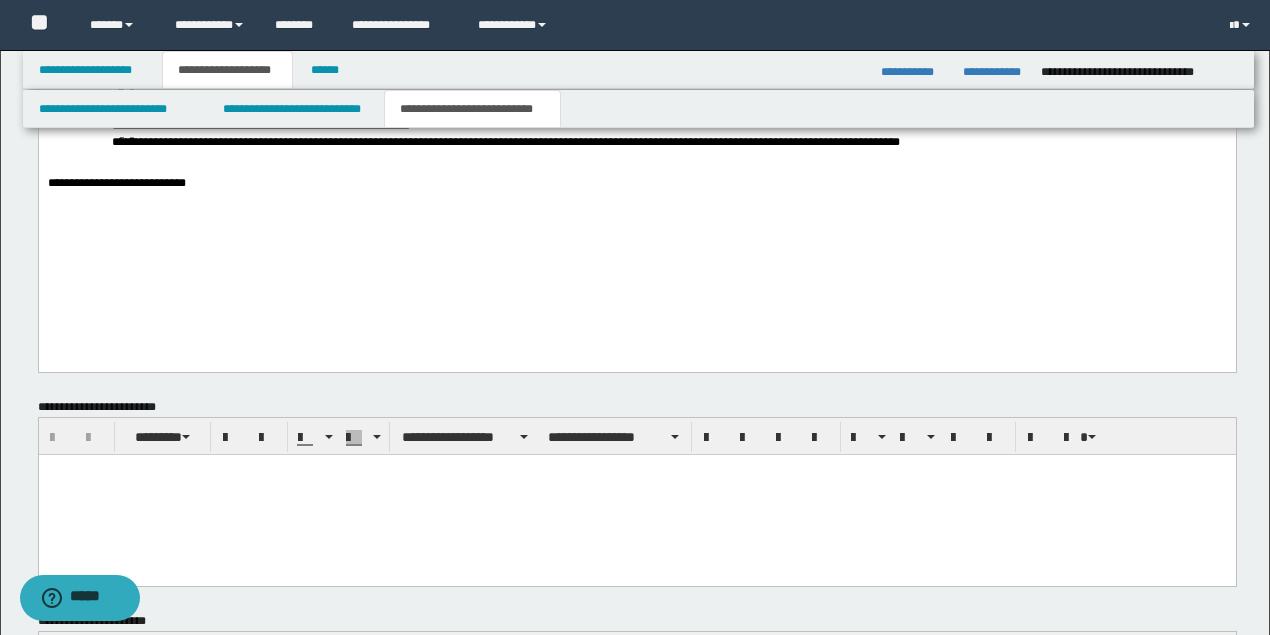 scroll, scrollTop: 2654, scrollLeft: 0, axis: vertical 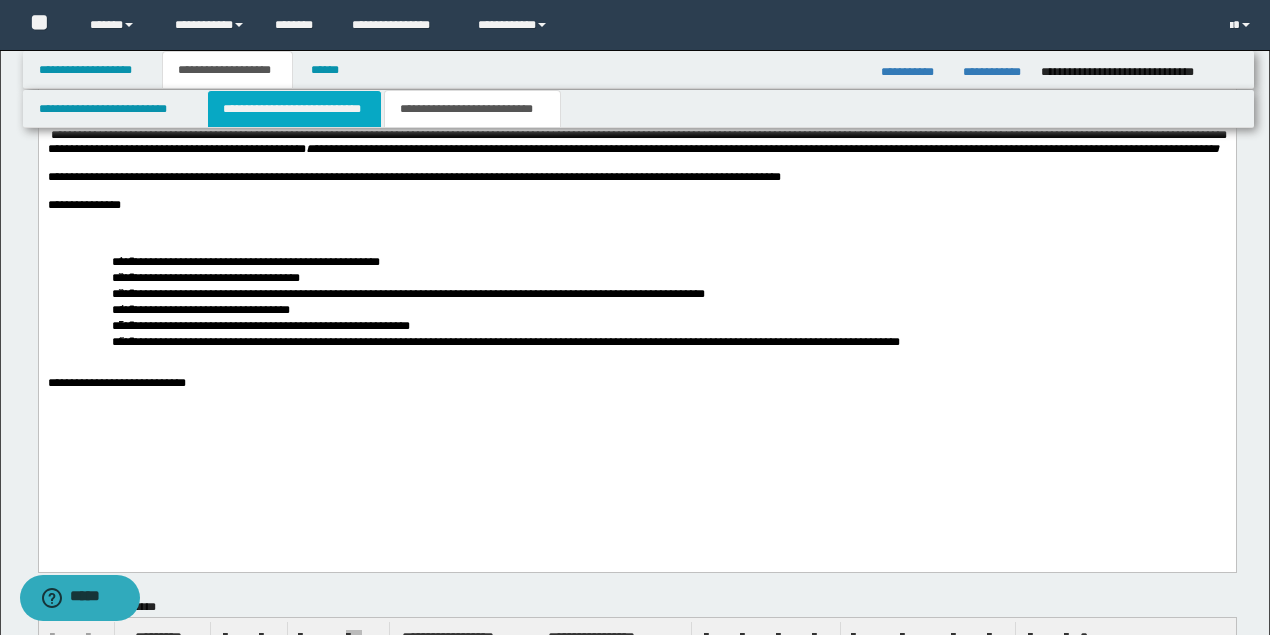 click on "**********" at bounding box center [294, 109] 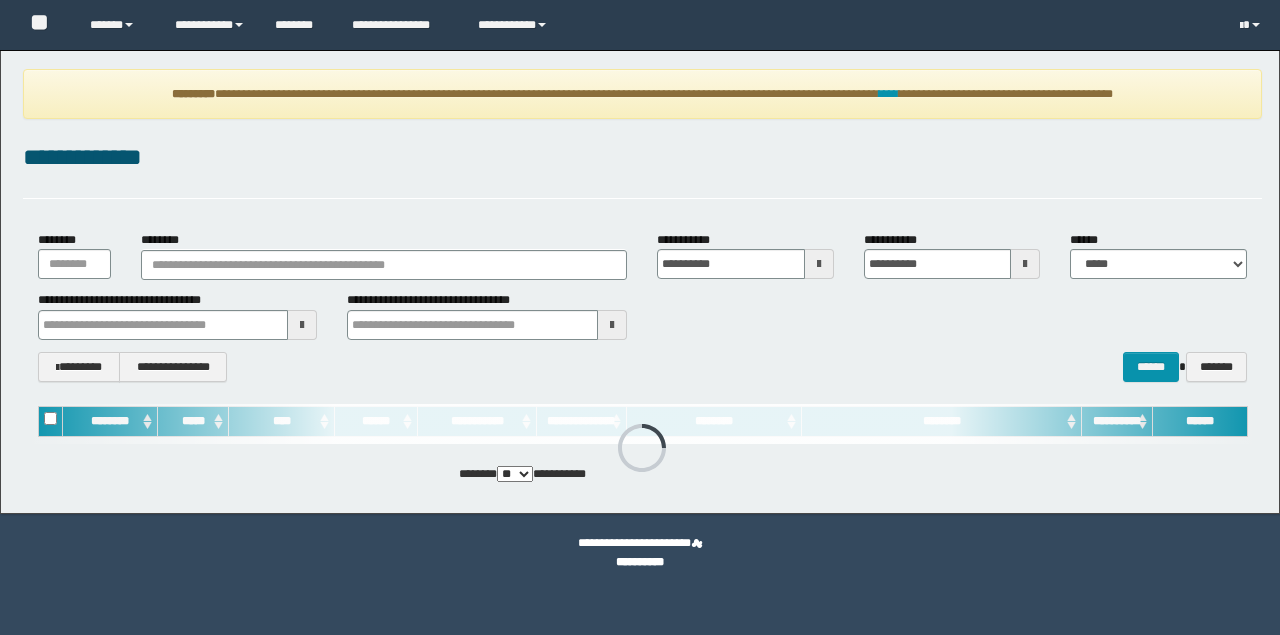 scroll, scrollTop: 0, scrollLeft: 0, axis: both 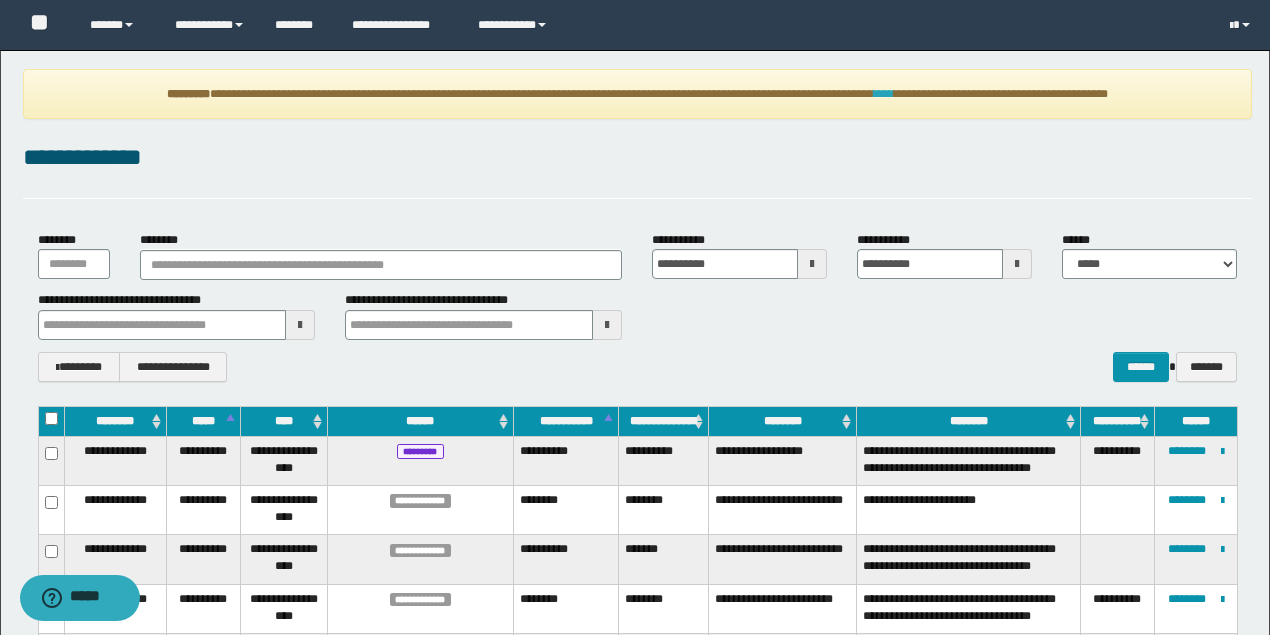 click on "****" at bounding box center (884, 94) 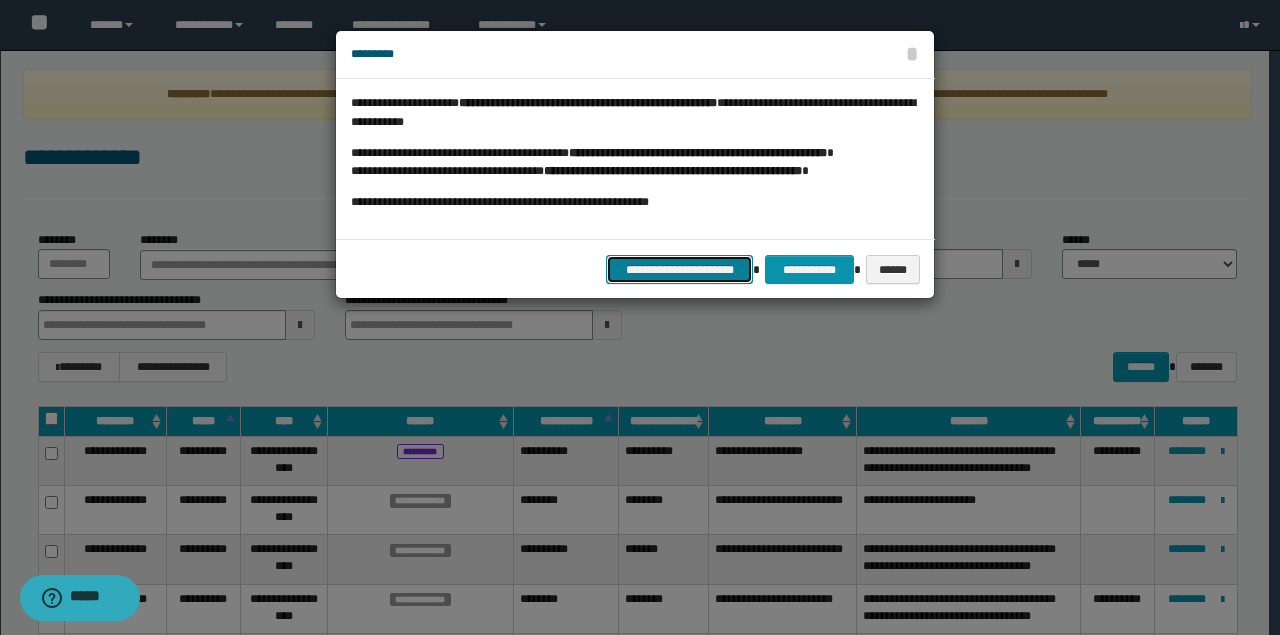 click on "**********" at bounding box center (680, 269) 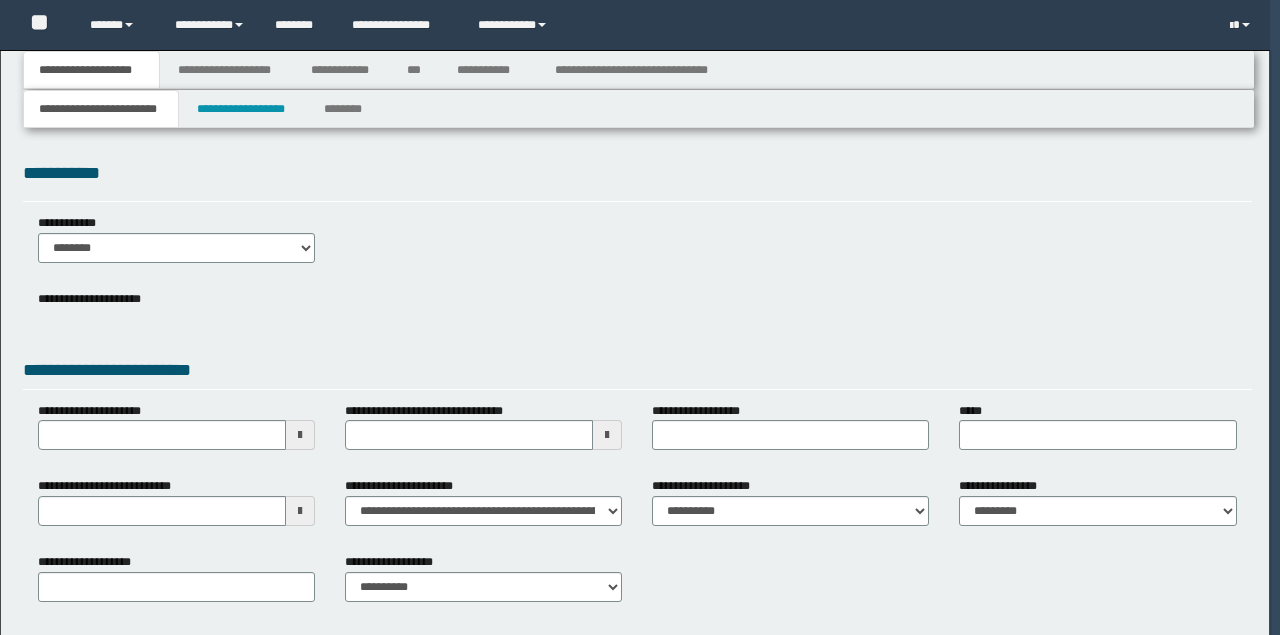 scroll, scrollTop: 0, scrollLeft: 0, axis: both 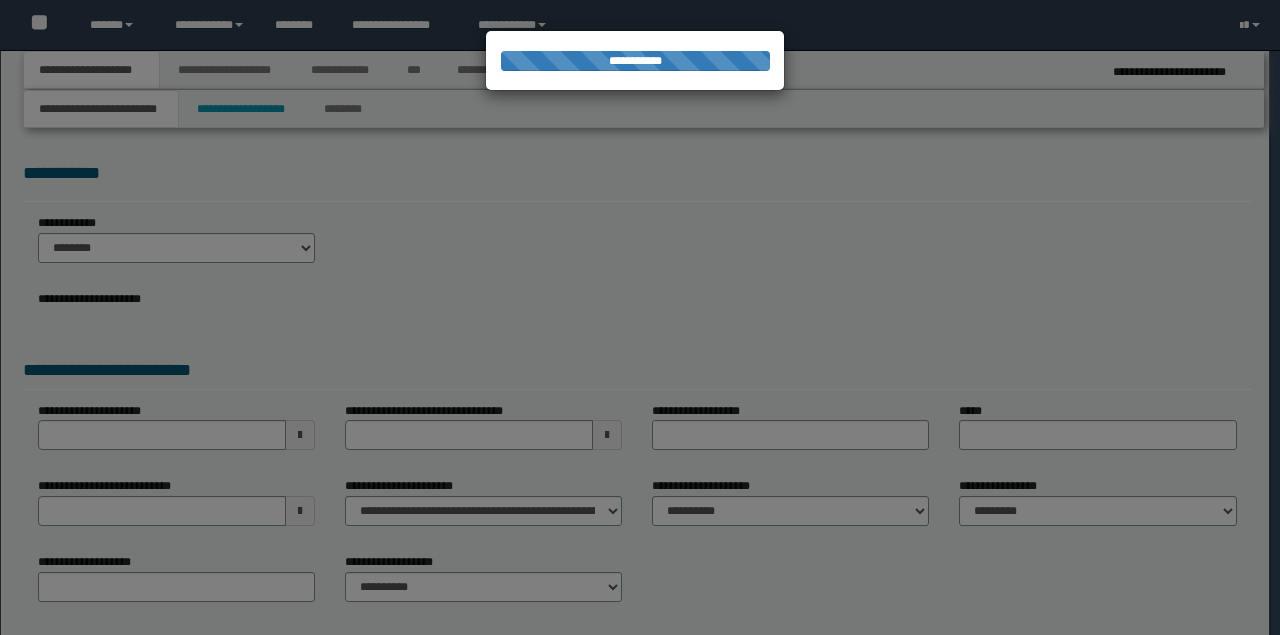 type on "**********" 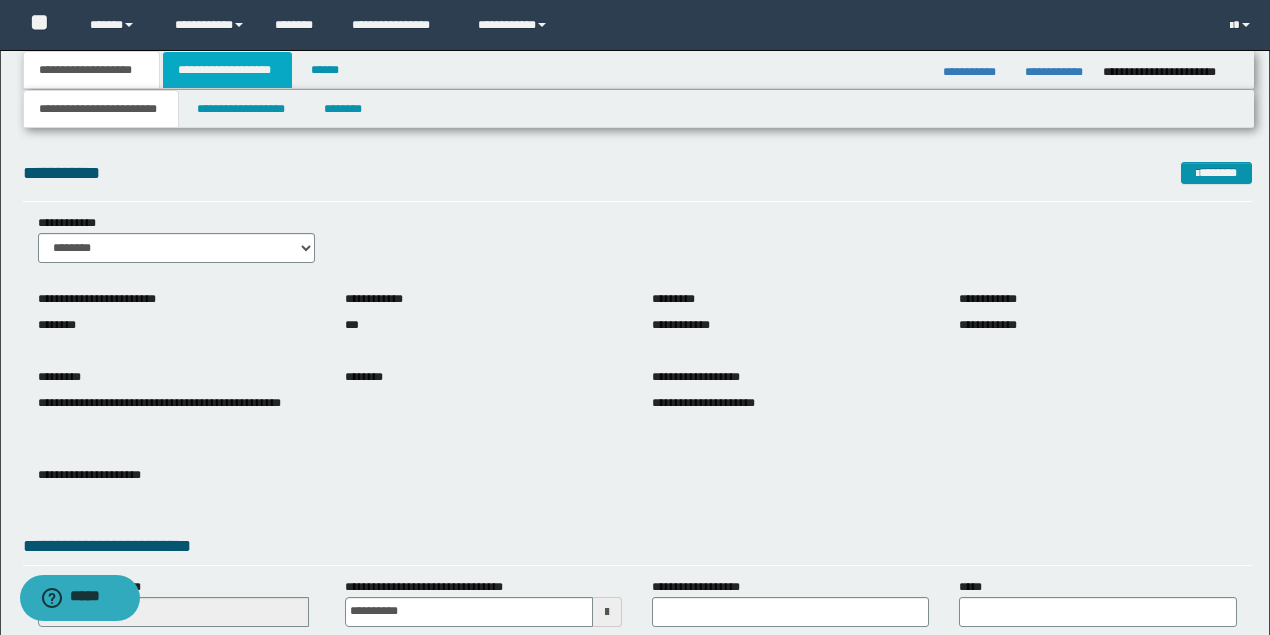 click on "**********" at bounding box center (227, 70) 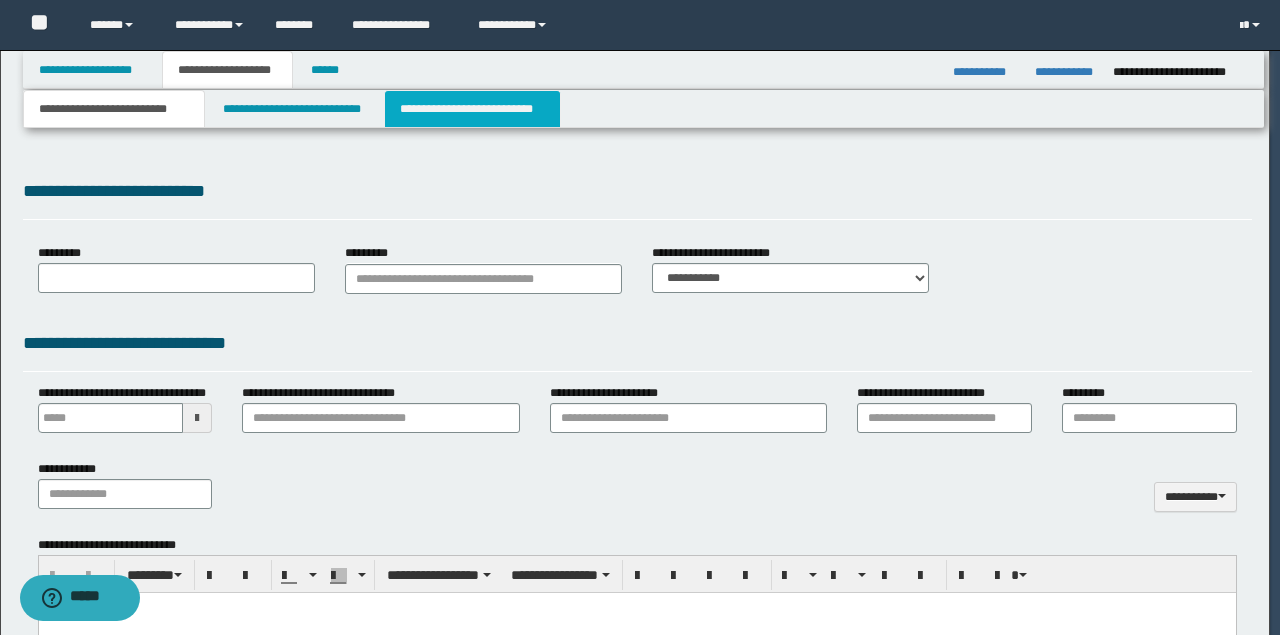 click on "**********" at bounding box center (472, 109) 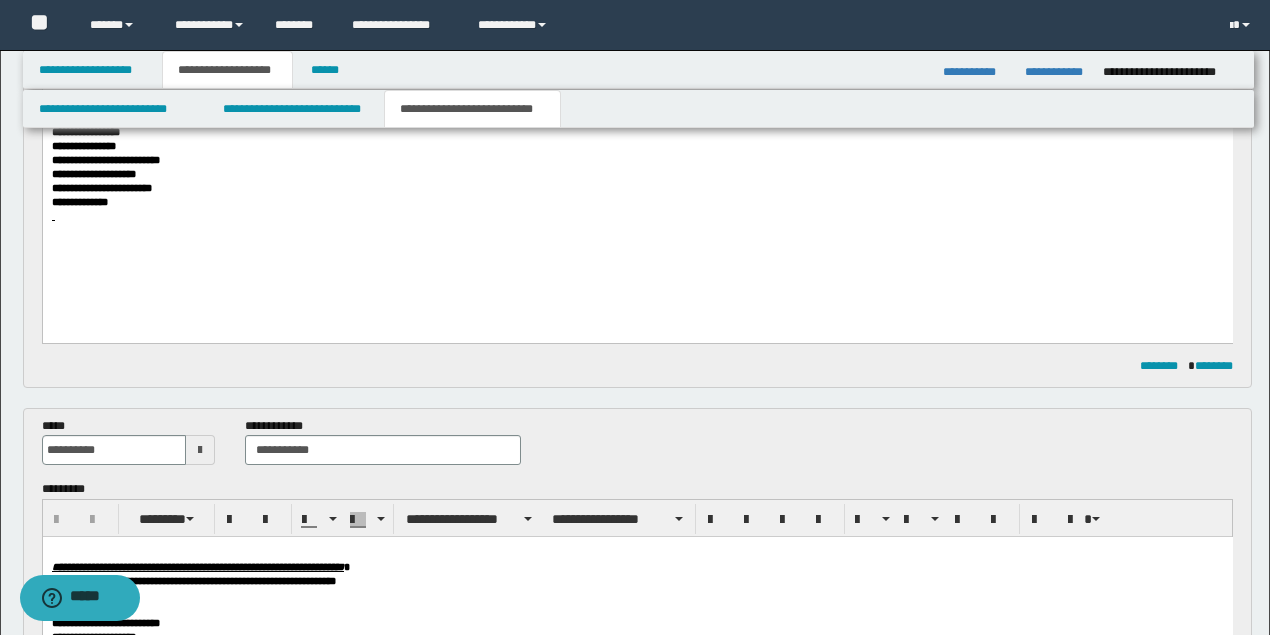 scroll, scrollTop: 533, scrollLeft: 0, axis: vertical 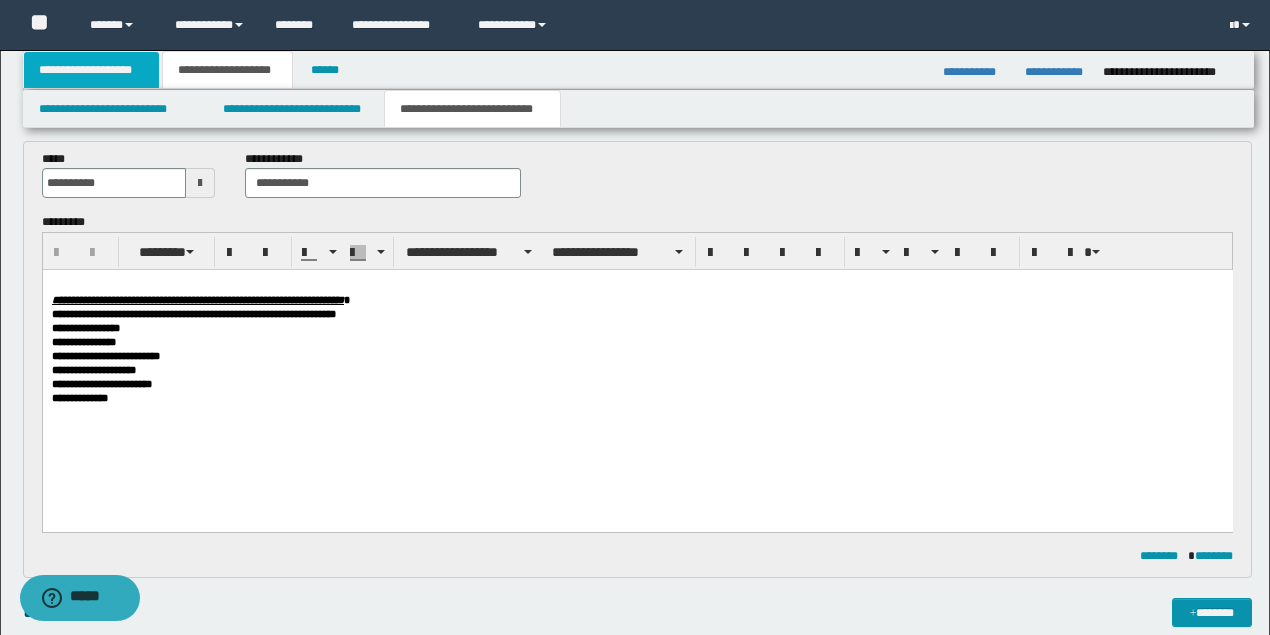 click on "**********" at bounding box center (92, 70) 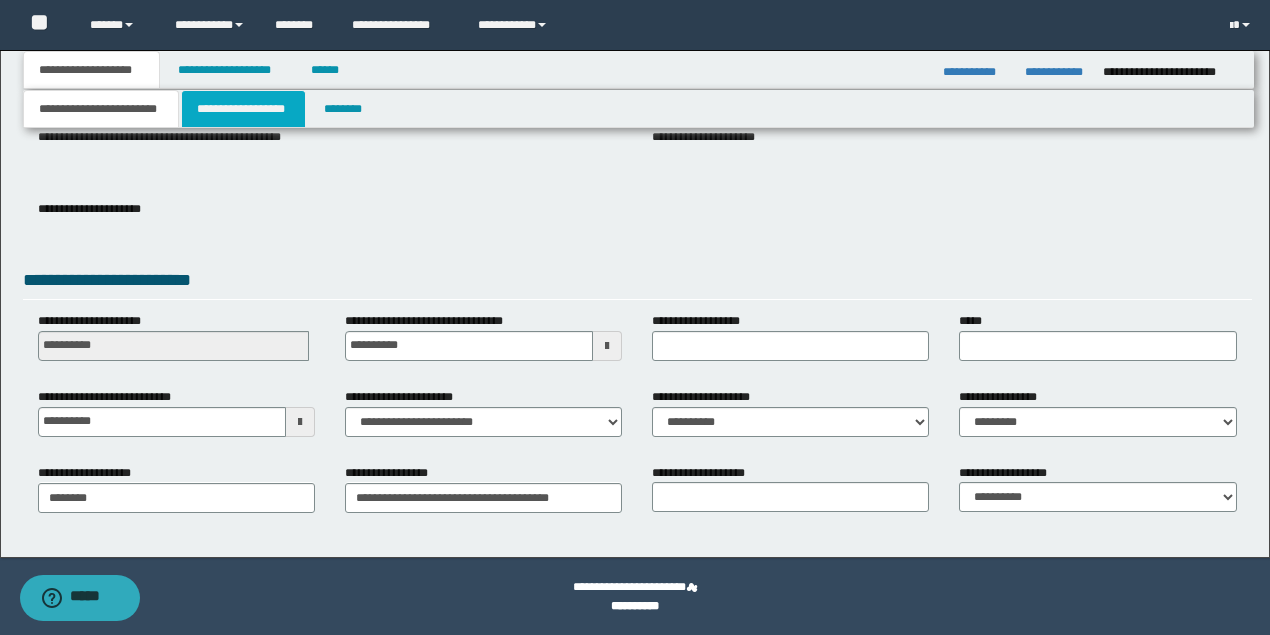 scroll, scrollTop: 266, scrollLeft: 0, axis: vertical 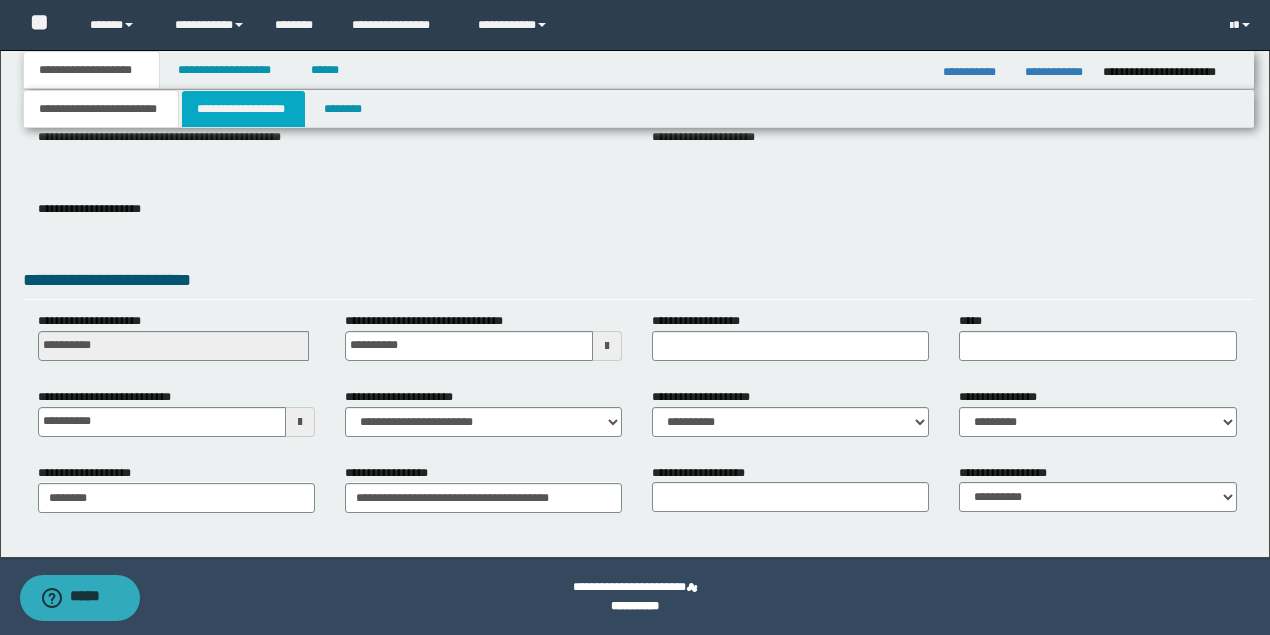 click on "**********" at bounding box center [243, 109] 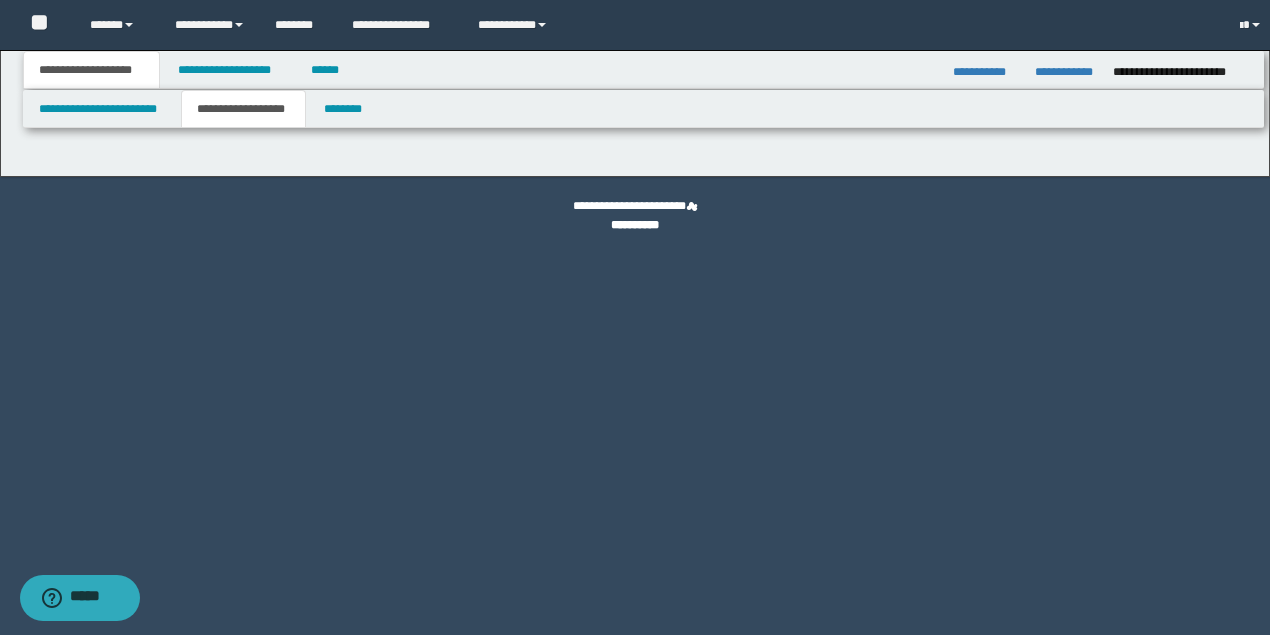 scroll, scrollTop: 0, scrollLeft: 0, axis: both 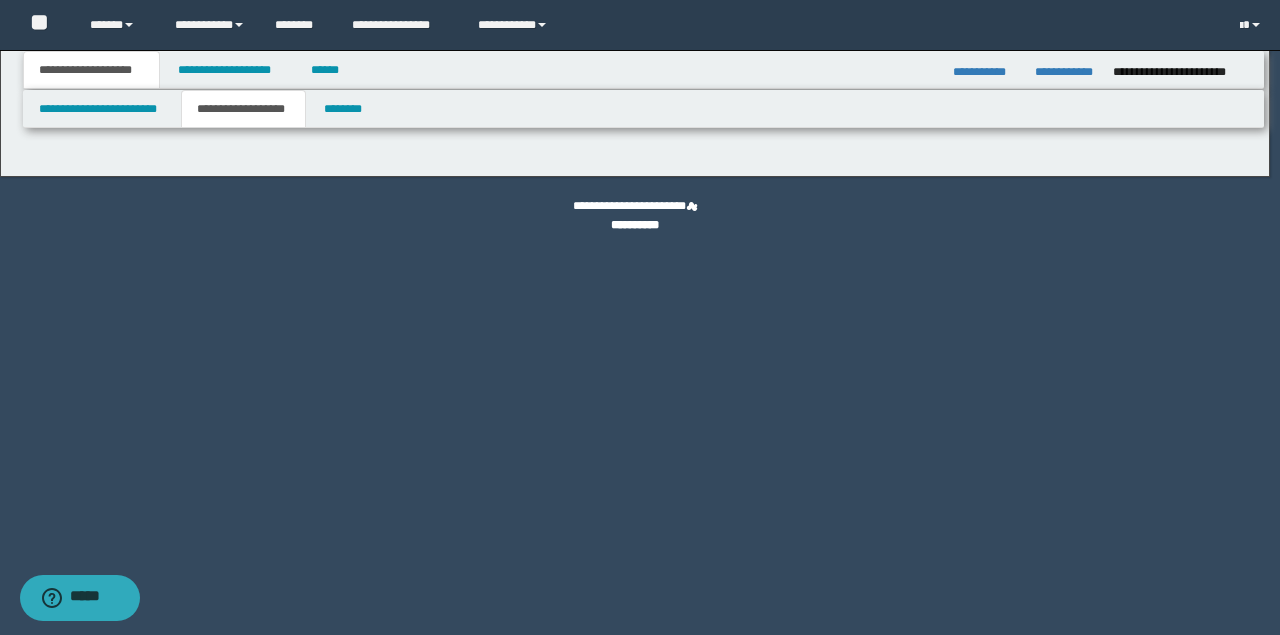 type on "********" 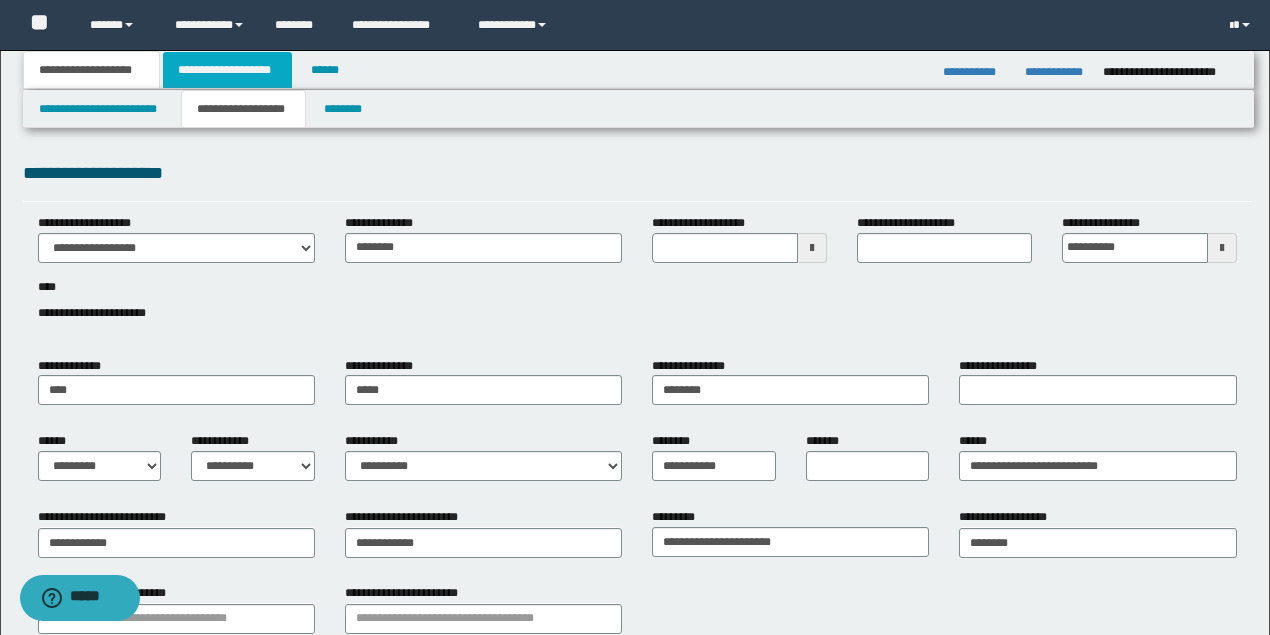 click on "**********" at bounding box center [227, 70] 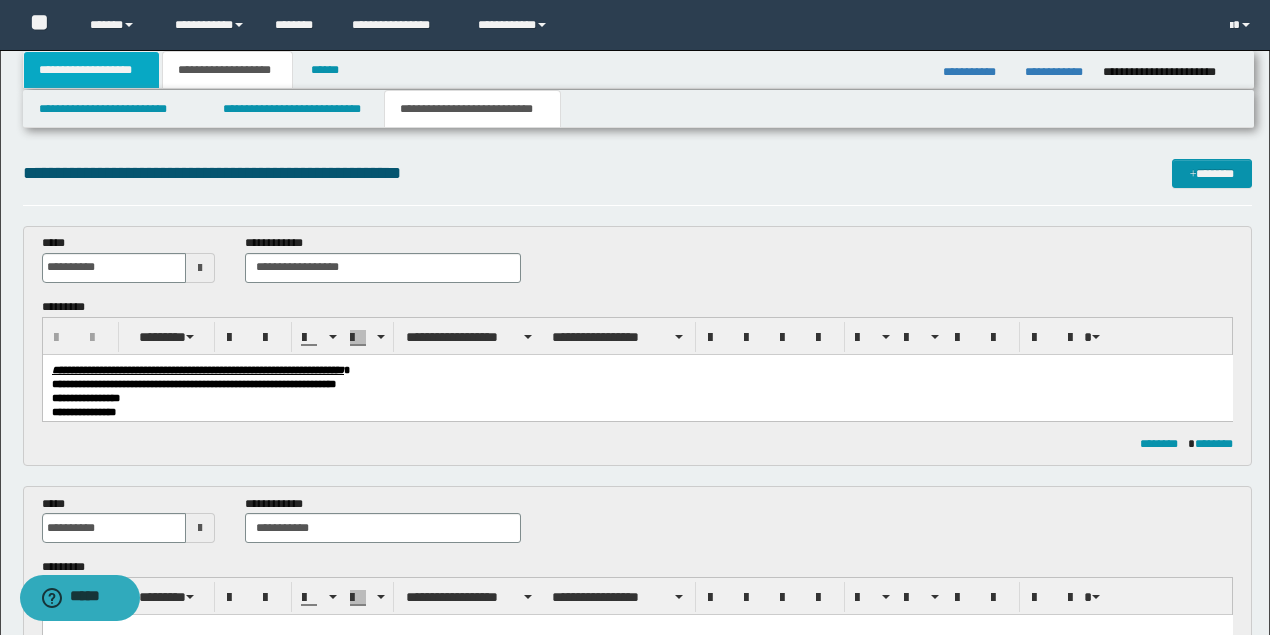 click on "**********" at bounding box center (92, 70) 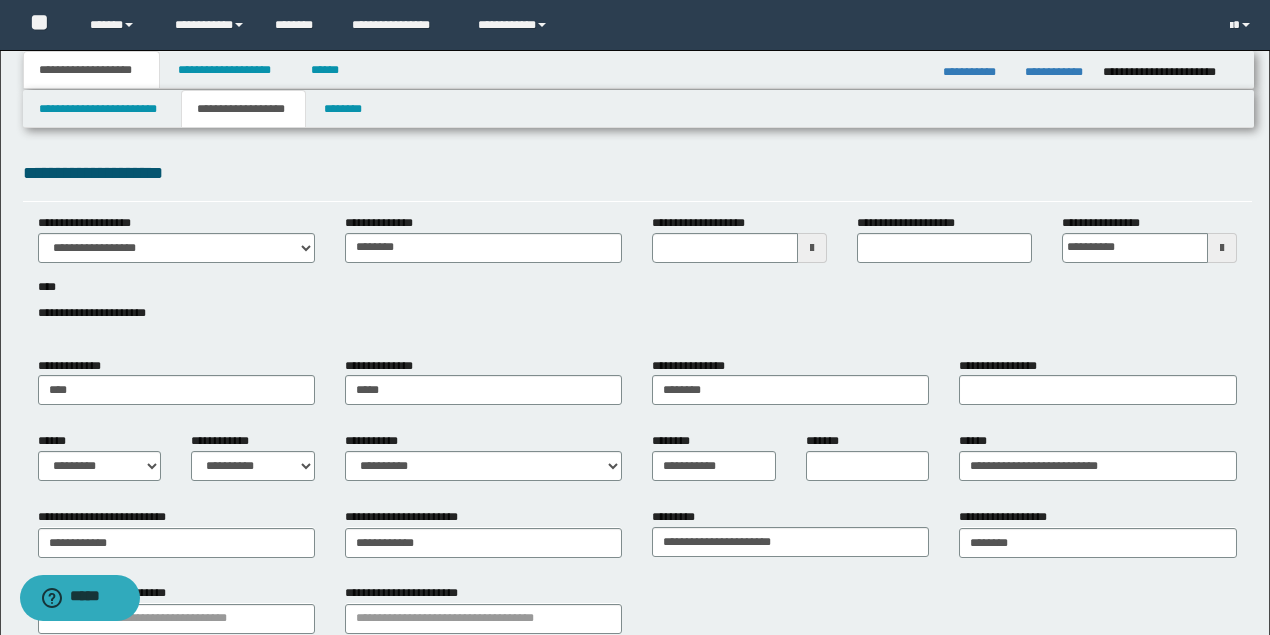 click on "**********" at bounding box center (243, 109) 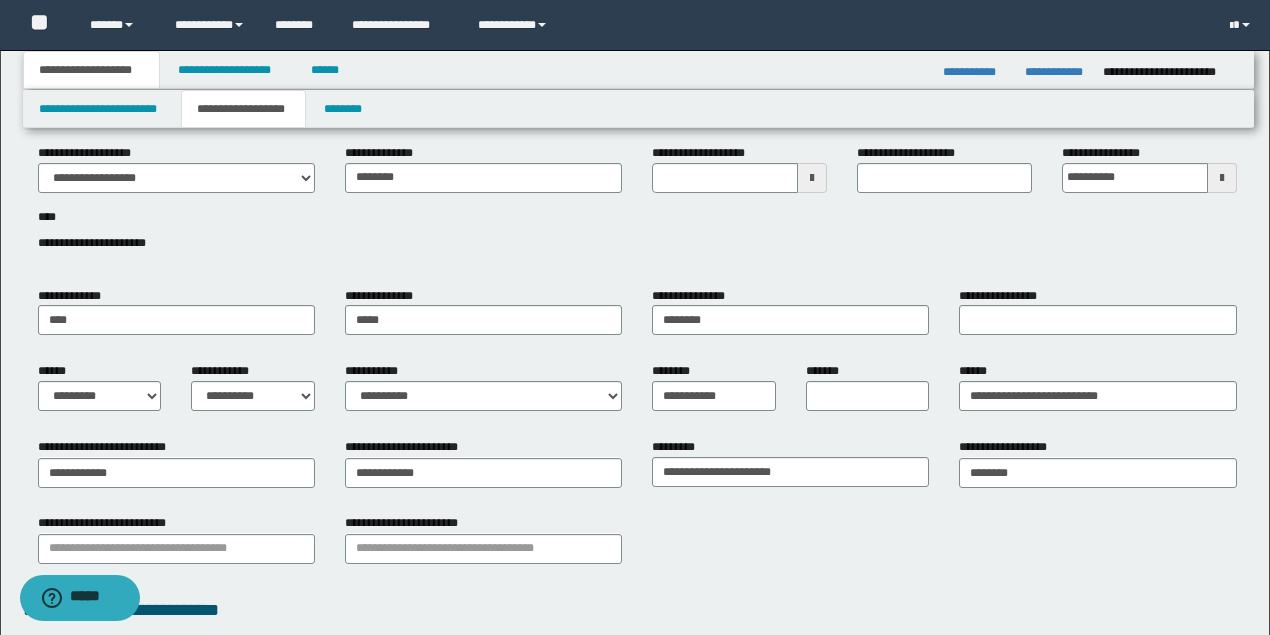 scroll, scrollTop: 0, scrollLeft: 0, axis: both 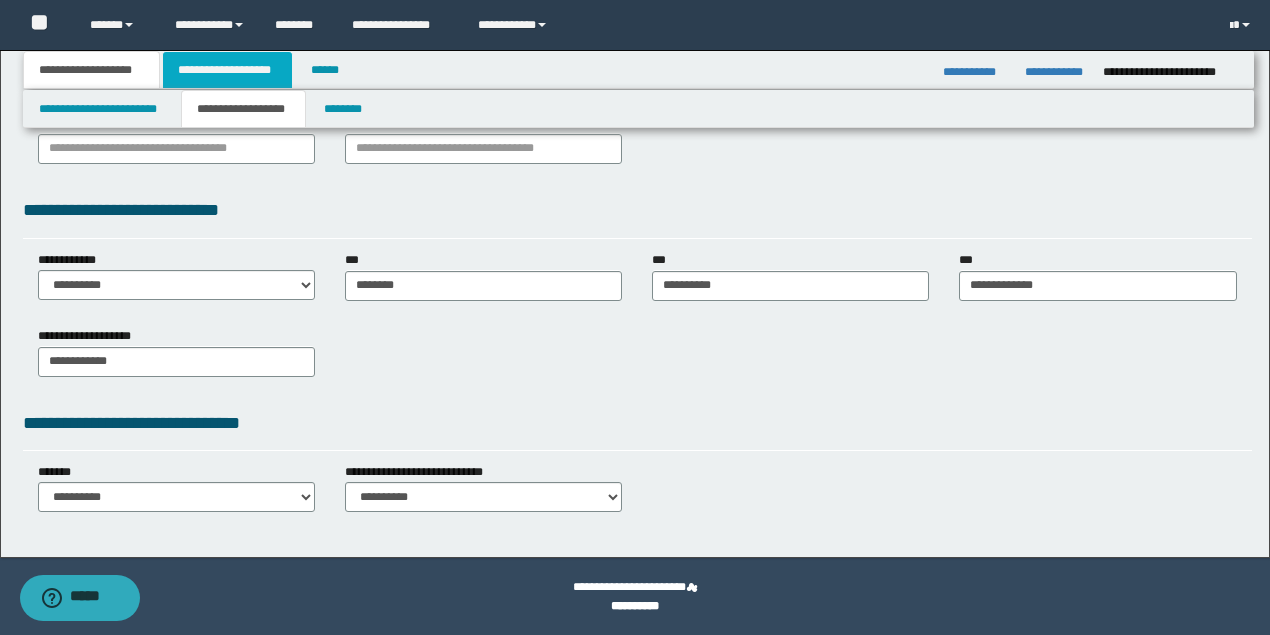 click on "**********" at bounding box center [227, 70] 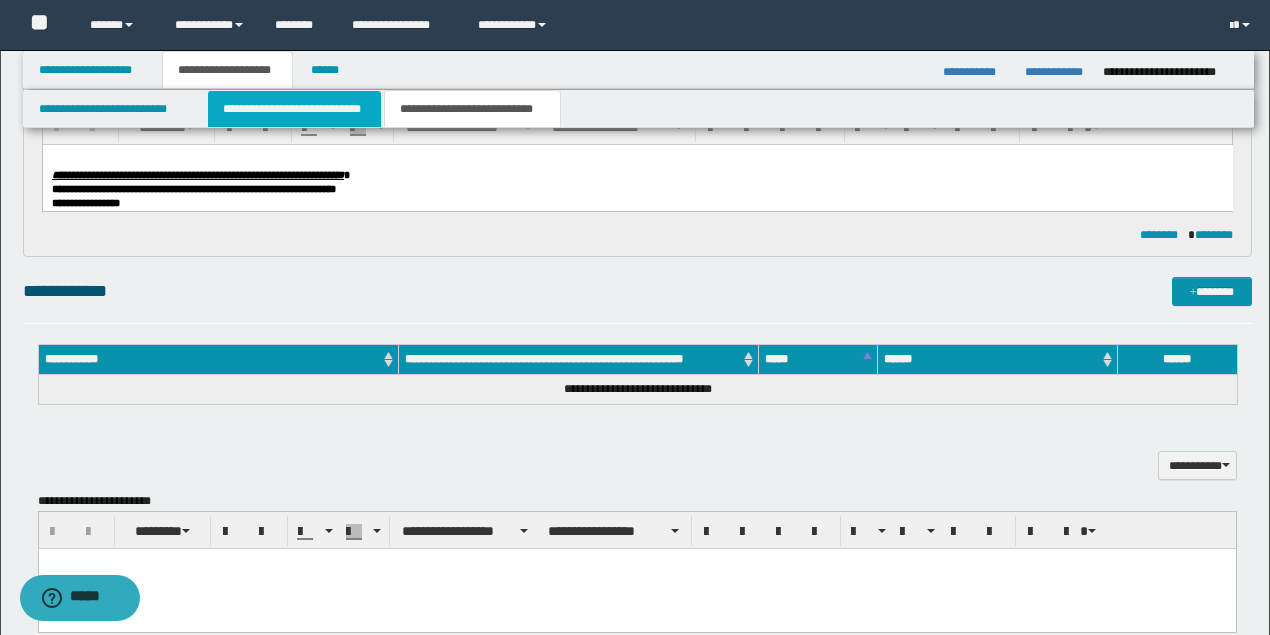 click on "**********" at bounding box center (294, 109) 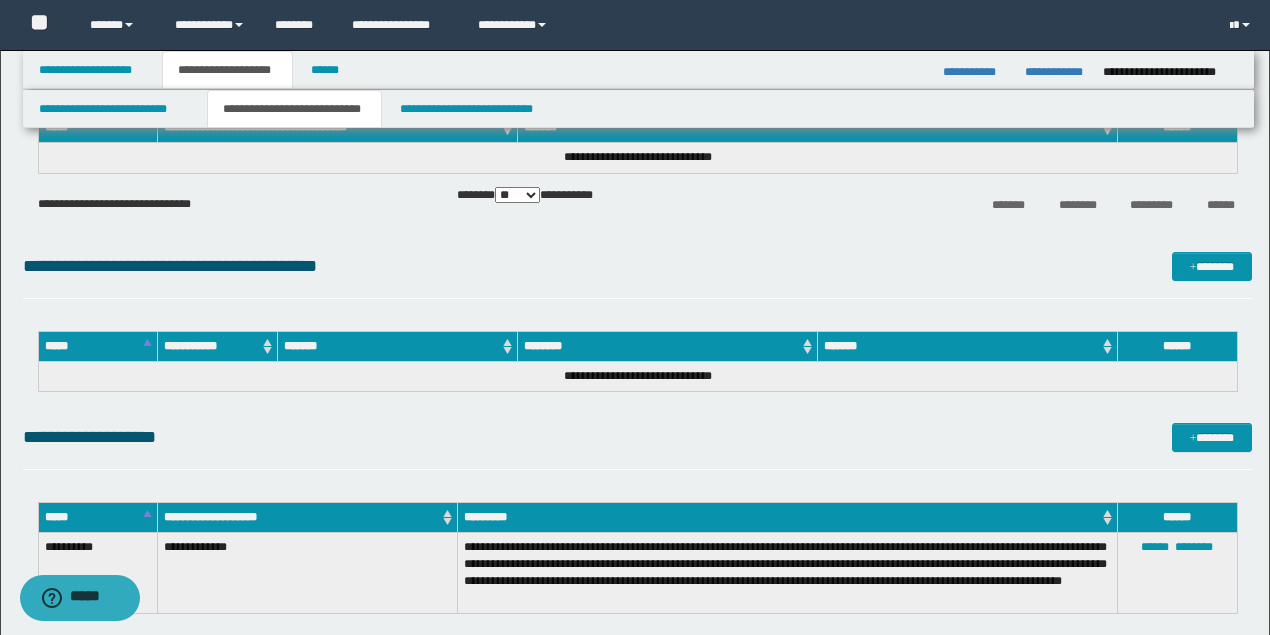 scroll, scrollTop: 1800, scrollLeft: 0, axis: vertical 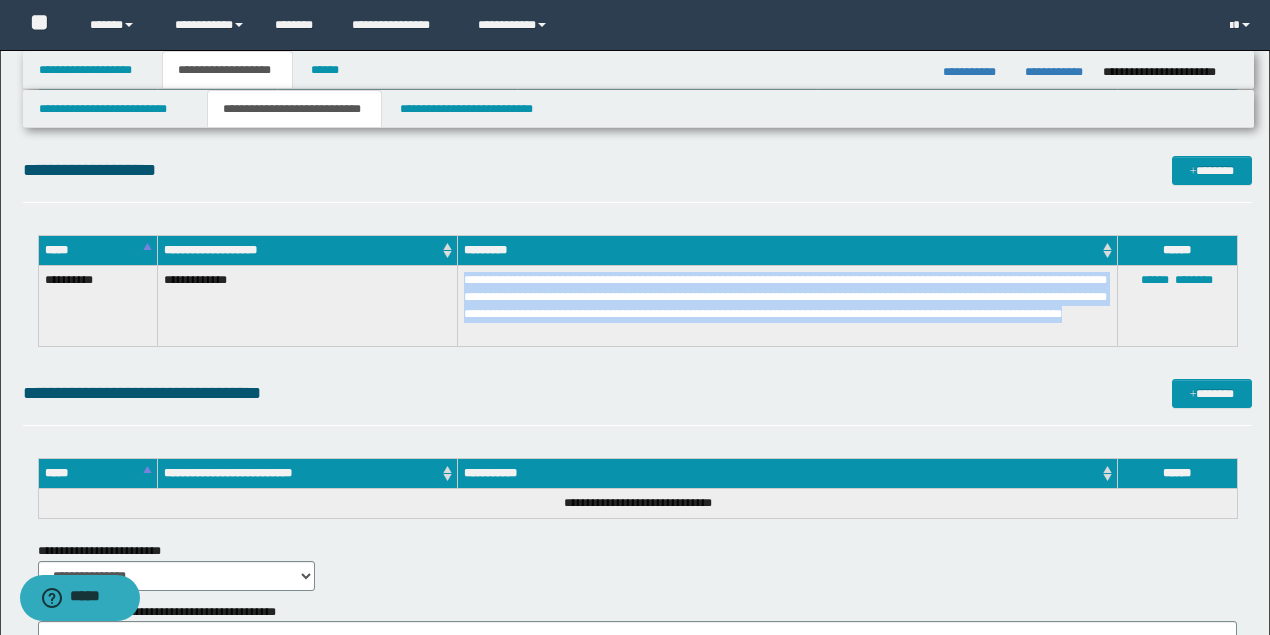 drag, startPoint x: 631, startPoint y: 324, endPoint x: 464, endPoint y: 276, distance: 173.76134 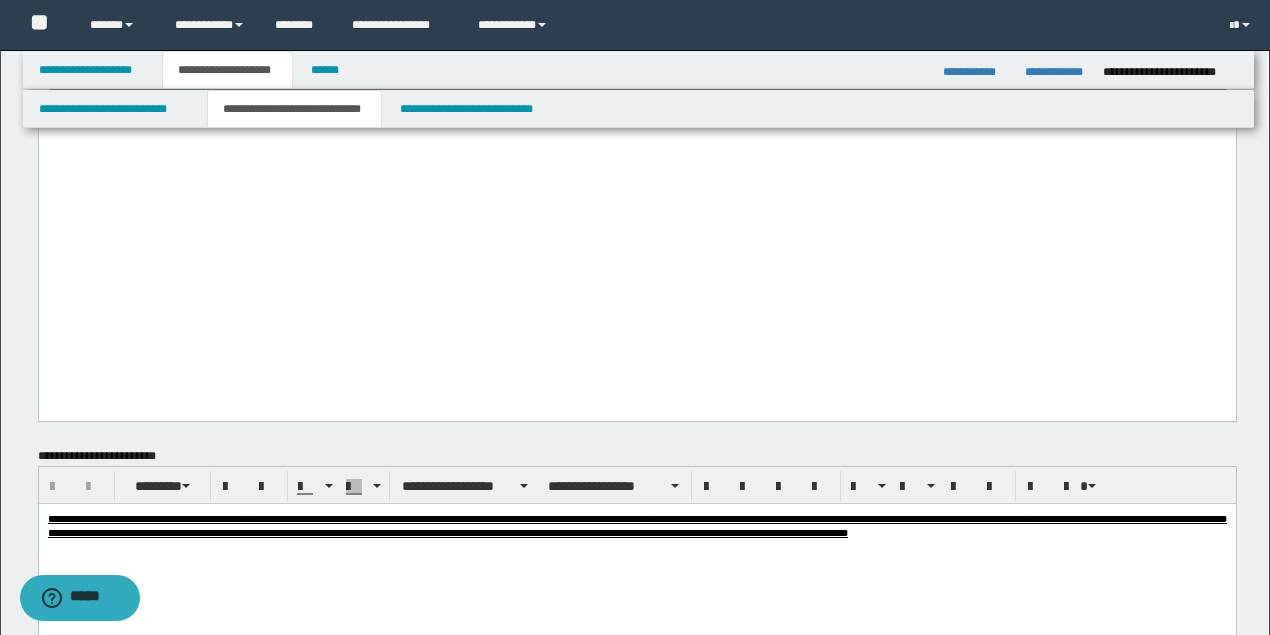 scroll, scrollTop: 1333, scrollLeft: 0, axis: vertical 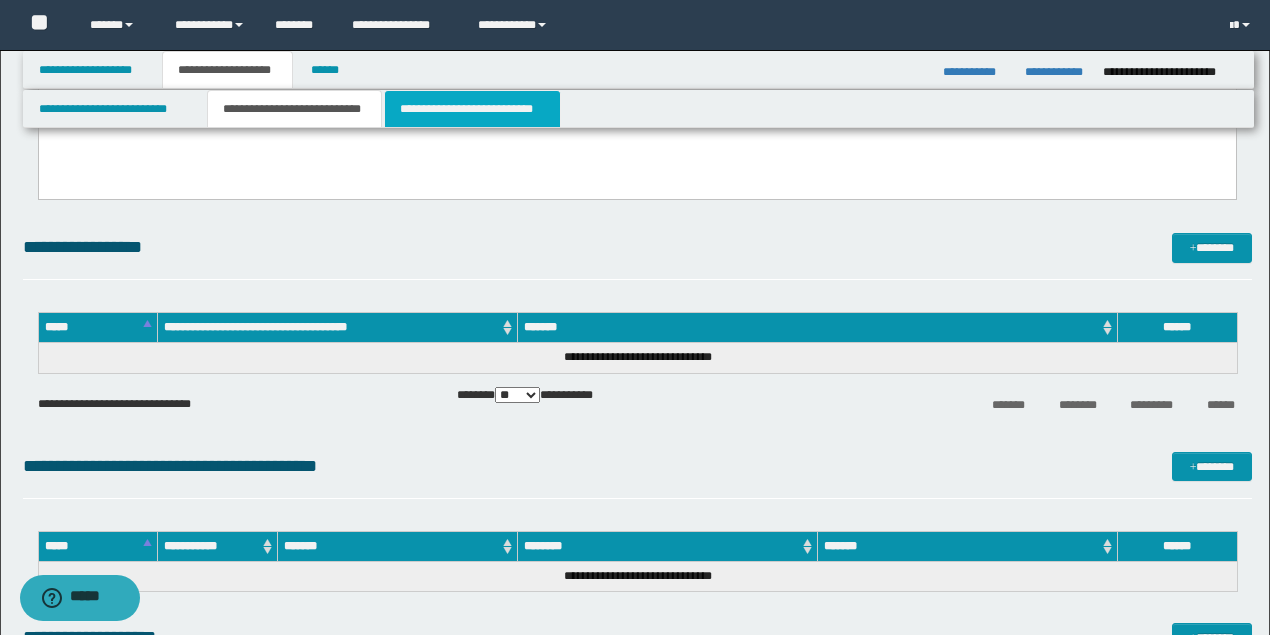 click on "**********" at bounding box center (472, 109) 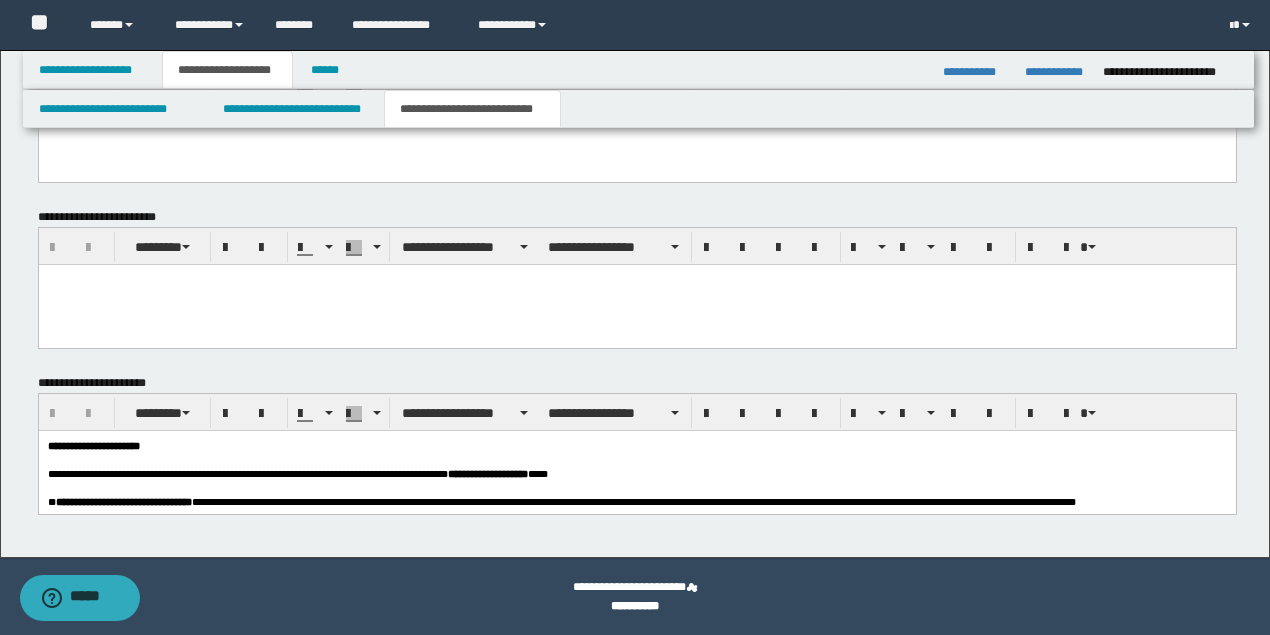 scroll, scrollTop: 786, scrollLeft: 0, axis: vertical 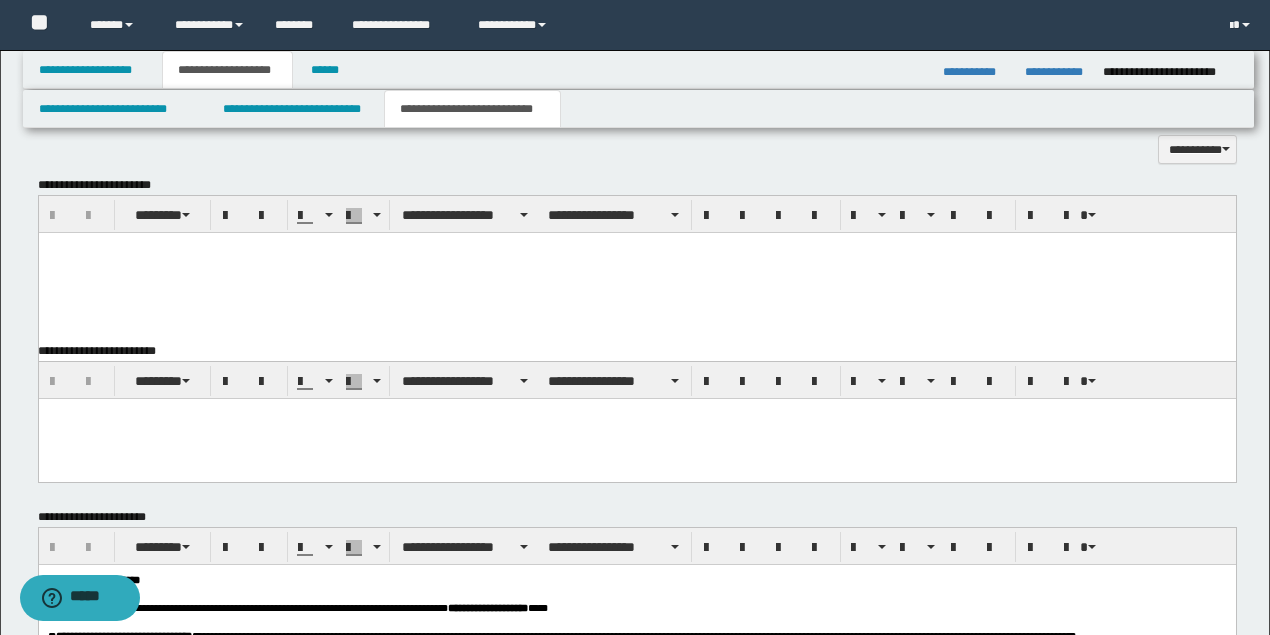 click at bounding box center (636, 272) 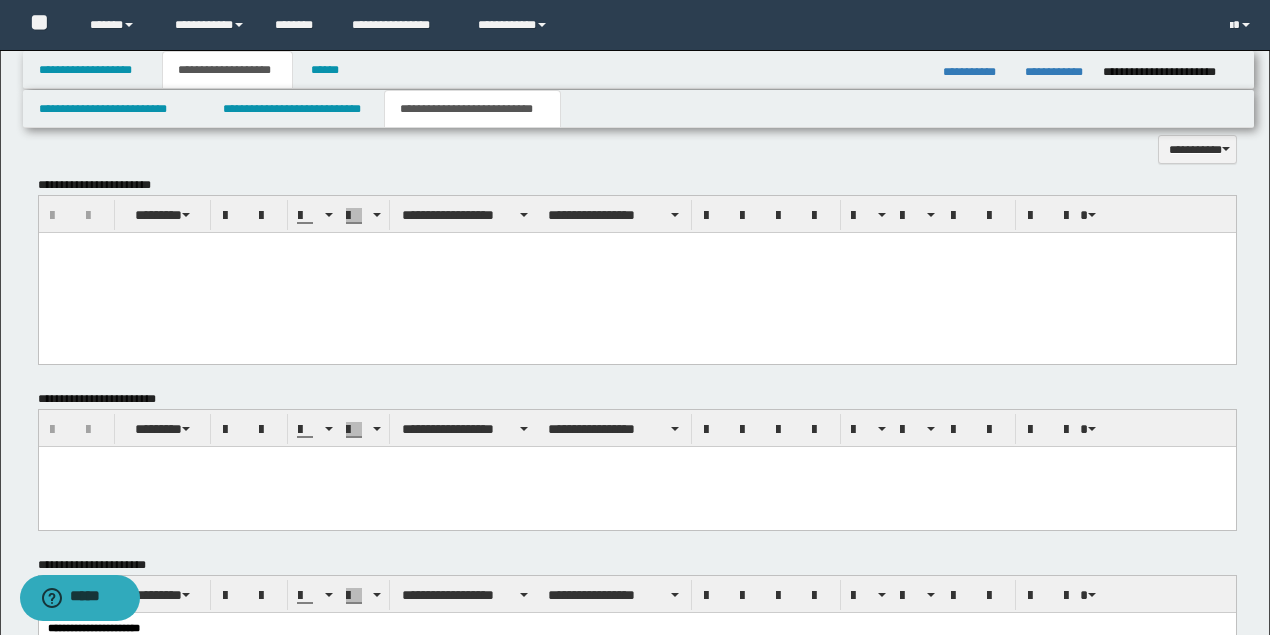 paste 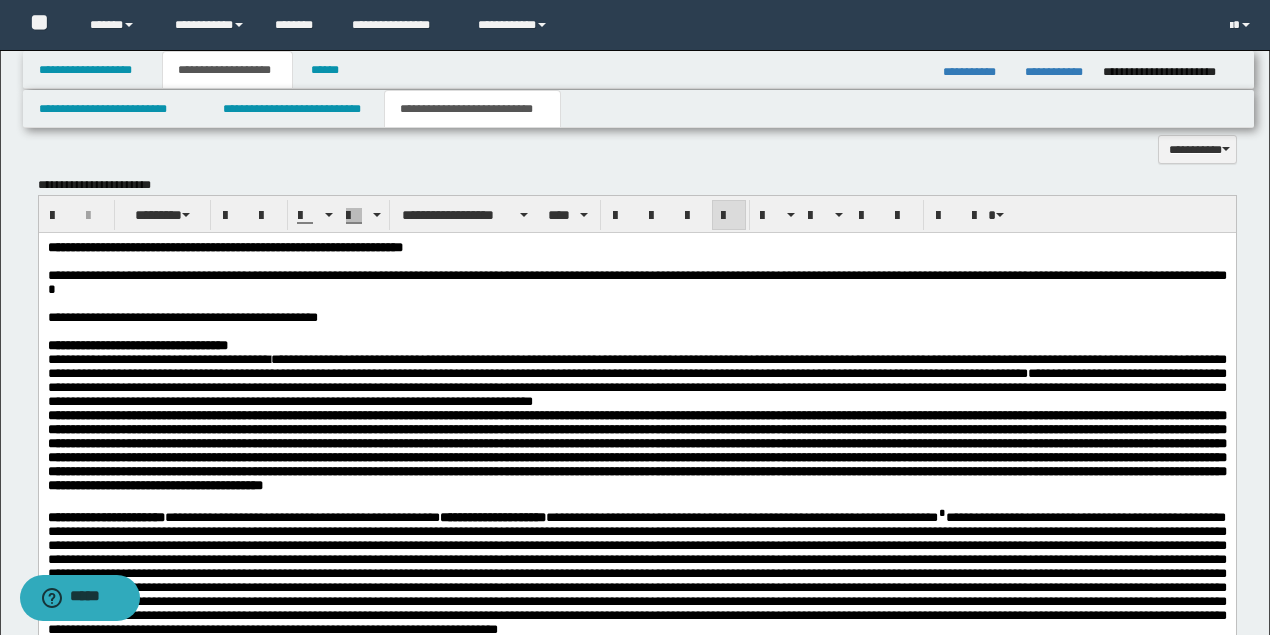 click on "**********" at bounding box center (137, 316) 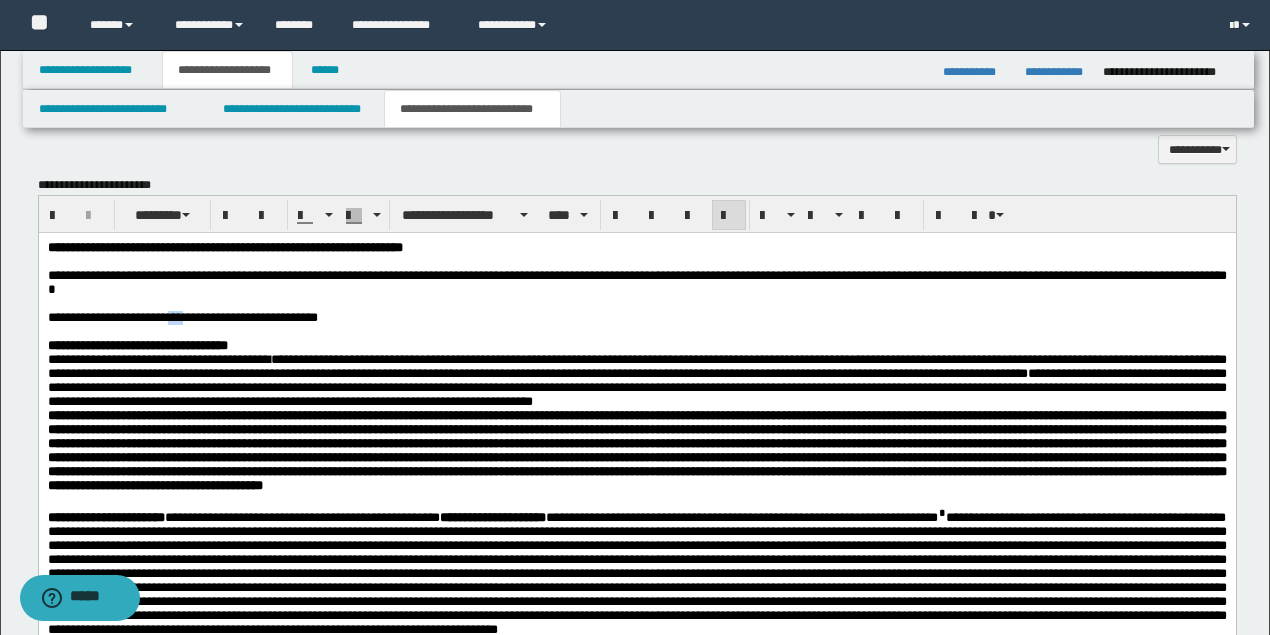 click on "**********" at bounding box center [137, 316] 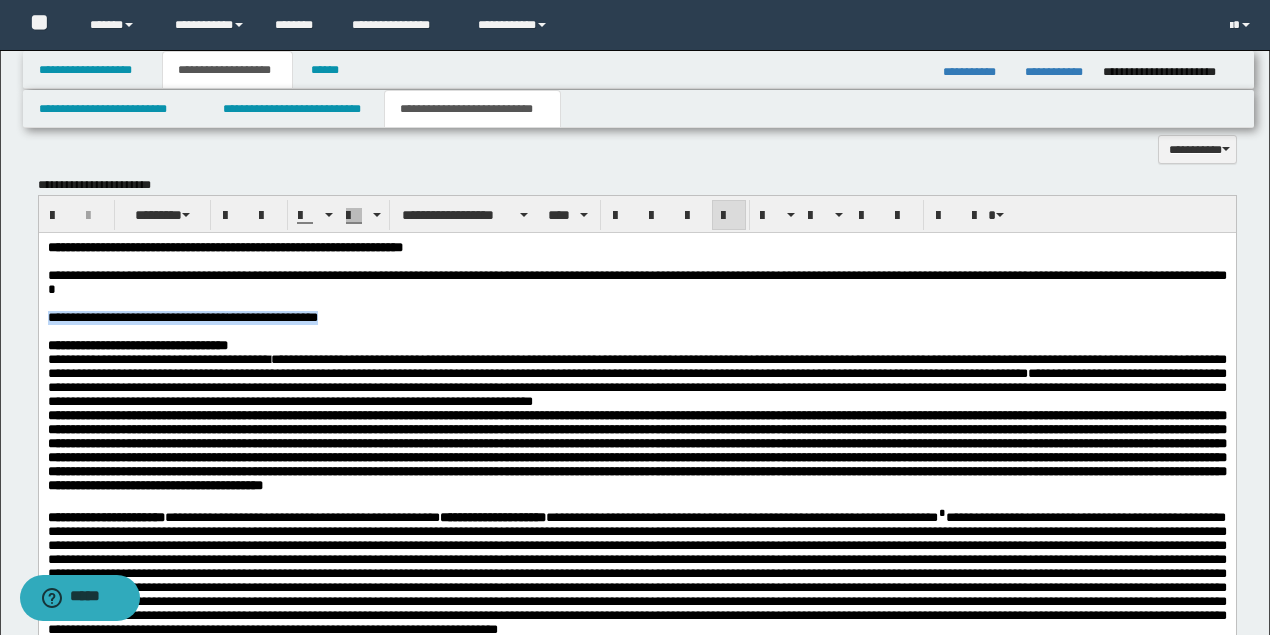 click on "**********" at bounding box center (137, 316) 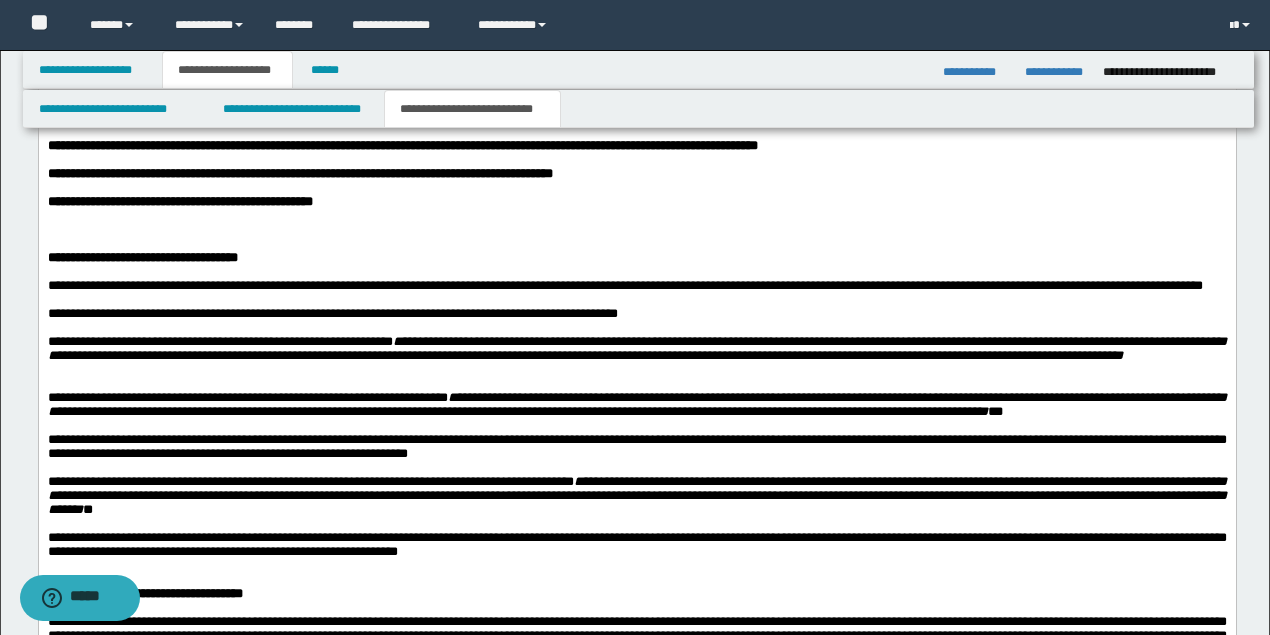 scroll, scrollTop: 1586, scrollLeft: 0, axis: vertical 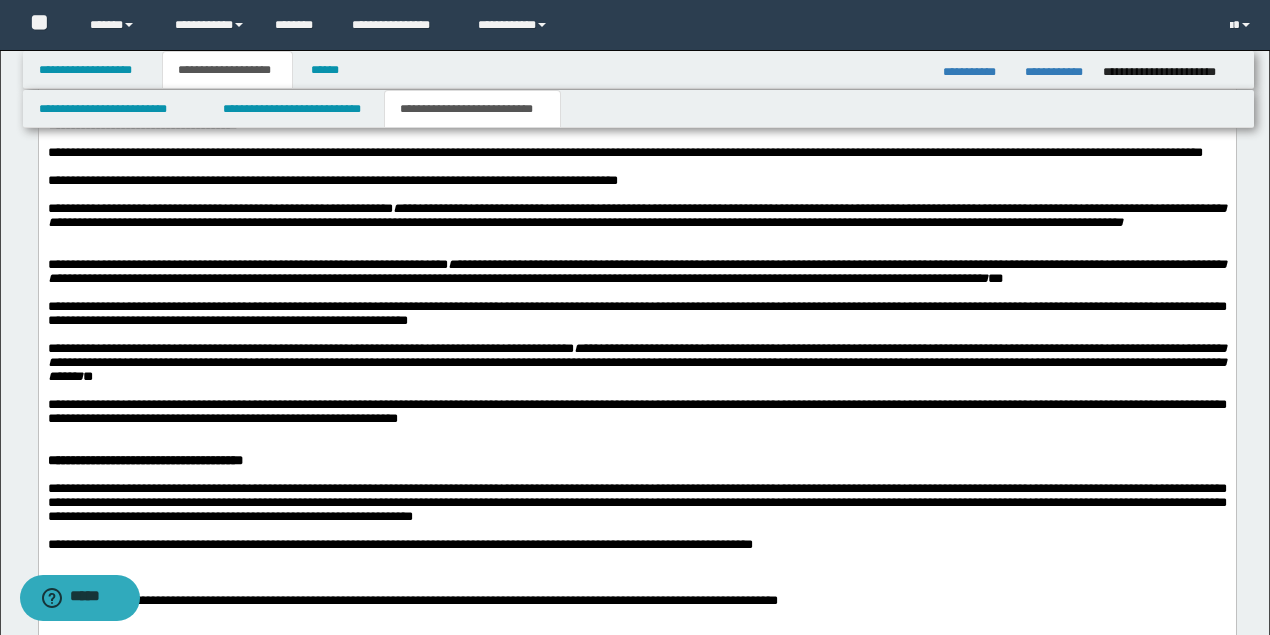 click at bounding box center [636, 251] 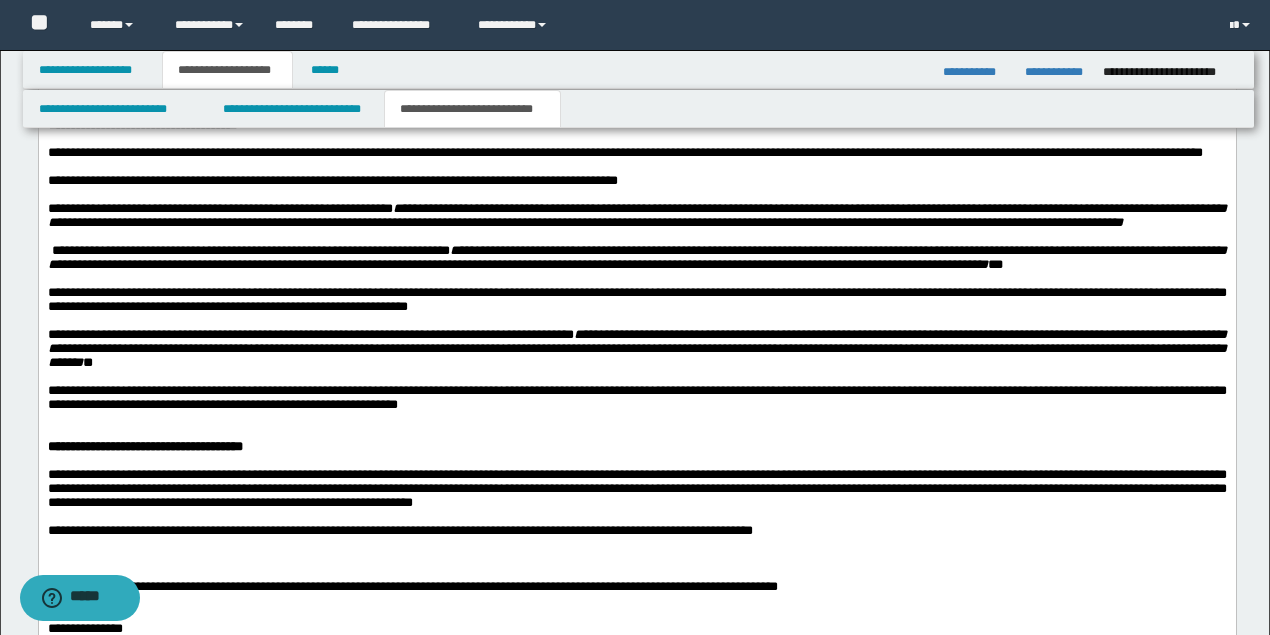 scroll, scrollTop: 1853, scrollLeft: 0, axis: vertical 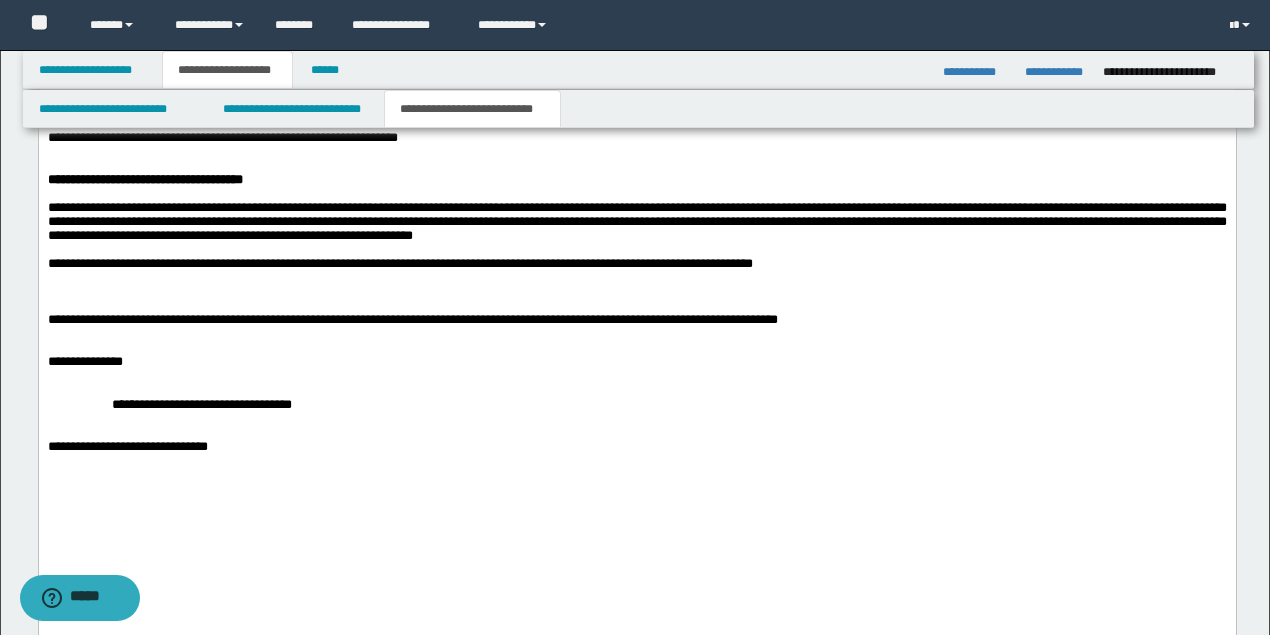click at bounding box center (636, 306) 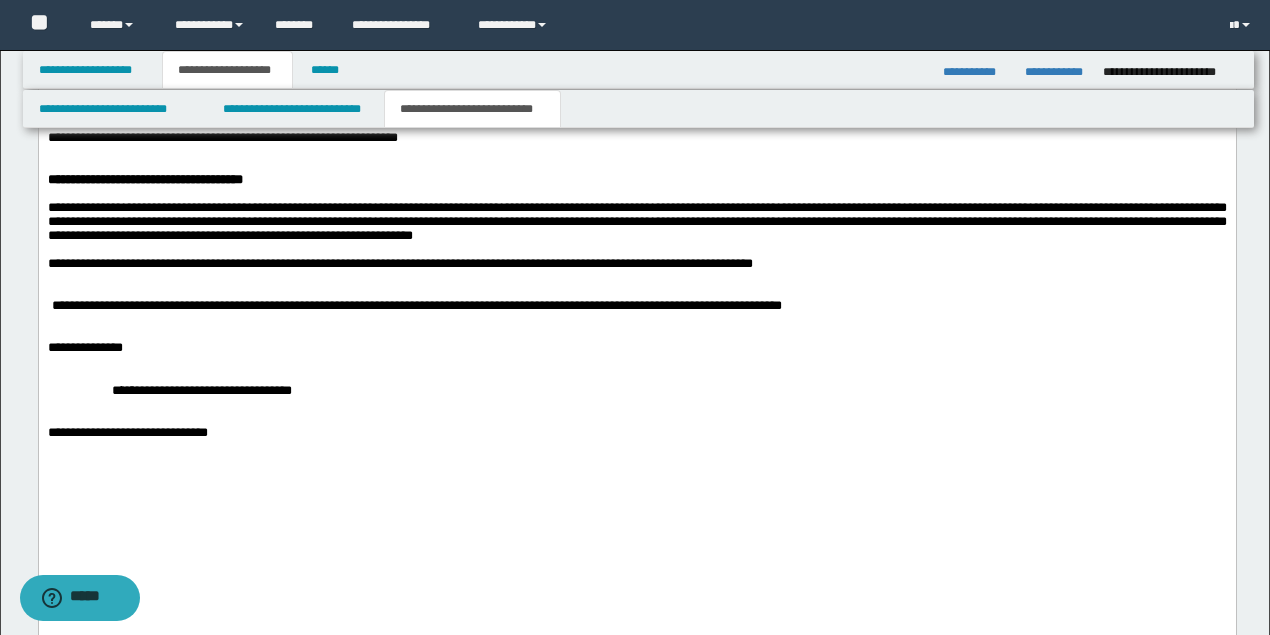 click on "**********" at bounding box center (399, 263) 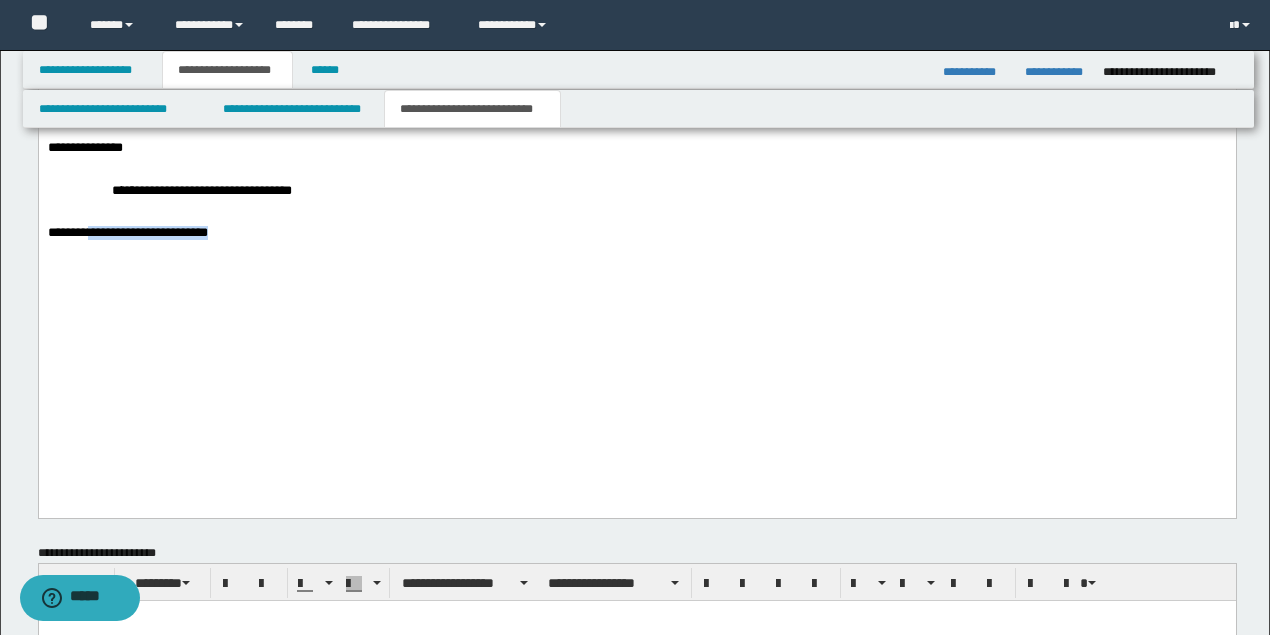 drag, startPoint x: 226, startPoint y: 408, endPoint x: 90, endPoint y: 399, distance: 136.29747 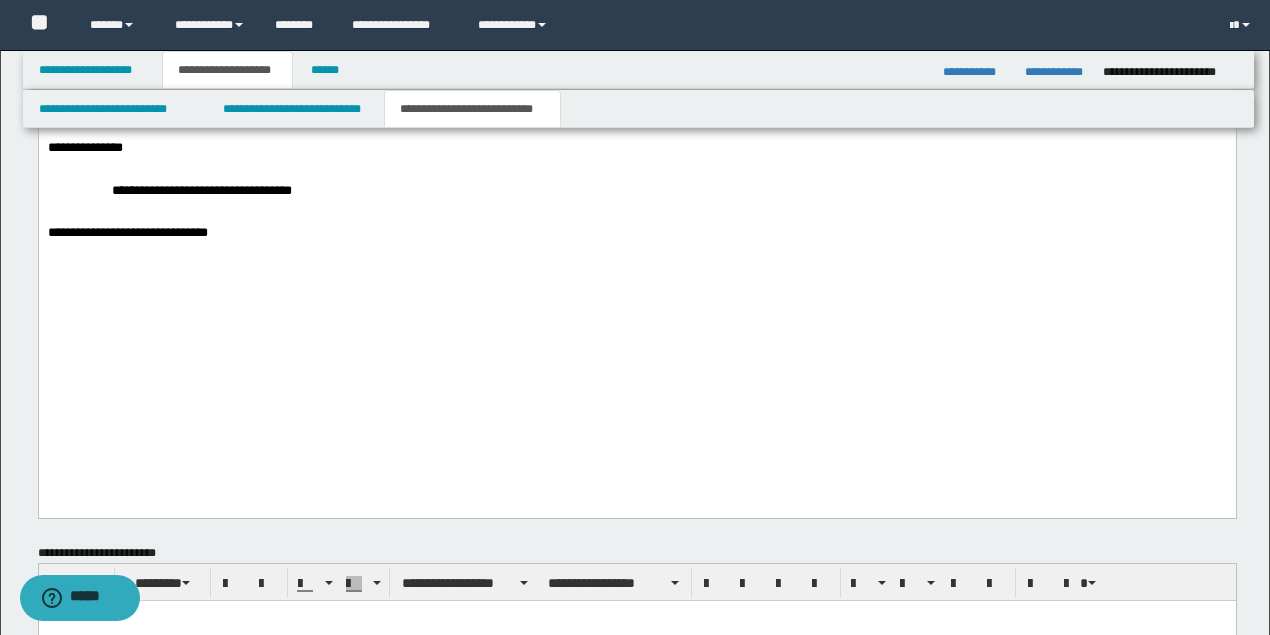 drag, startPoint x: 826, startPoint y: 217, endPoint x: 712, endPoint y: 223, distance: 114.15778 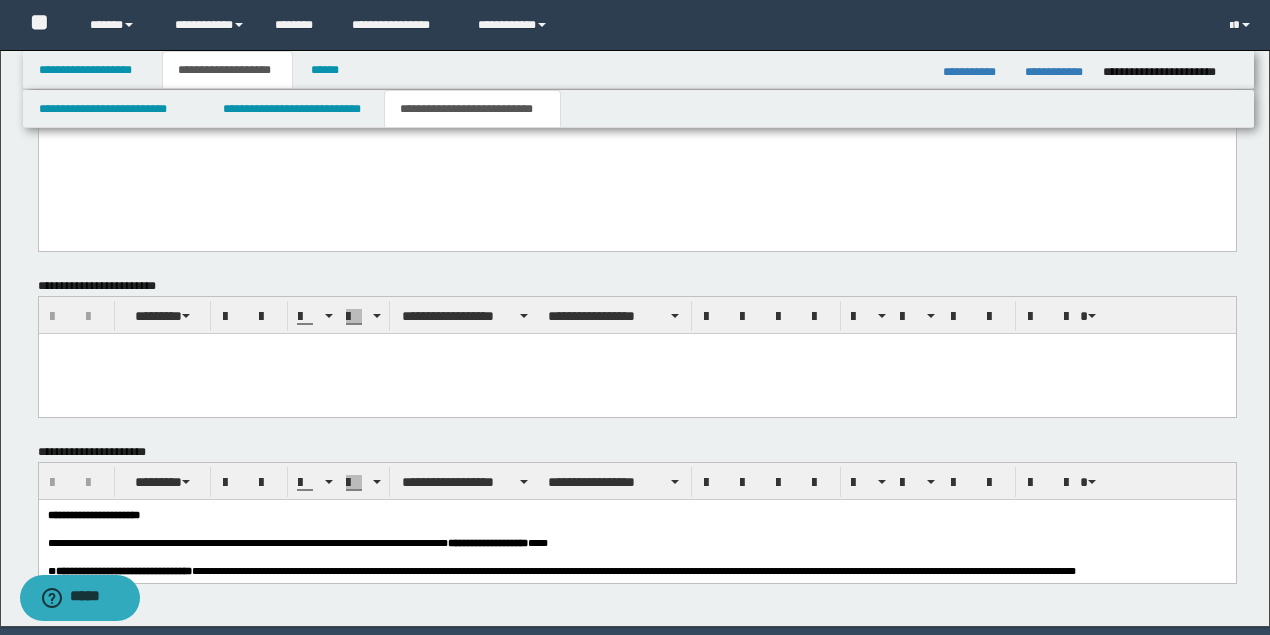 scroll, scrollTop: 2386, scrollLeft: 0, axis: vertical 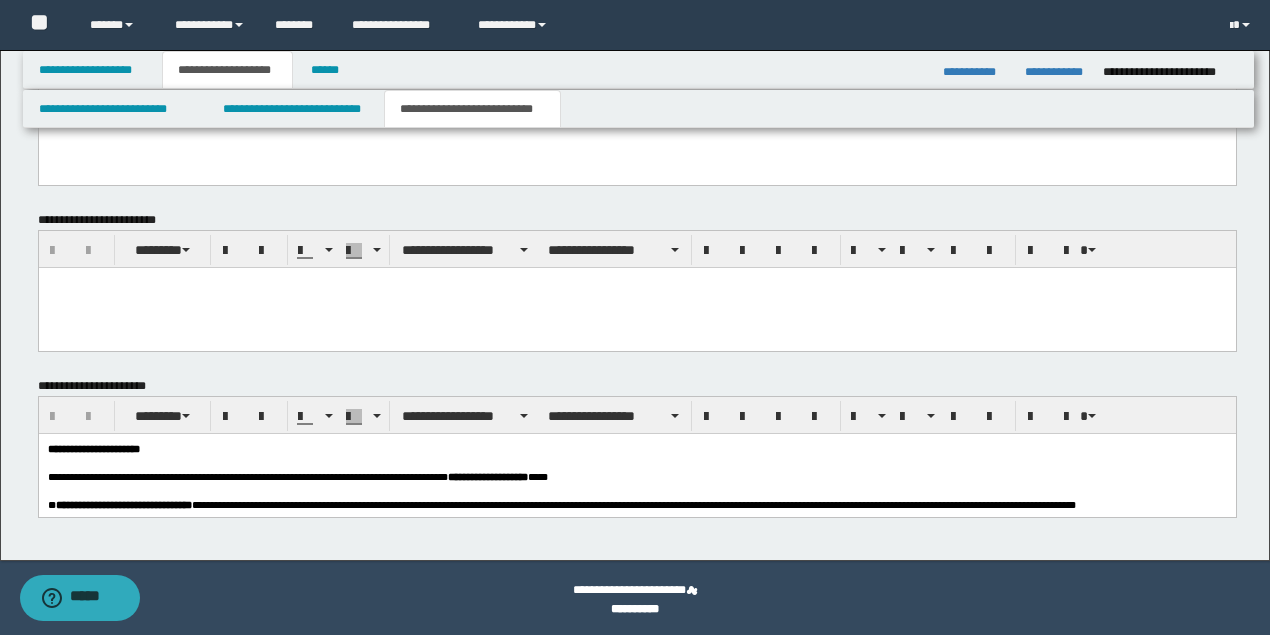 click at bounding box center [672, 463] 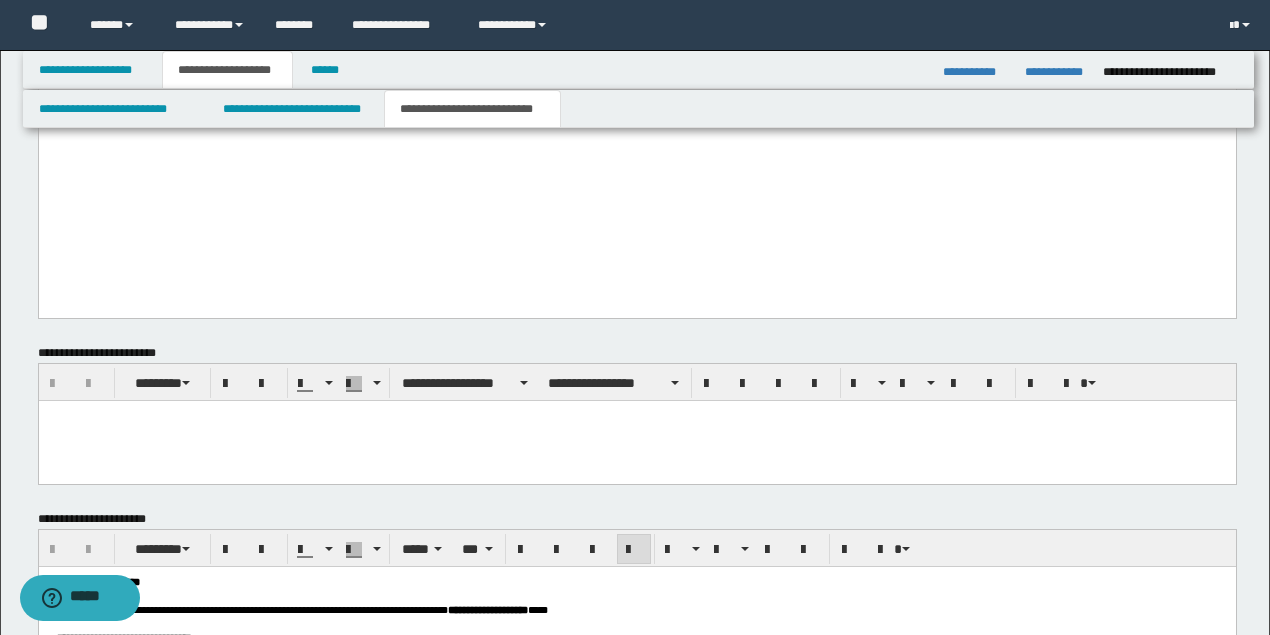 scroll, scrollTop: 1986, scrollLeft: 0, axis: vertical 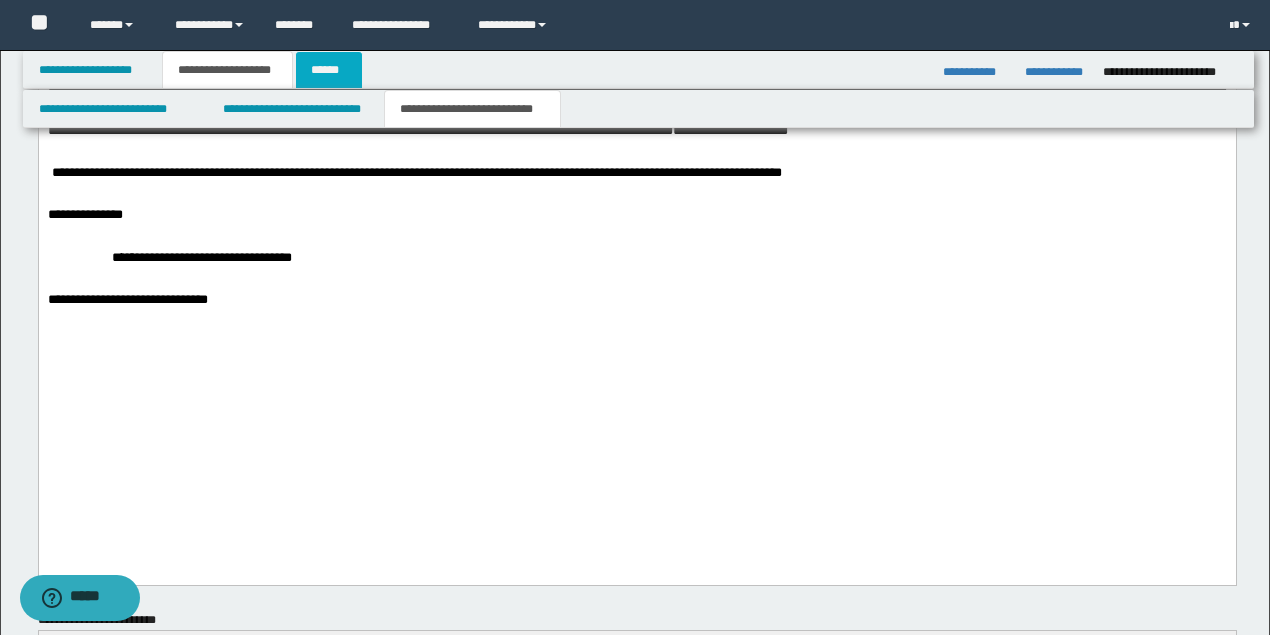 click on "******" at bounding box center [329, 70] 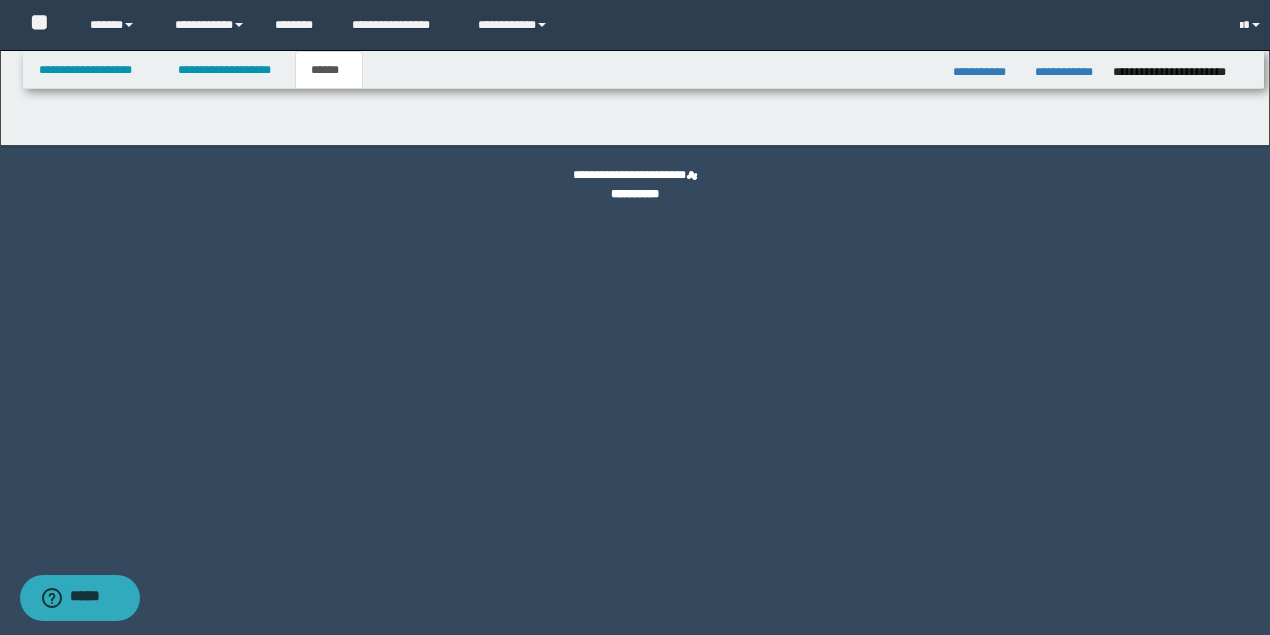 scroll, scrollTop: 0, scrollLeft: 0, axis: both 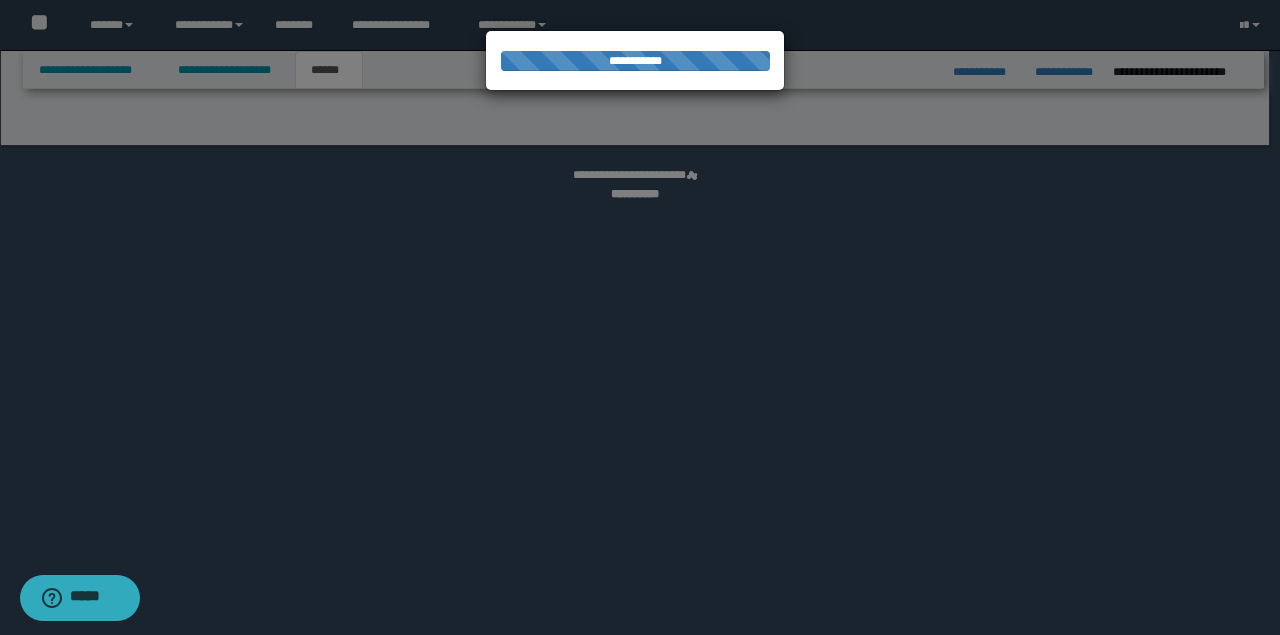 select on "*" 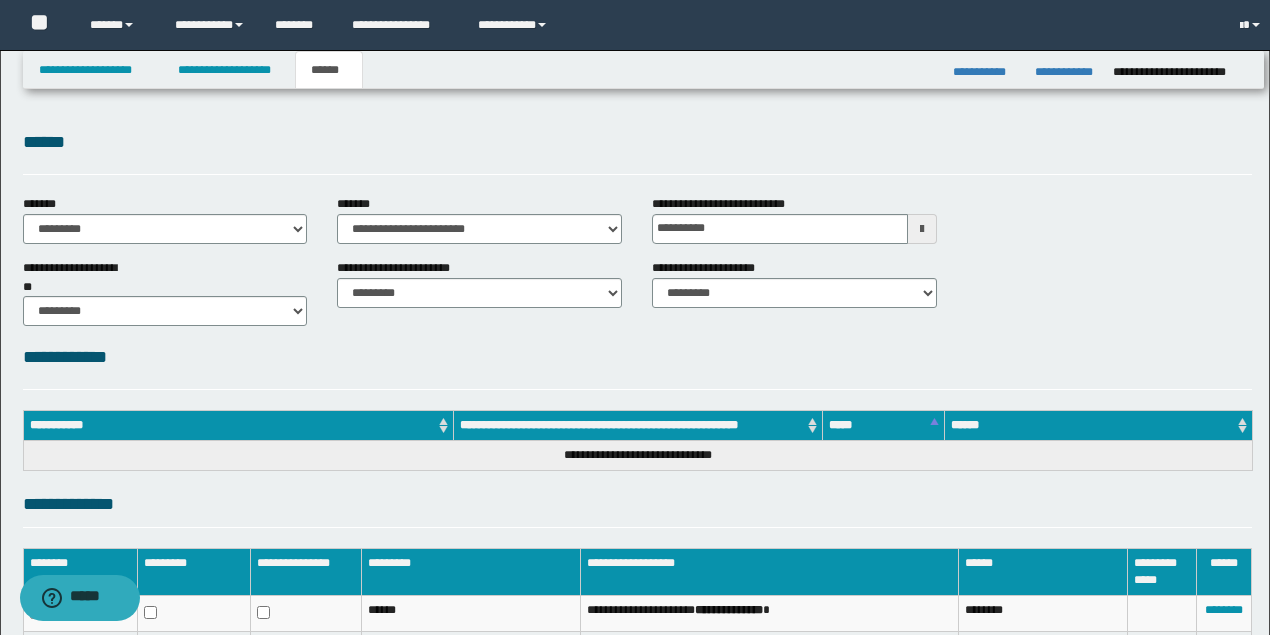 scroll, scrollTop: 0, scrollLeft: 0, axis: both 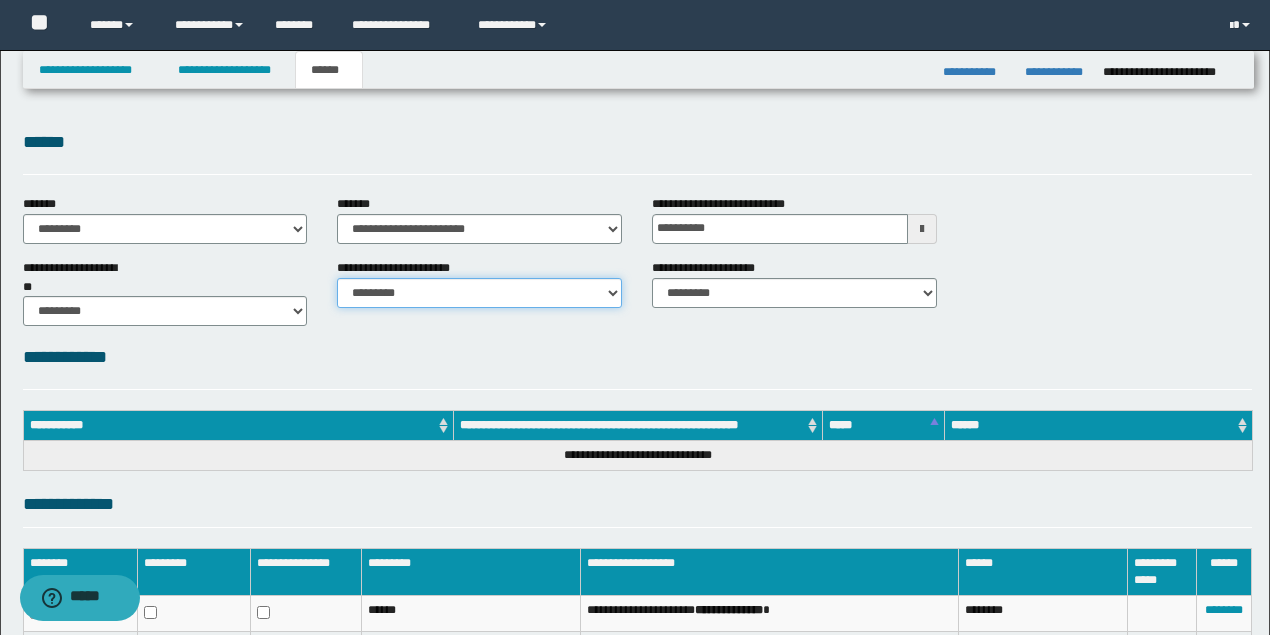 click on "*********
*********
*********" at bounding box center [479, 293] 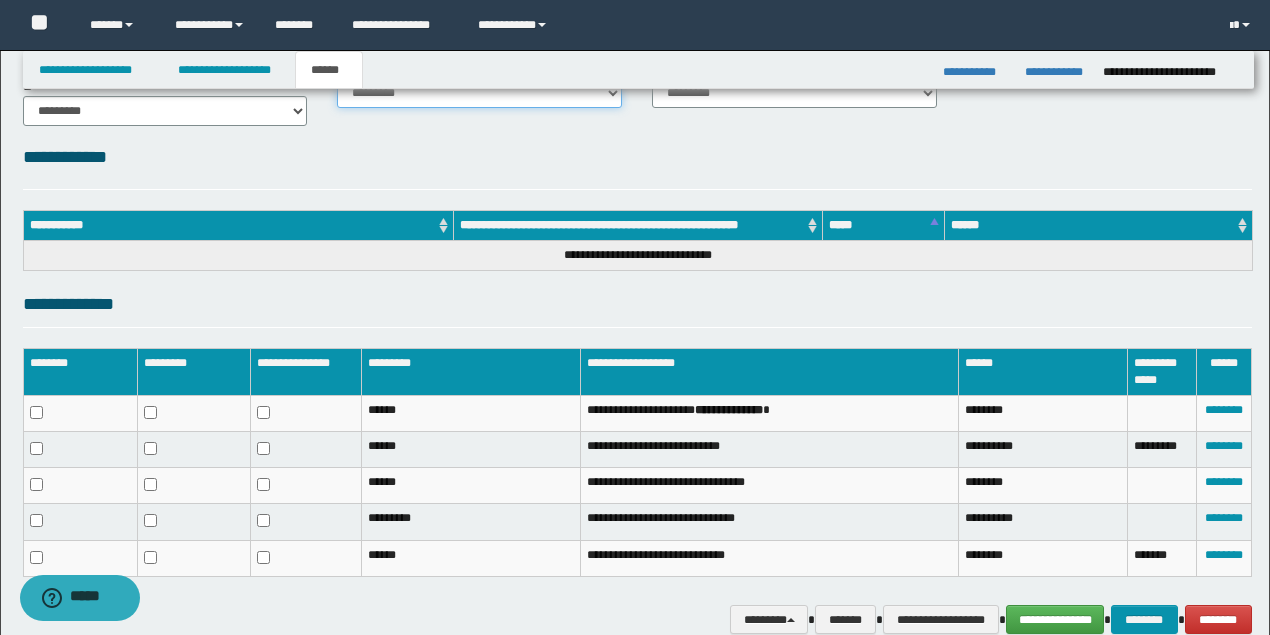 scroll, scrollTop: 0, scrollLeft: 0, axis: both 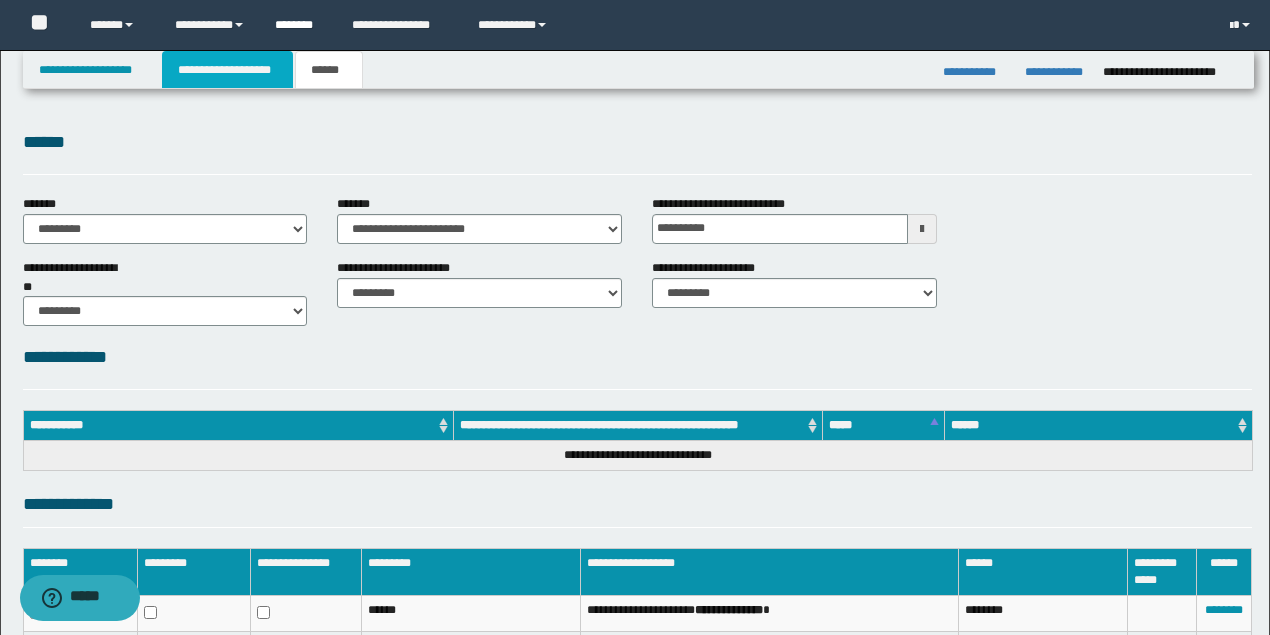 drag, startPoint x: 274, startPoint y: 66, endPoint x: 316, endPoint y: 6, distance: 73.239334 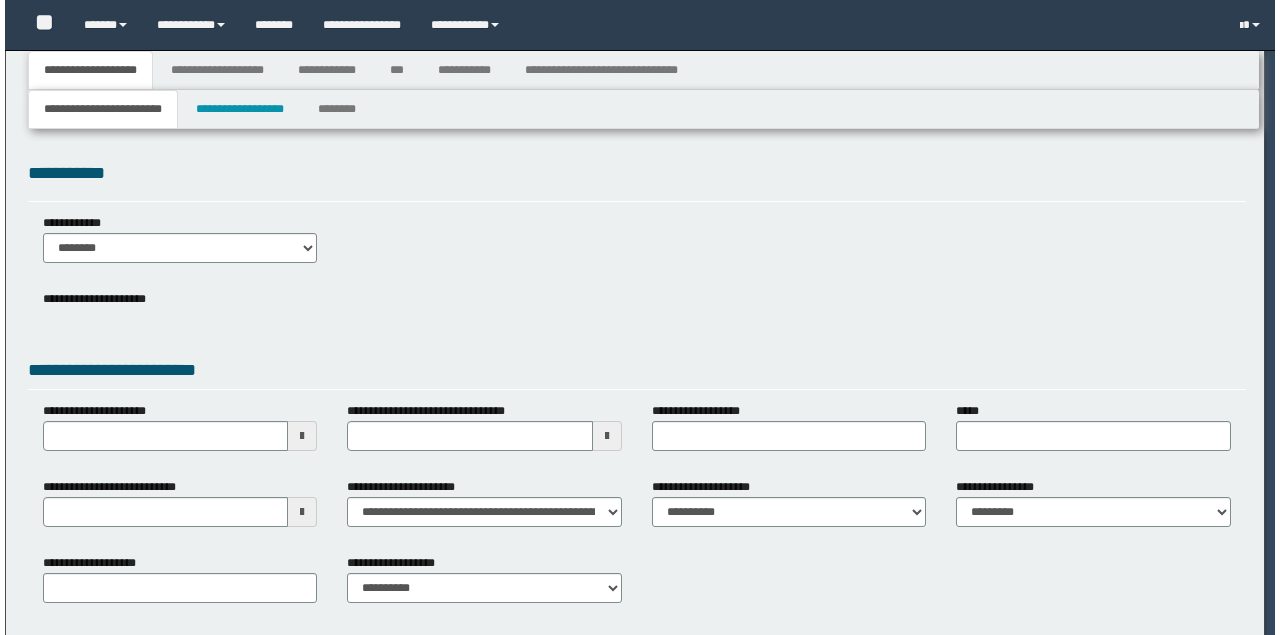 scroll, scrollTop: 0, scrollLeft: 0, axis: both 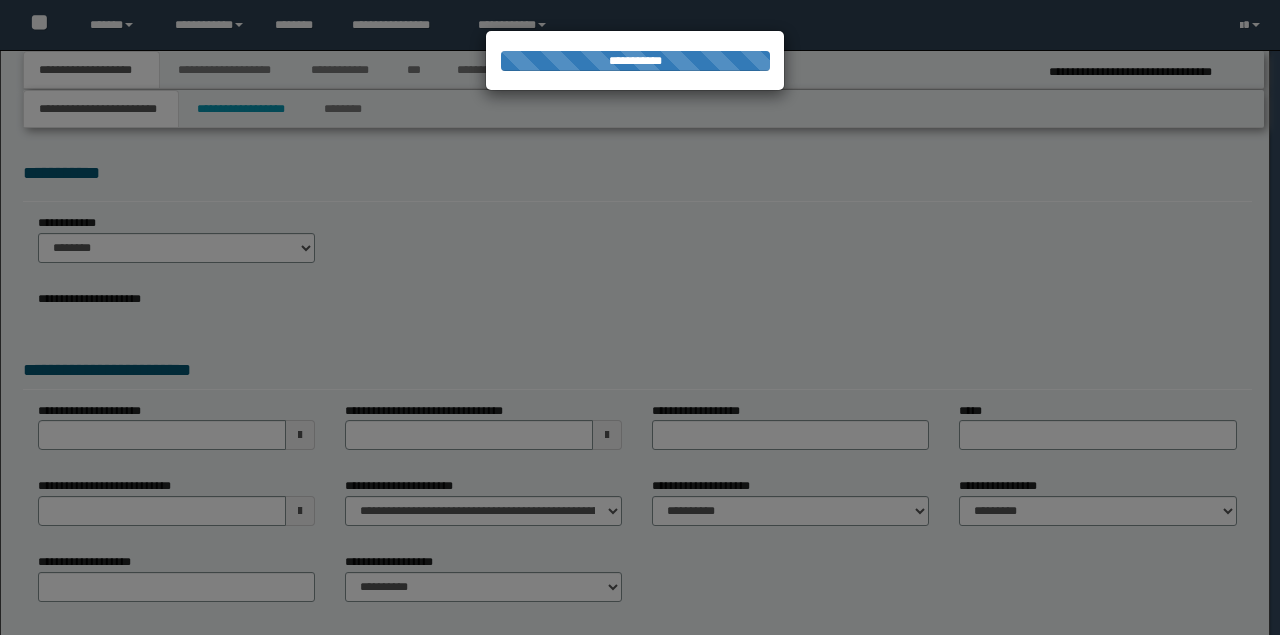 select on "*" 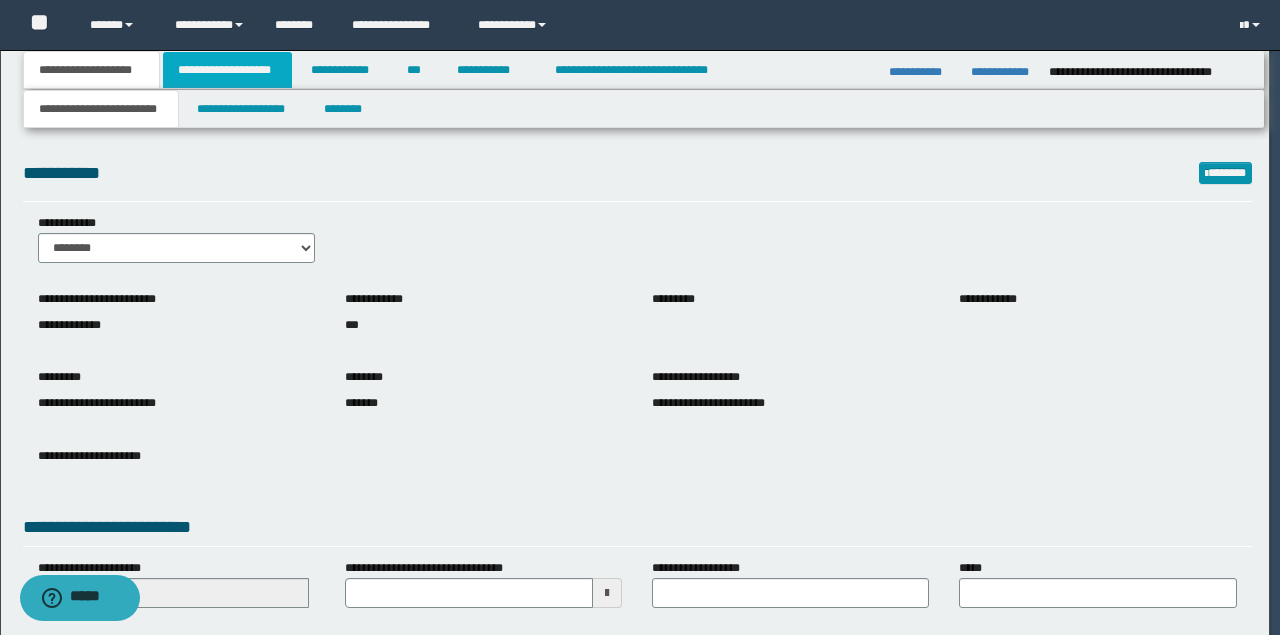 scroll, scrollTop: 0, scrollLeft: 0, axis: both 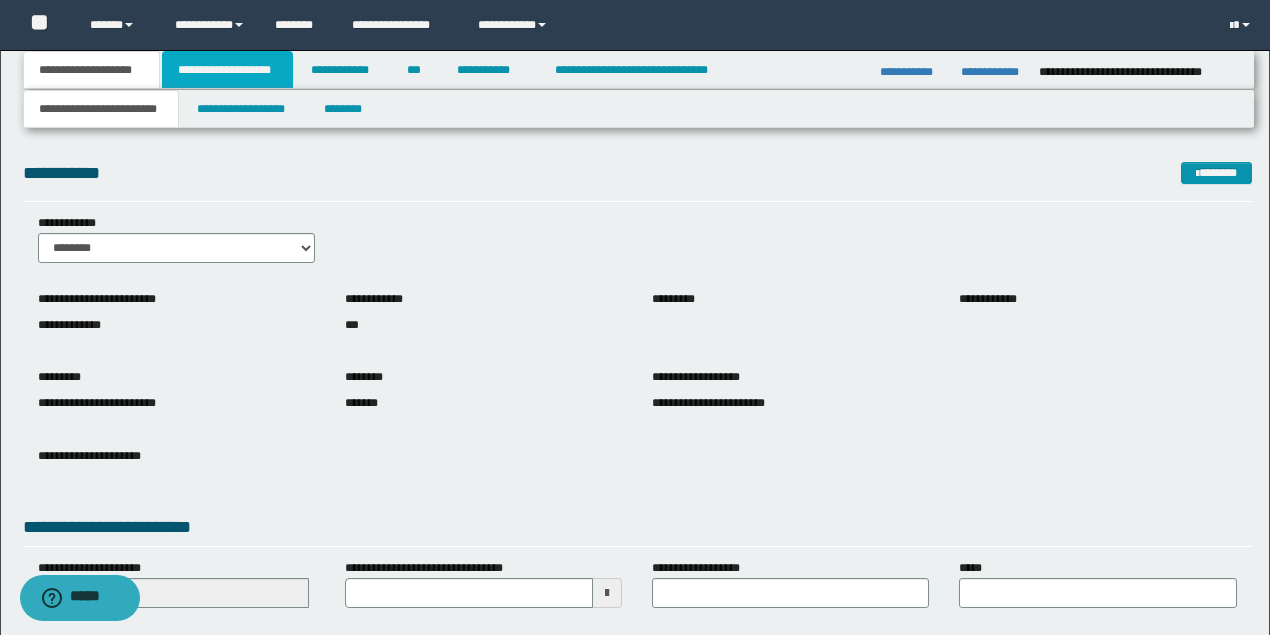 drag, startPoint x: 214, startPoint y: 73, endPoint x: 408, endPoint y: 124, distance: 200.59163 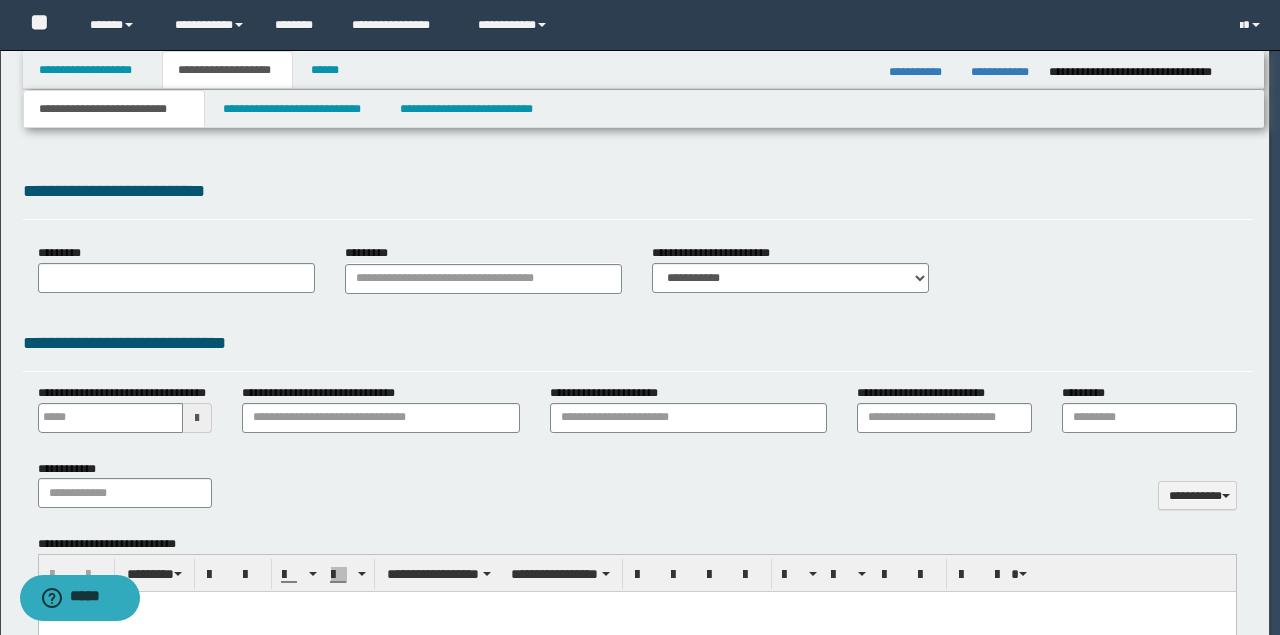 type on "**********" 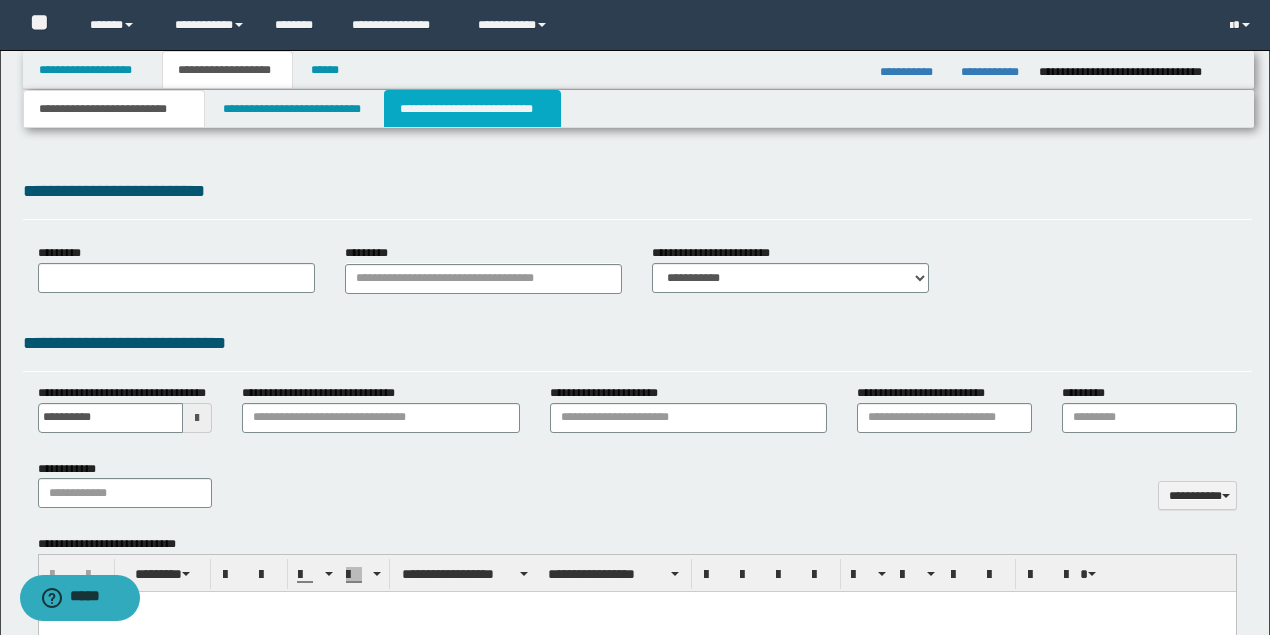 click on "**********" at bounding box center [472, 109] 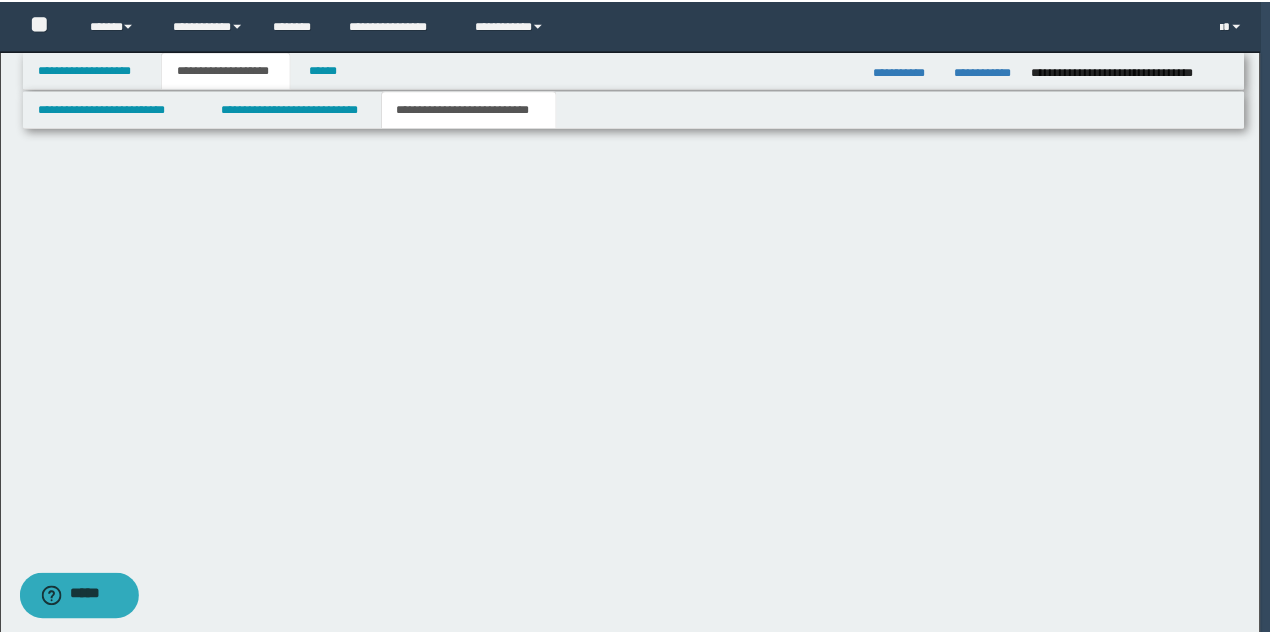 scroll, scrollTop: 0, scrollLeft: 0, axis: both 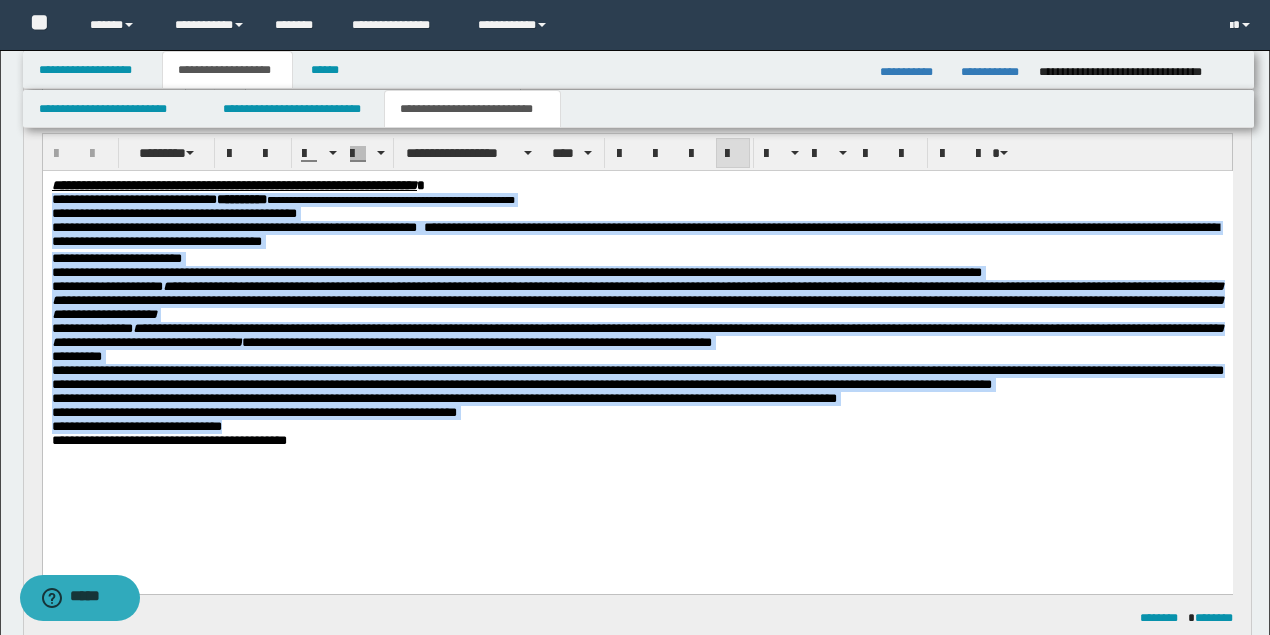 drag, startPoint x: 270, startPoint y: 463, endPoint x: 53, endPoint y: 203, distance: 338.65765 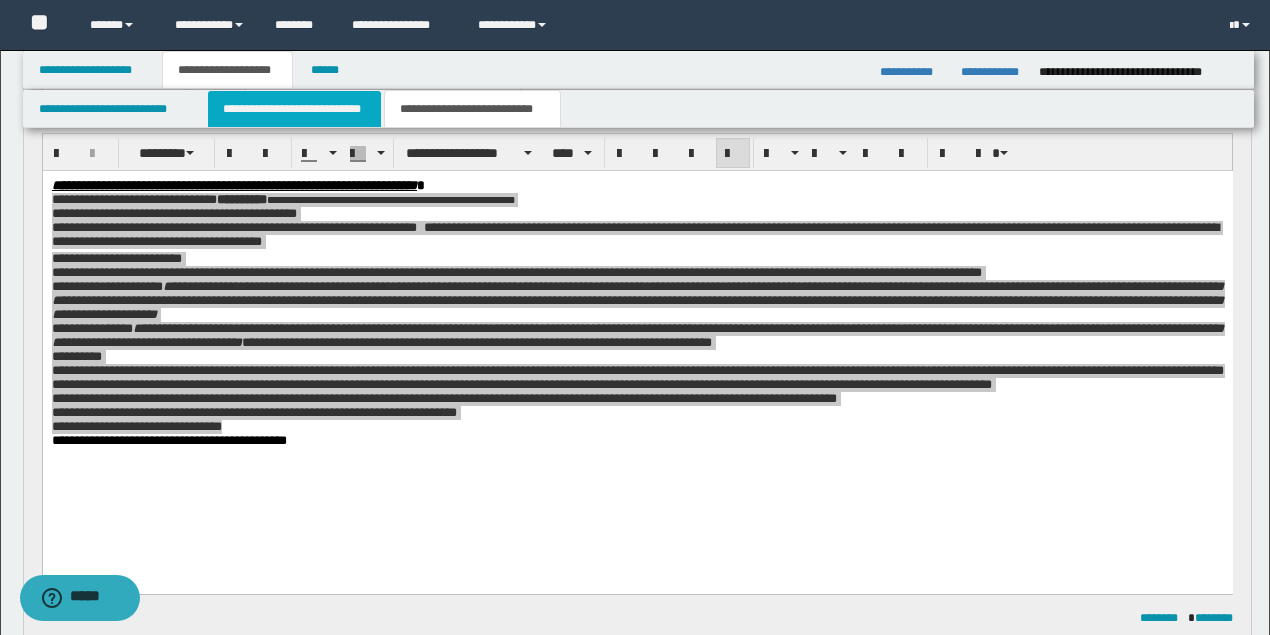 click on "**********" at bounding box center (294, 109) 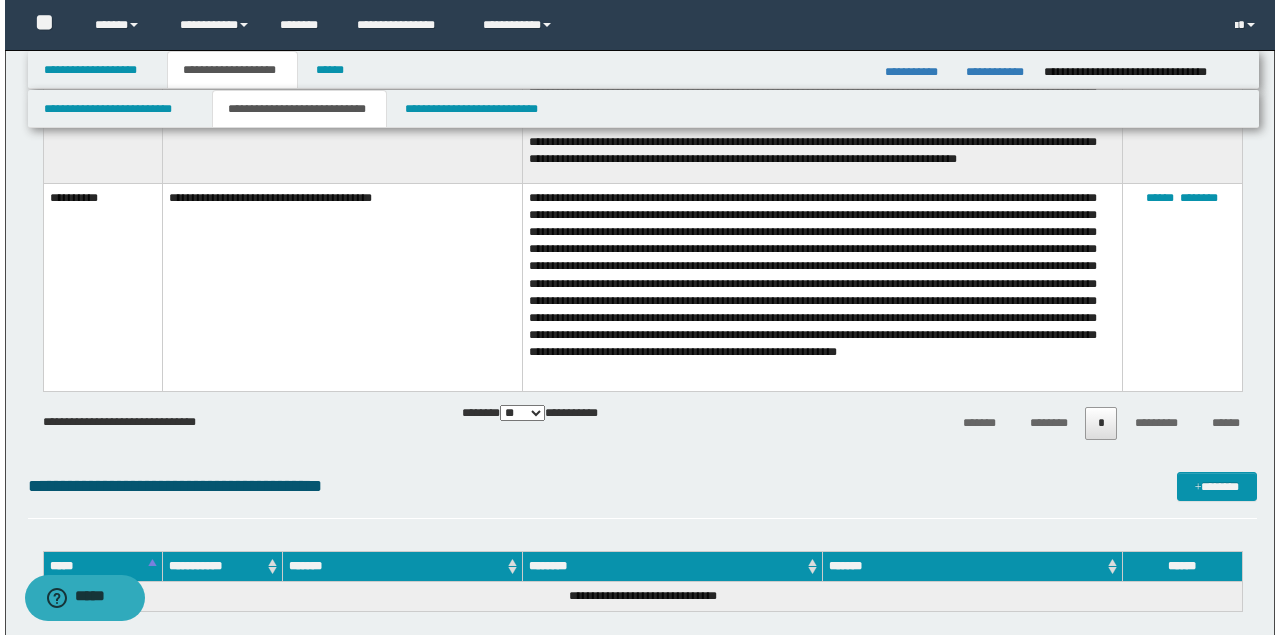 scroll, scrollTop: 1200, scrollLeft: 0, axis: vertical 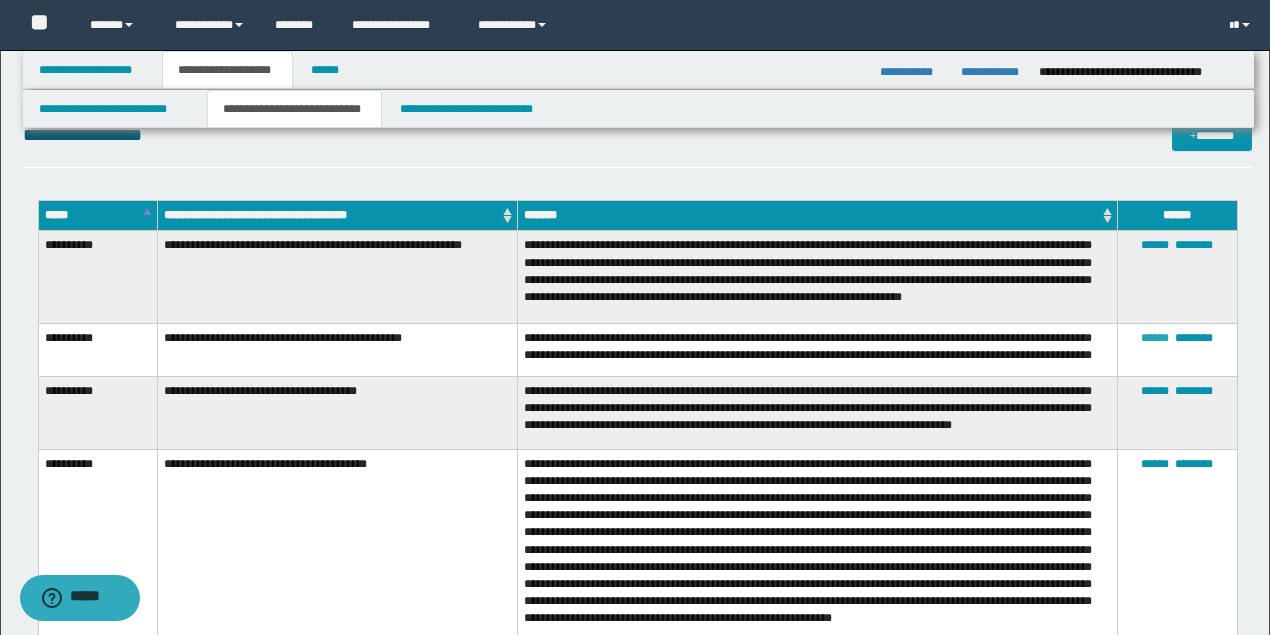 click on "******" at bounding box center [1155, 338] 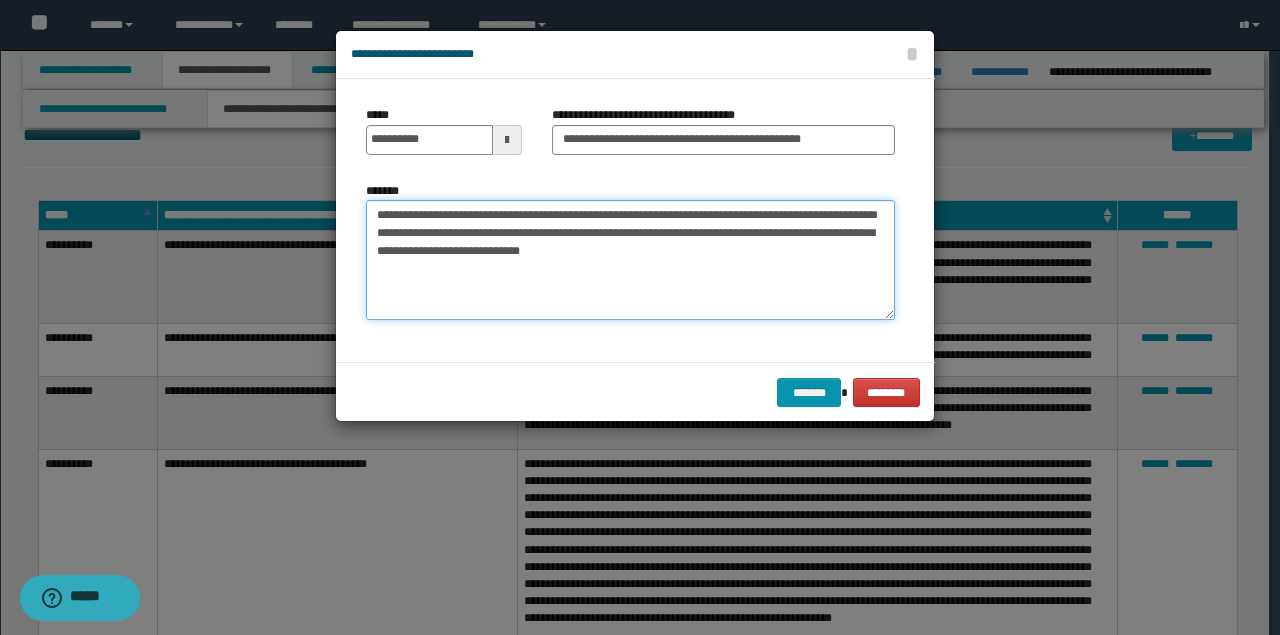 click on "**********" at bounding box center [630, 260] 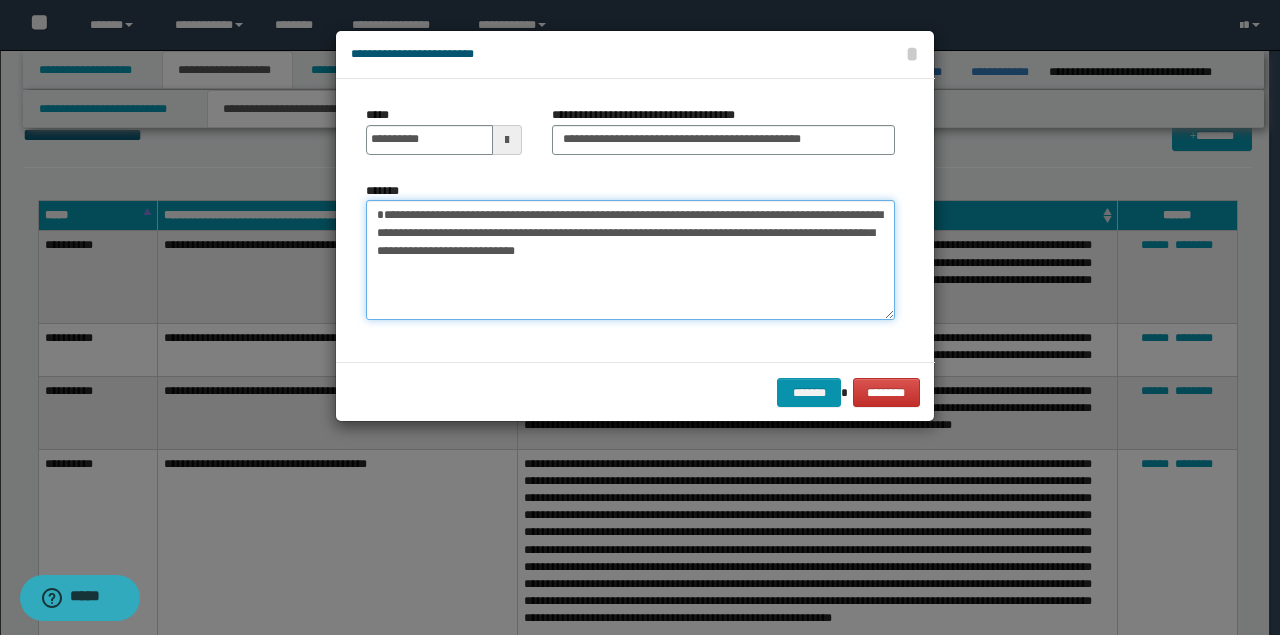 paste on "**********" 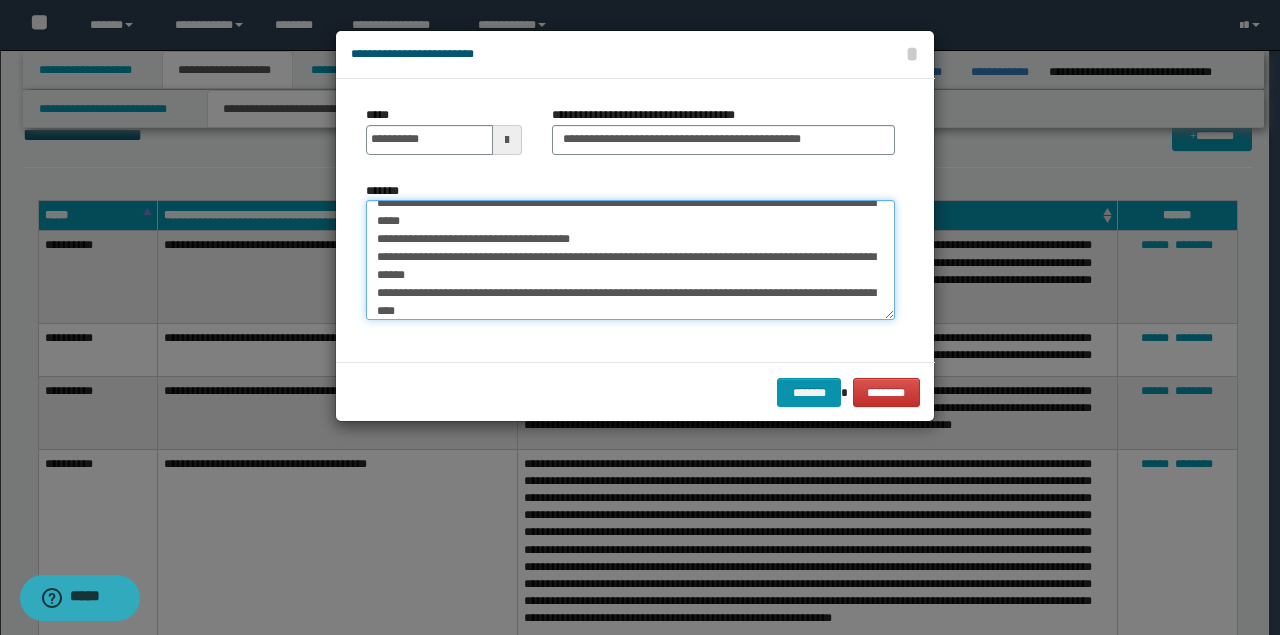 scroll, scrollTop: 0, scrollLeft: 0, axis: both 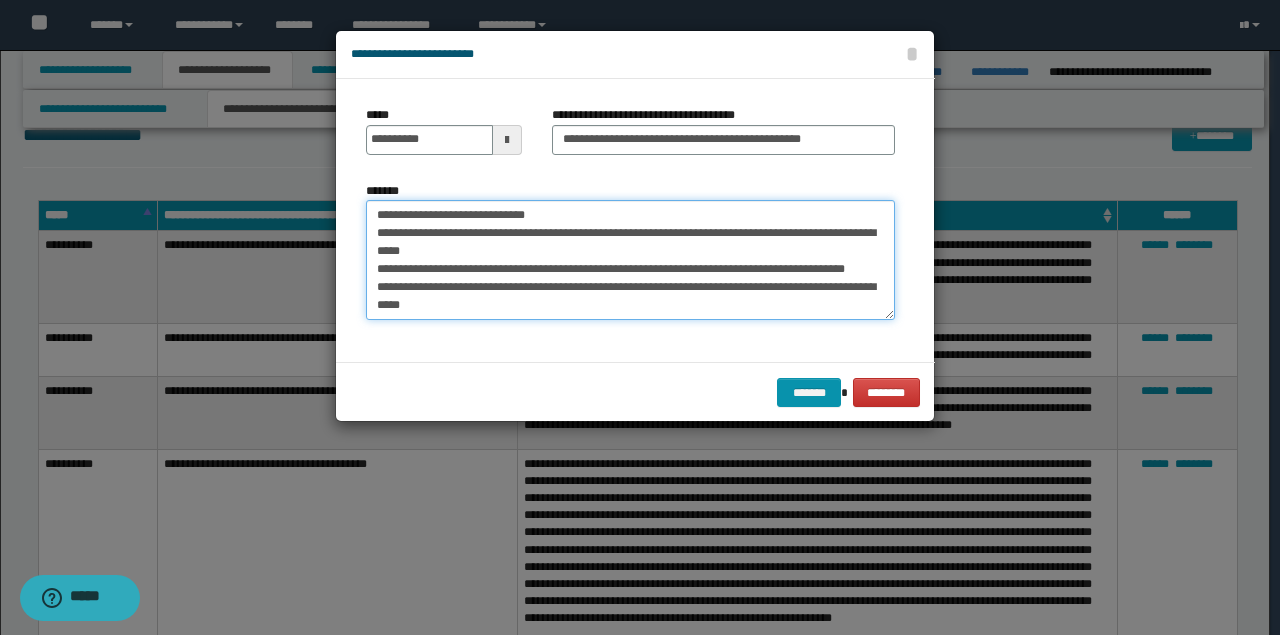 click on "**********" at bounding box center [630, 259] 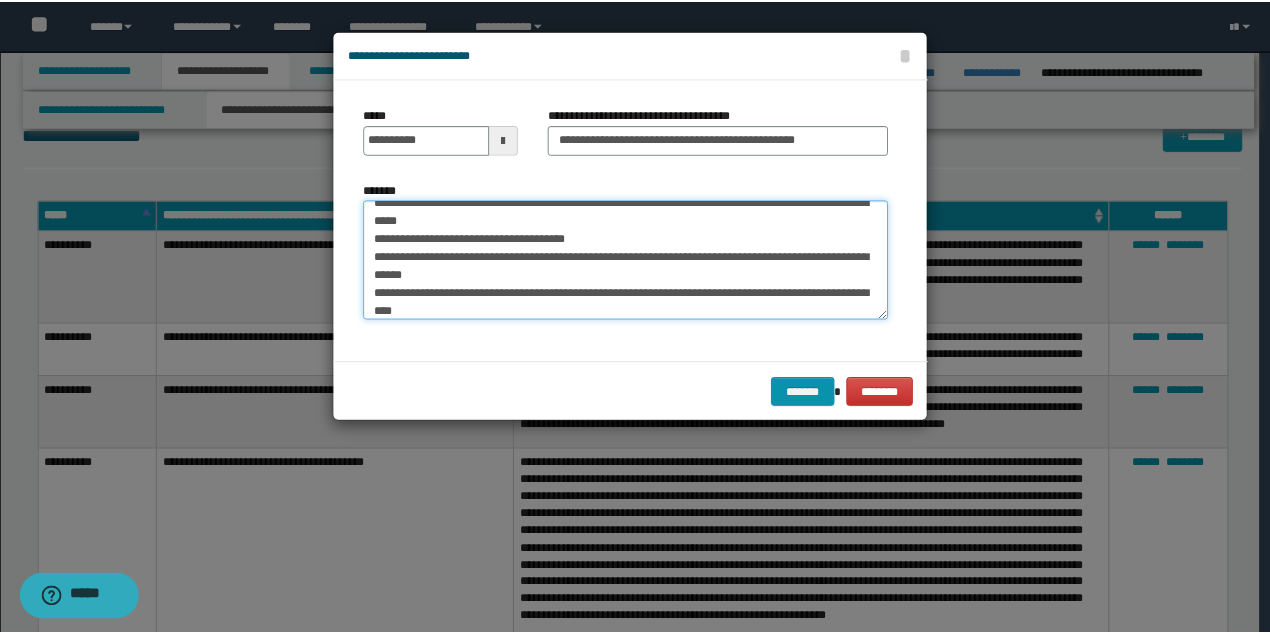 scroll, scrollTop: 144, scrollLeft: 0, axis: vertical 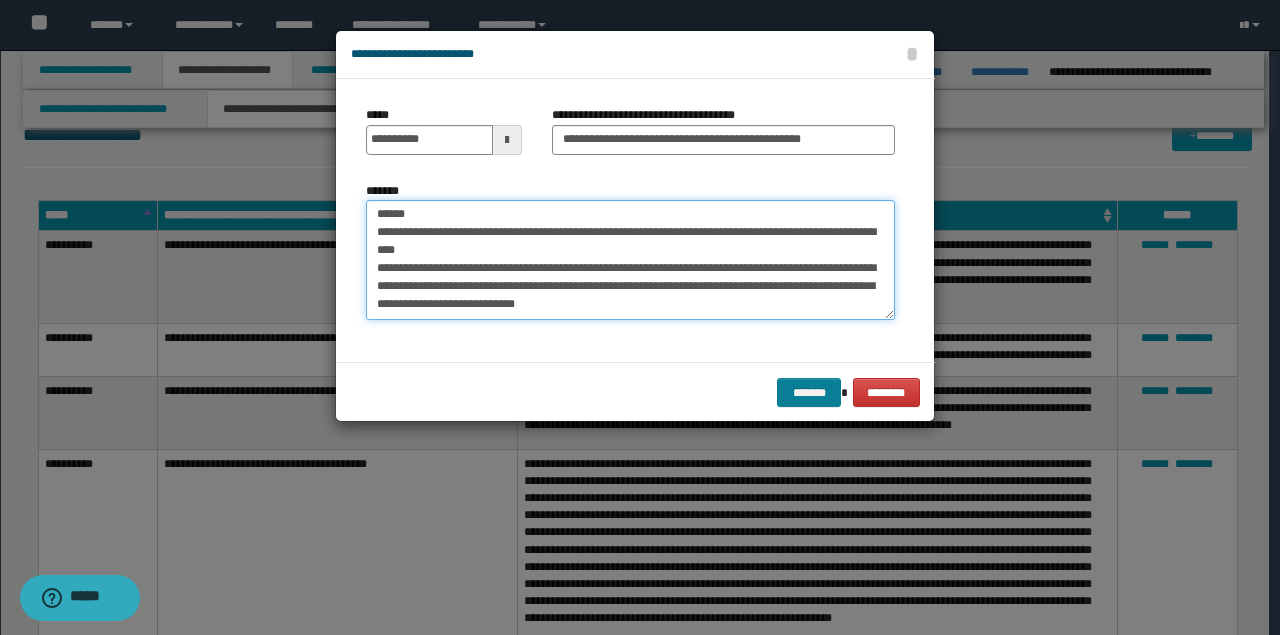 type on "**********" 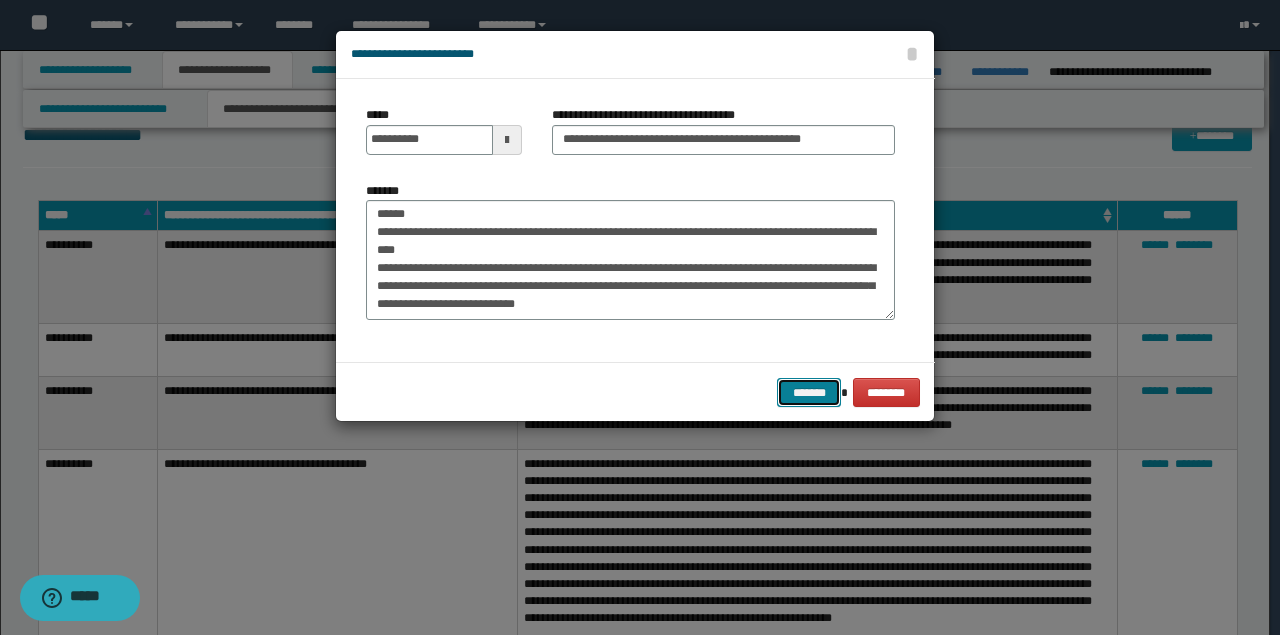 click on "*******" at bounding box center [809, 392] 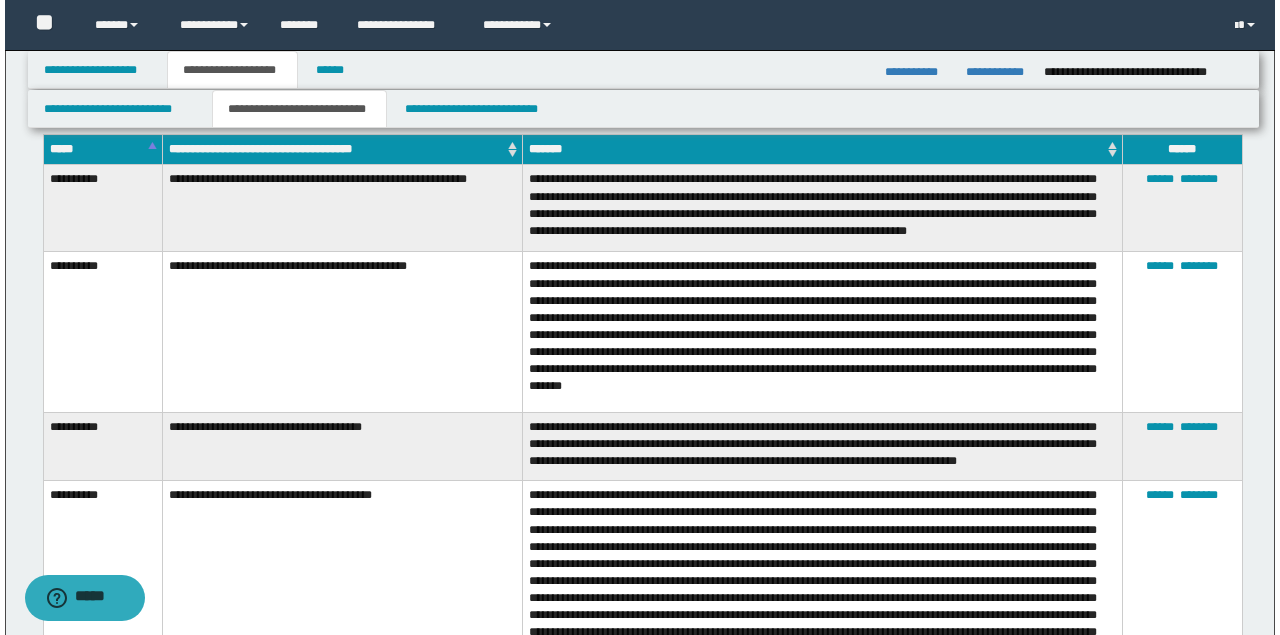 scroll, scrollTop: 1333, scrollLeft: 0, axis: vertical 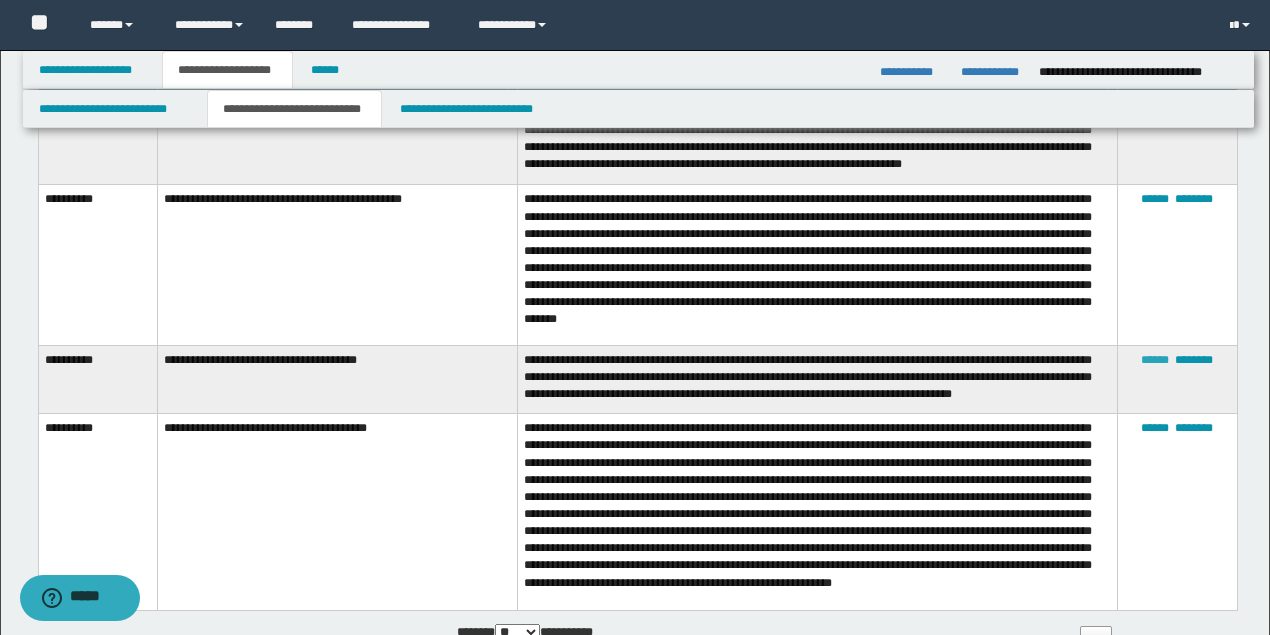 click on "******" at bounding box center [1155, 360] 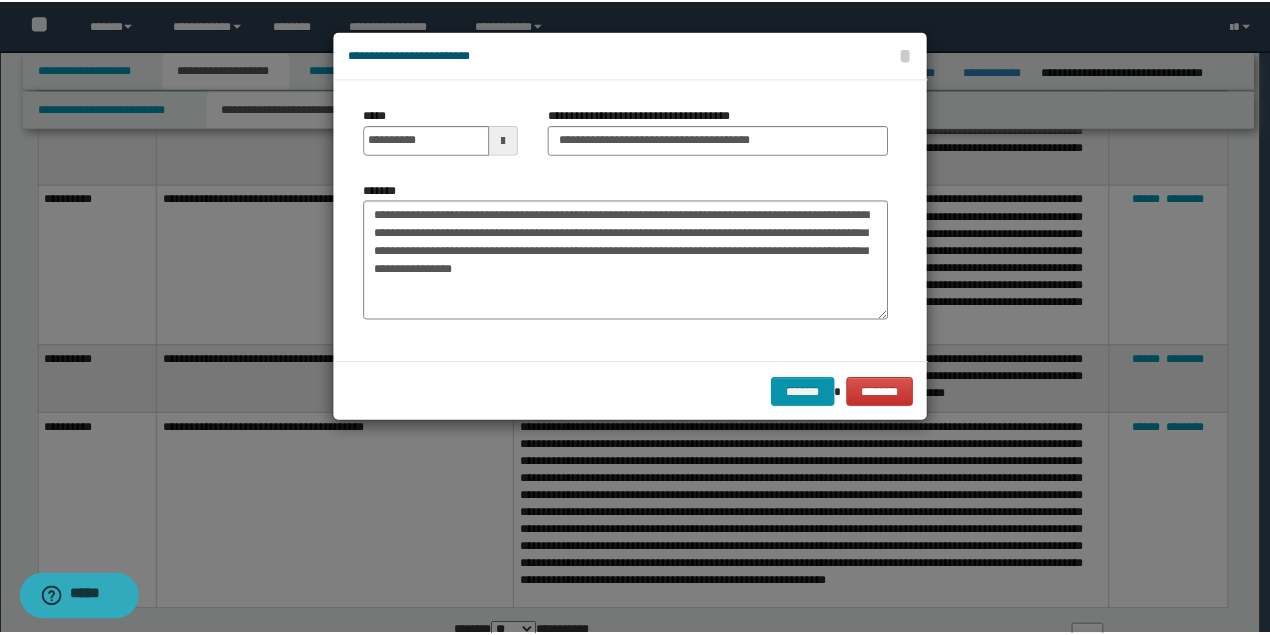 scroll, scrollTop: 0, scrollLeft: 0, axis: both 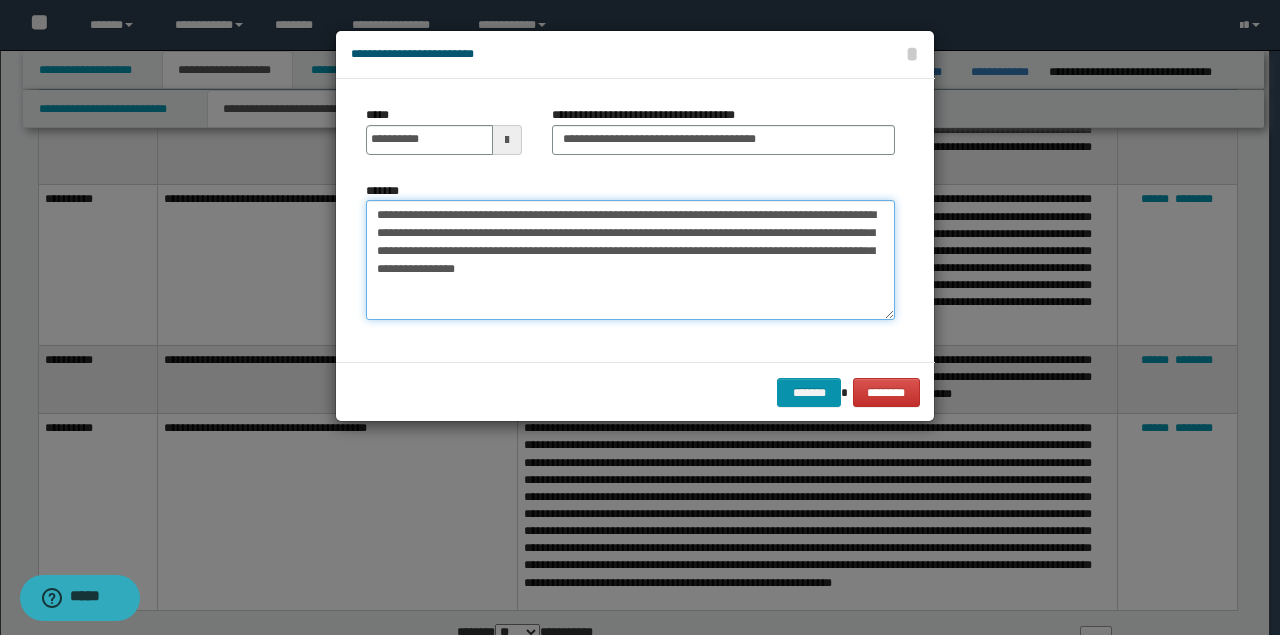 drag, startPoint x: 583, startPoint y: 215, endPoint x: 618, endPoint y: 216, distance: 35.014282 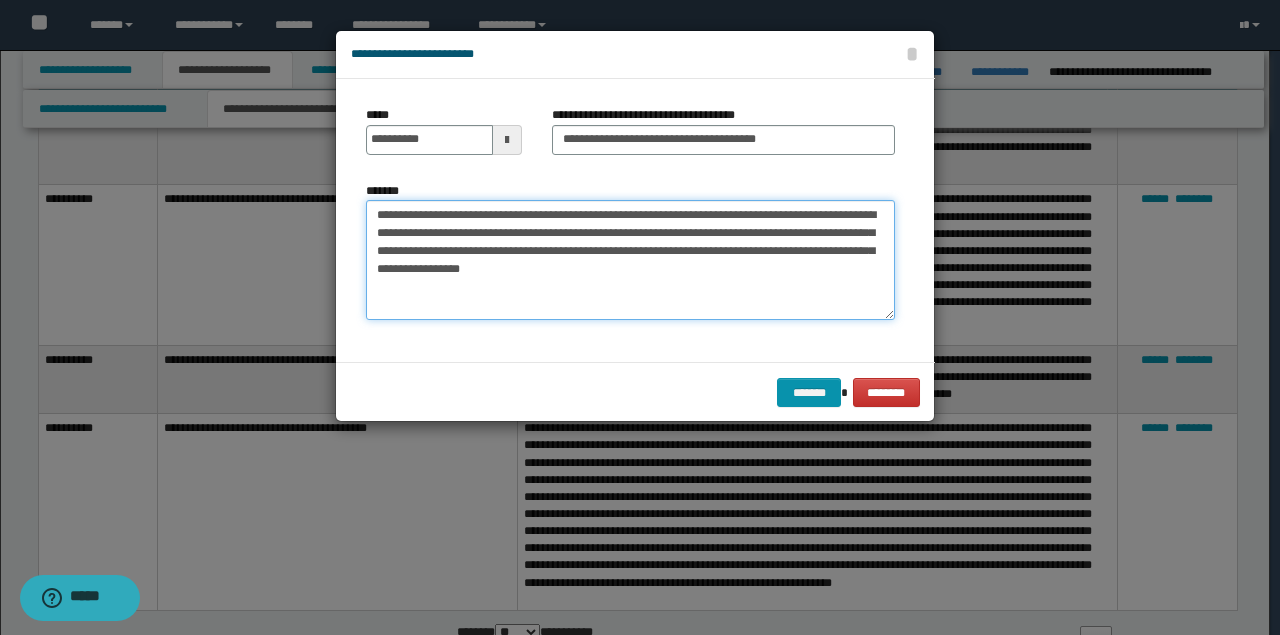 click on "**********" at bounding box center [630, 259] 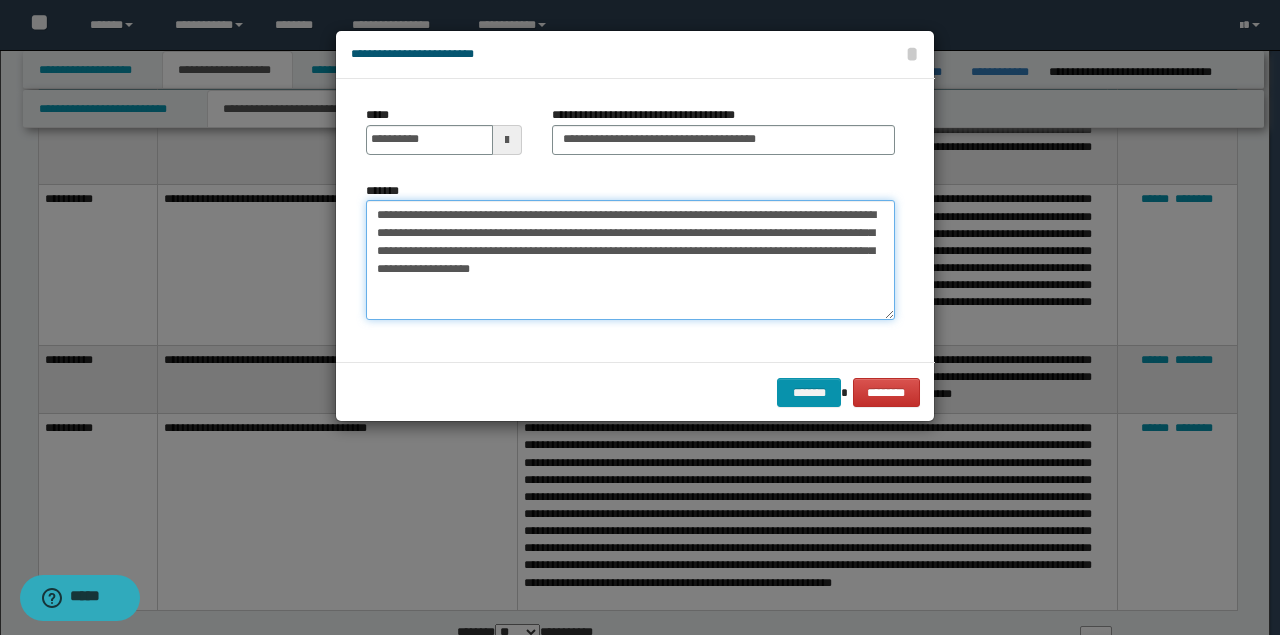 click on "**********" at bounding box center (630, 259) 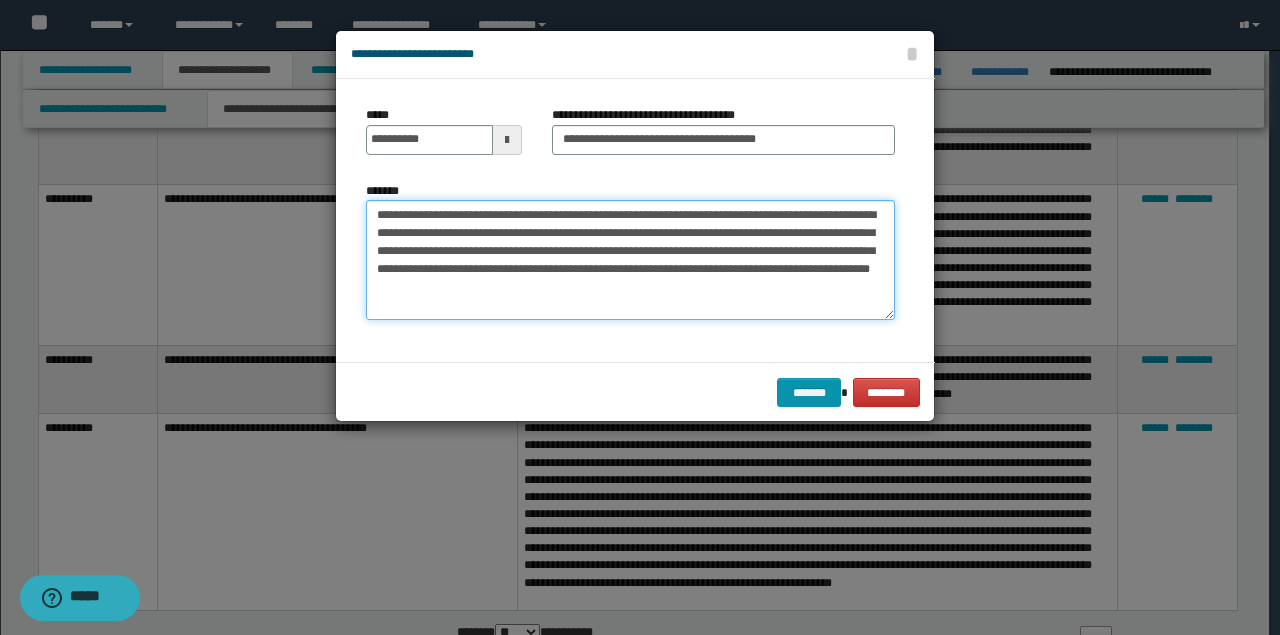 drag, startPoint x: 842, startPoint y: 270, endPoint x: 848, endPoint y: 252, distance: 18.973665 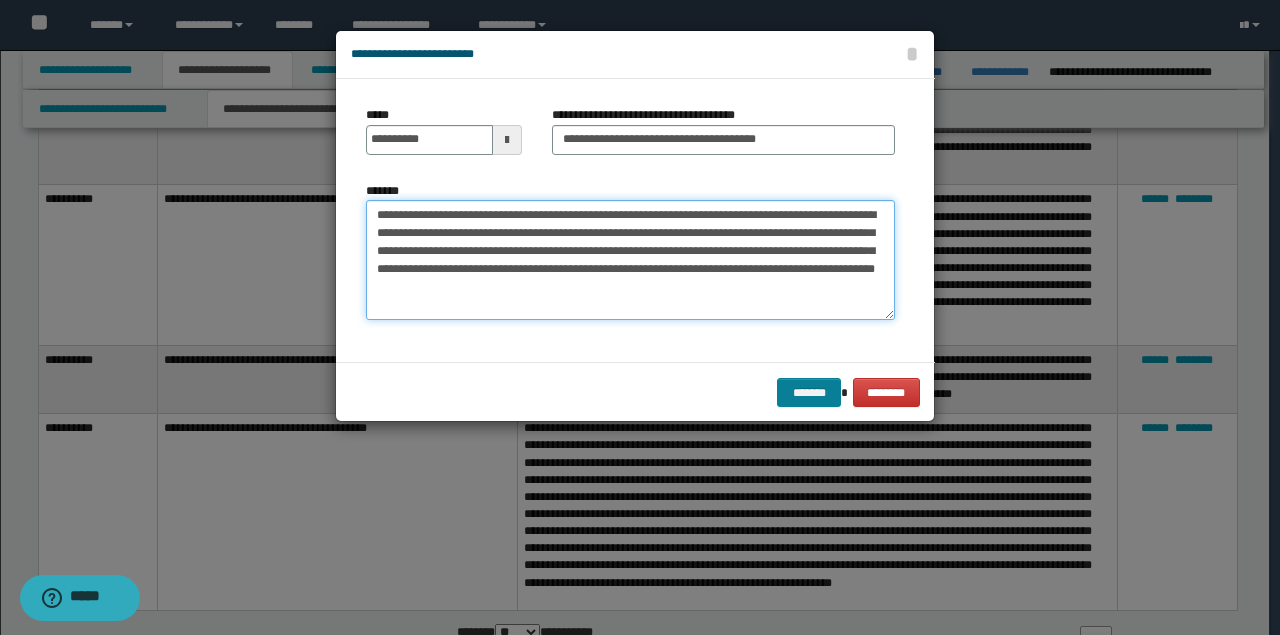 type on "**********" 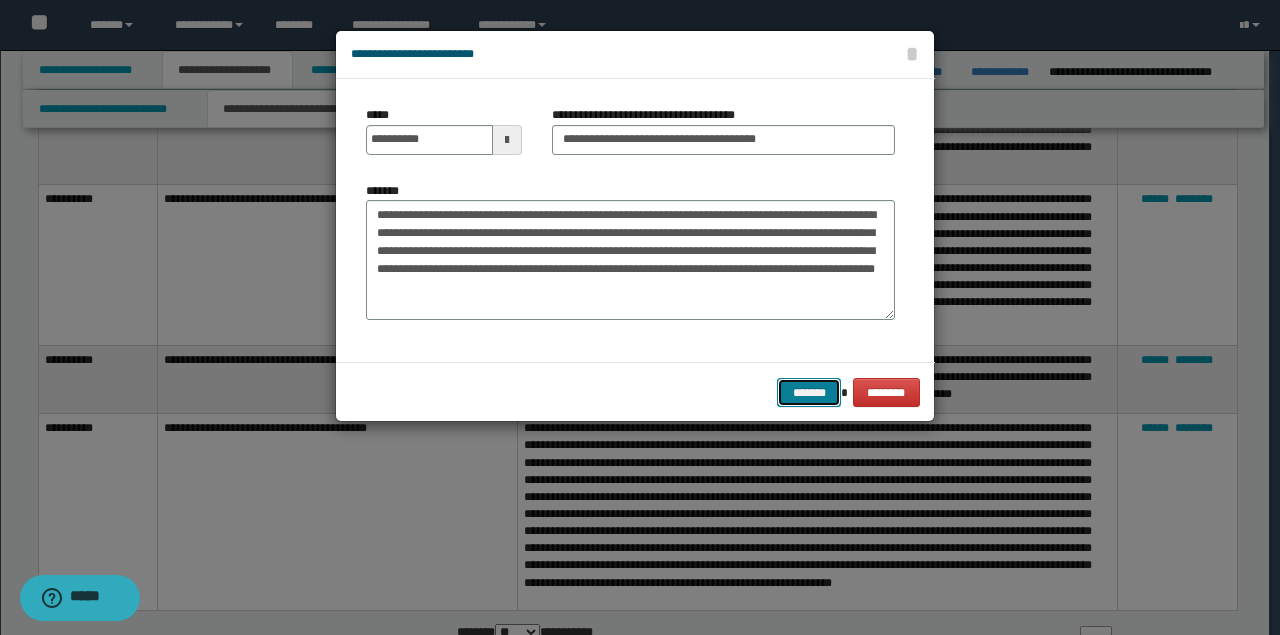 click on "*******" at bounding box center (809, 392) 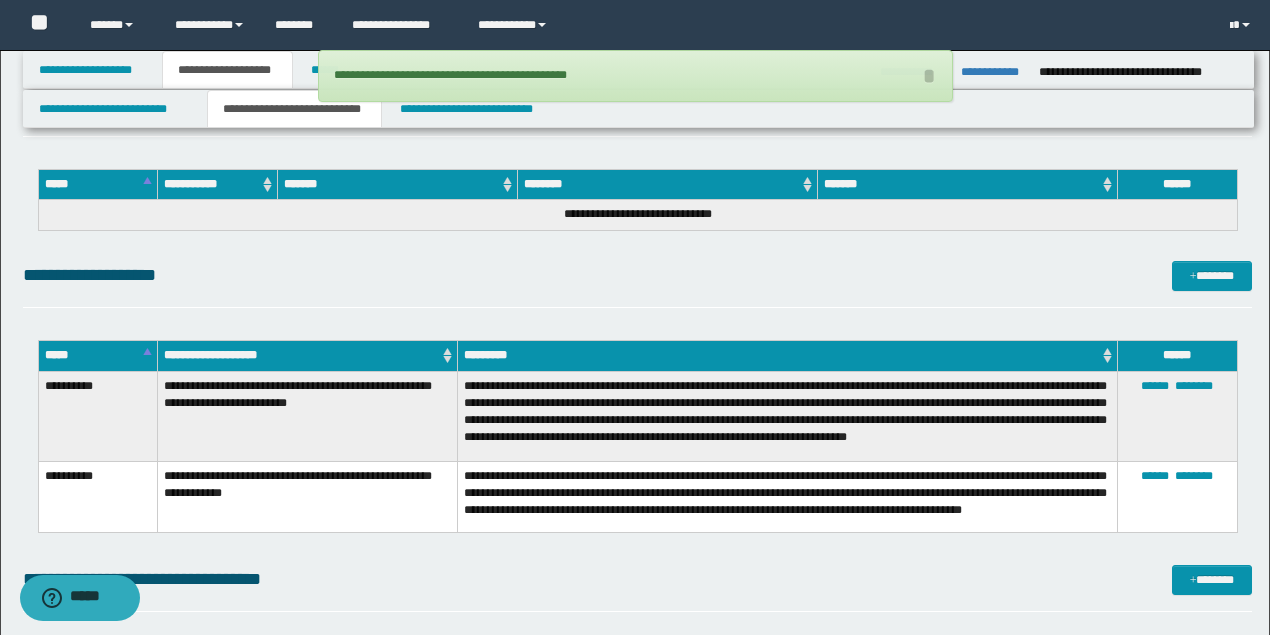 scroll, scrollTop: 2000, scrollLeft: 0, axis: vertical 